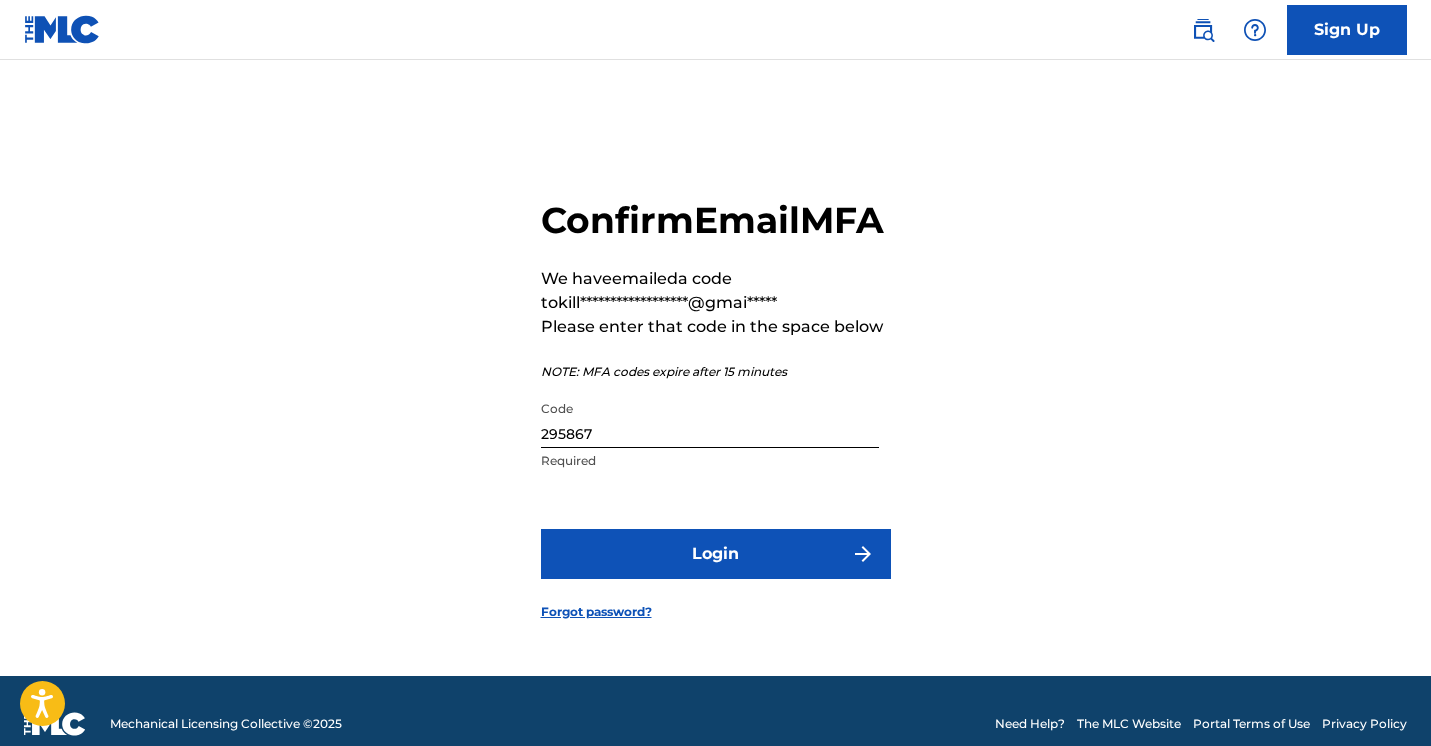 scroll, scrollTop: 26, scrollLeft: 0, axis: vertical 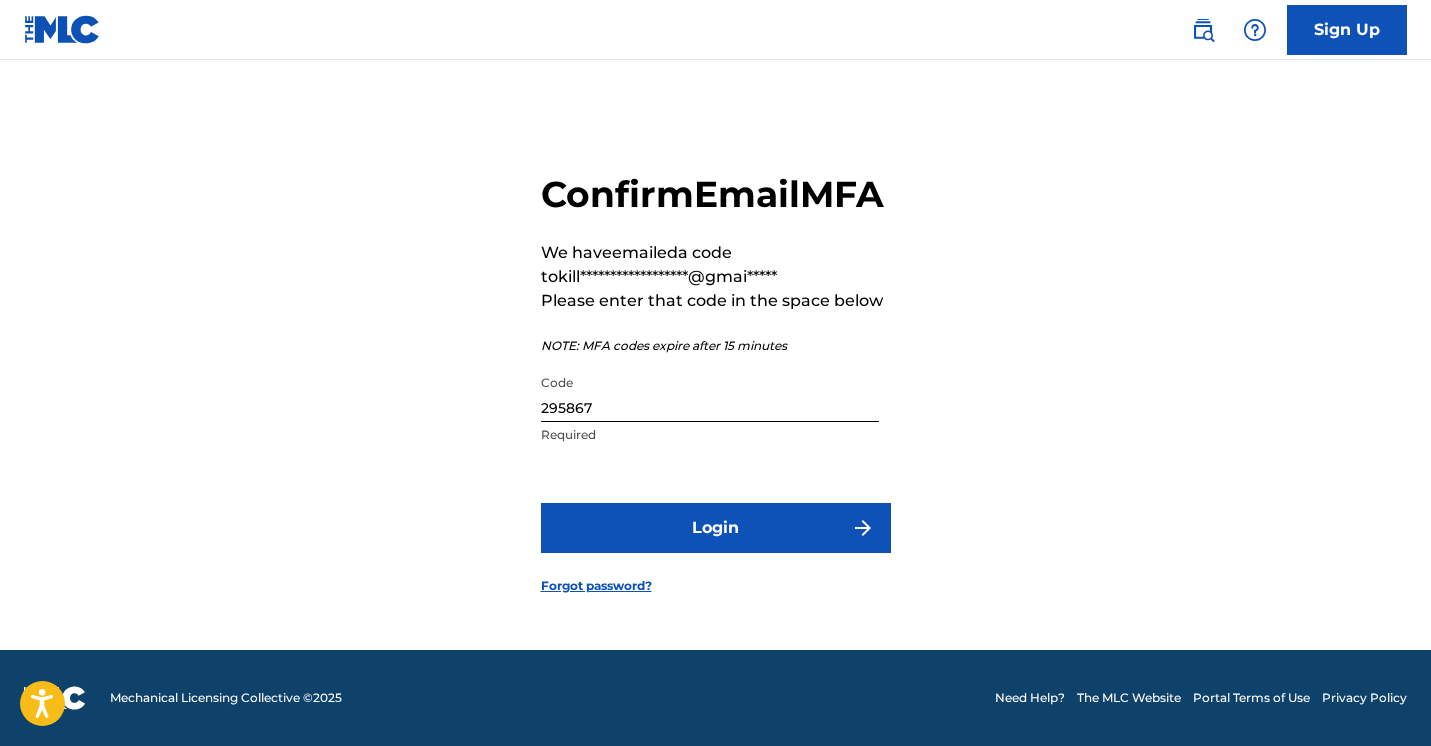 click on "Login" at bounding box center (716, 528) 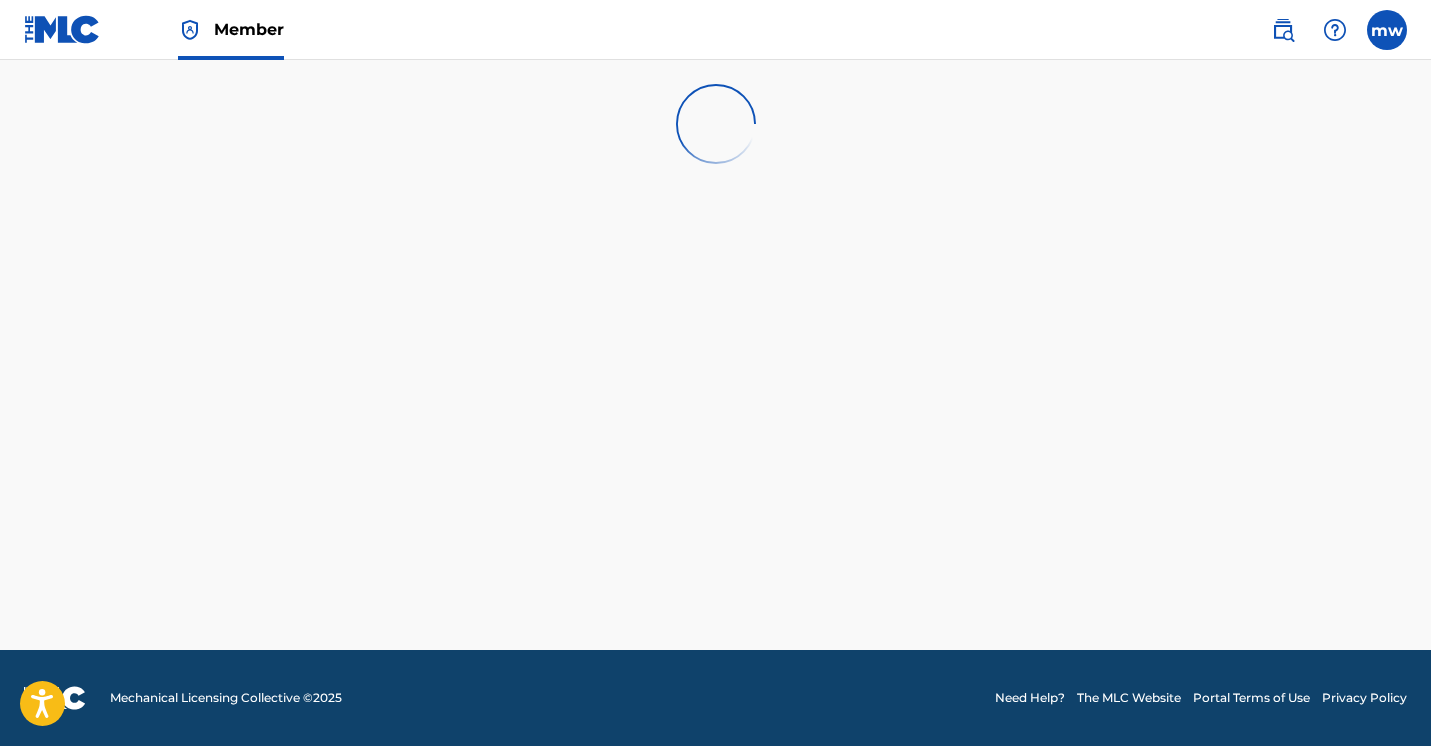 scroll, scrollTop: 0, scrollLeft: 0, axis: both 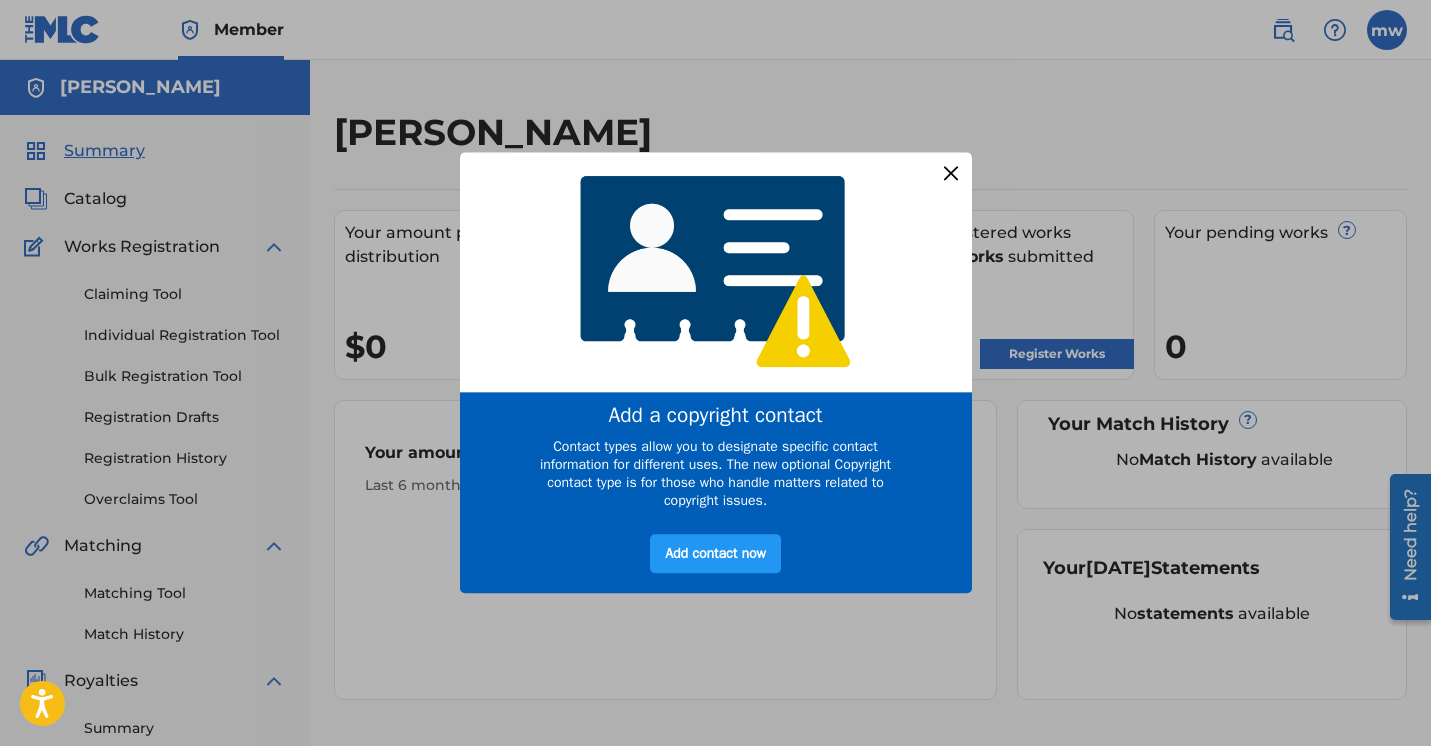 click at bounding box center [950, 173] 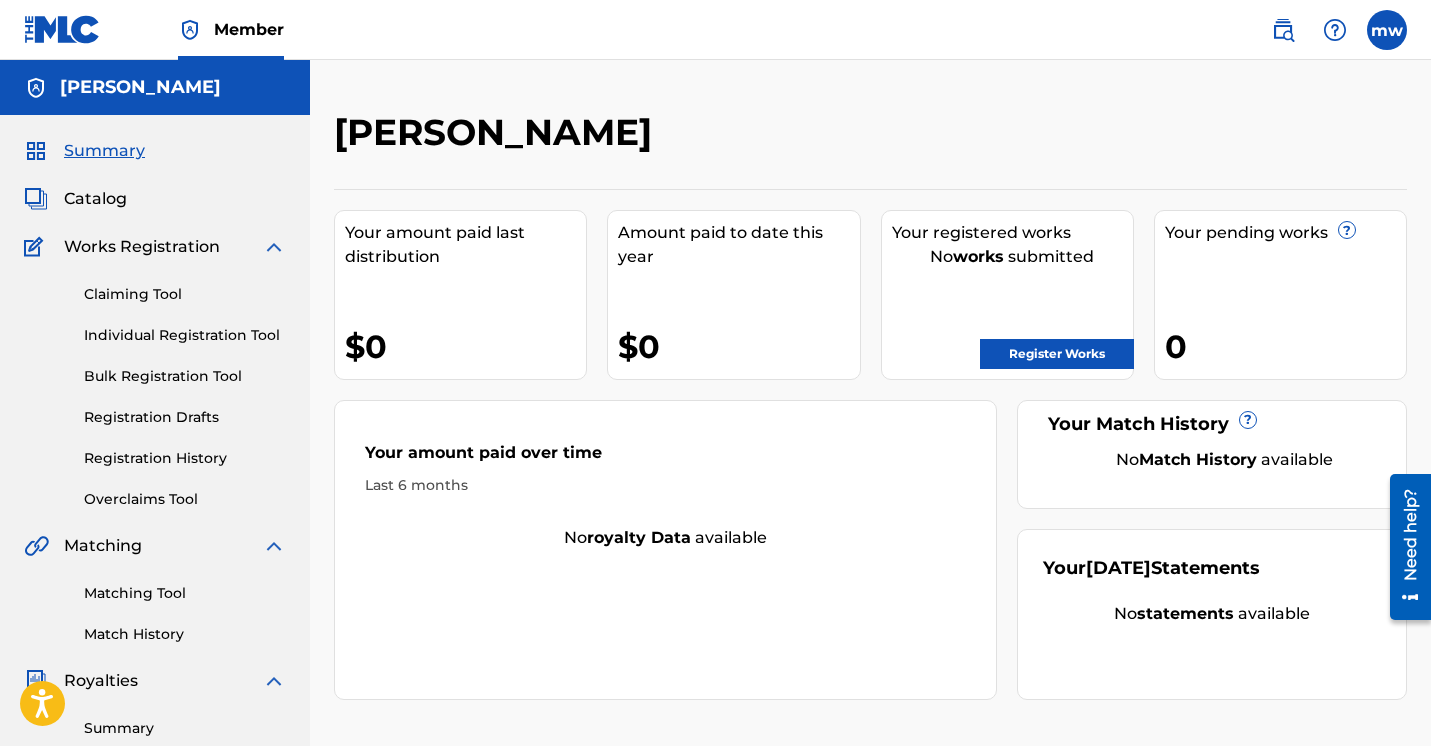 scroll, scrollTop: 0, scrollLeft: 0, axis: both 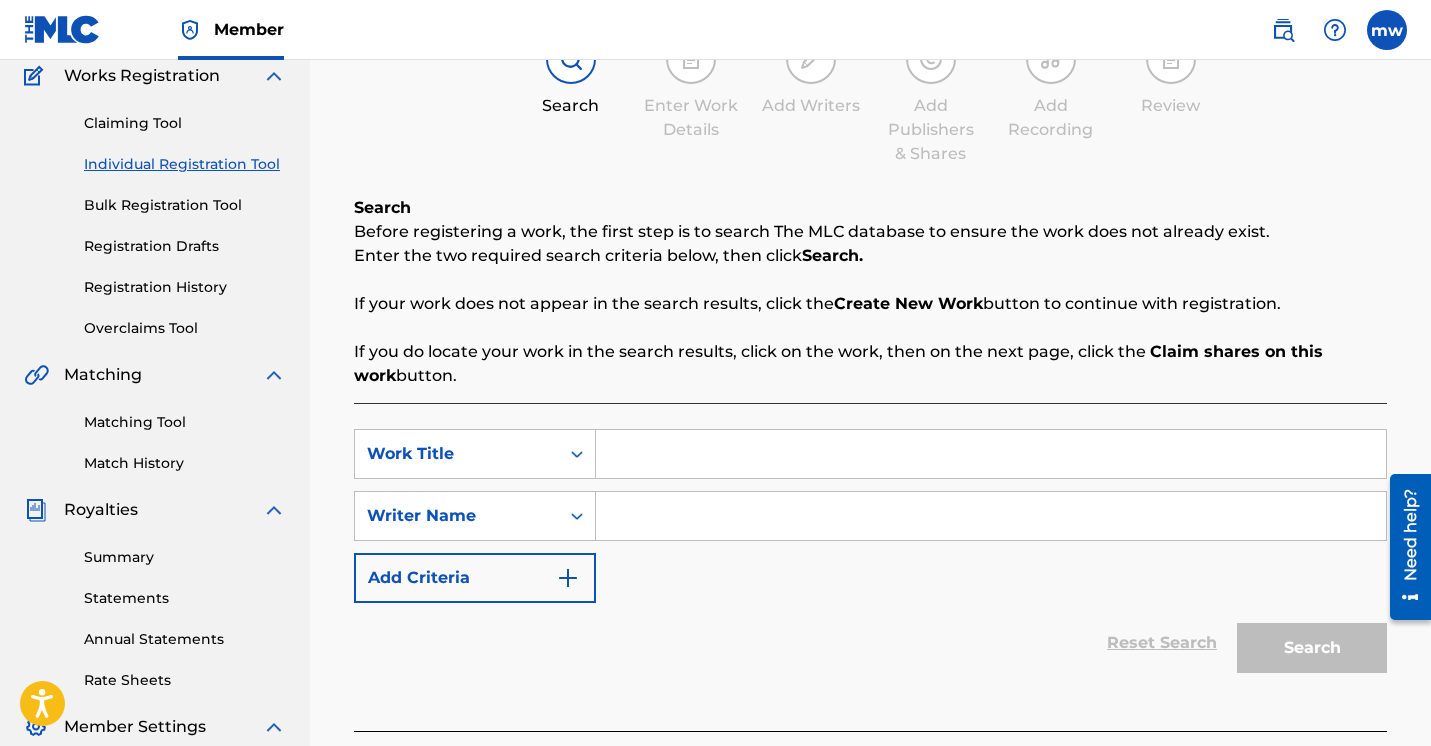click at bounding box center (991, 454) 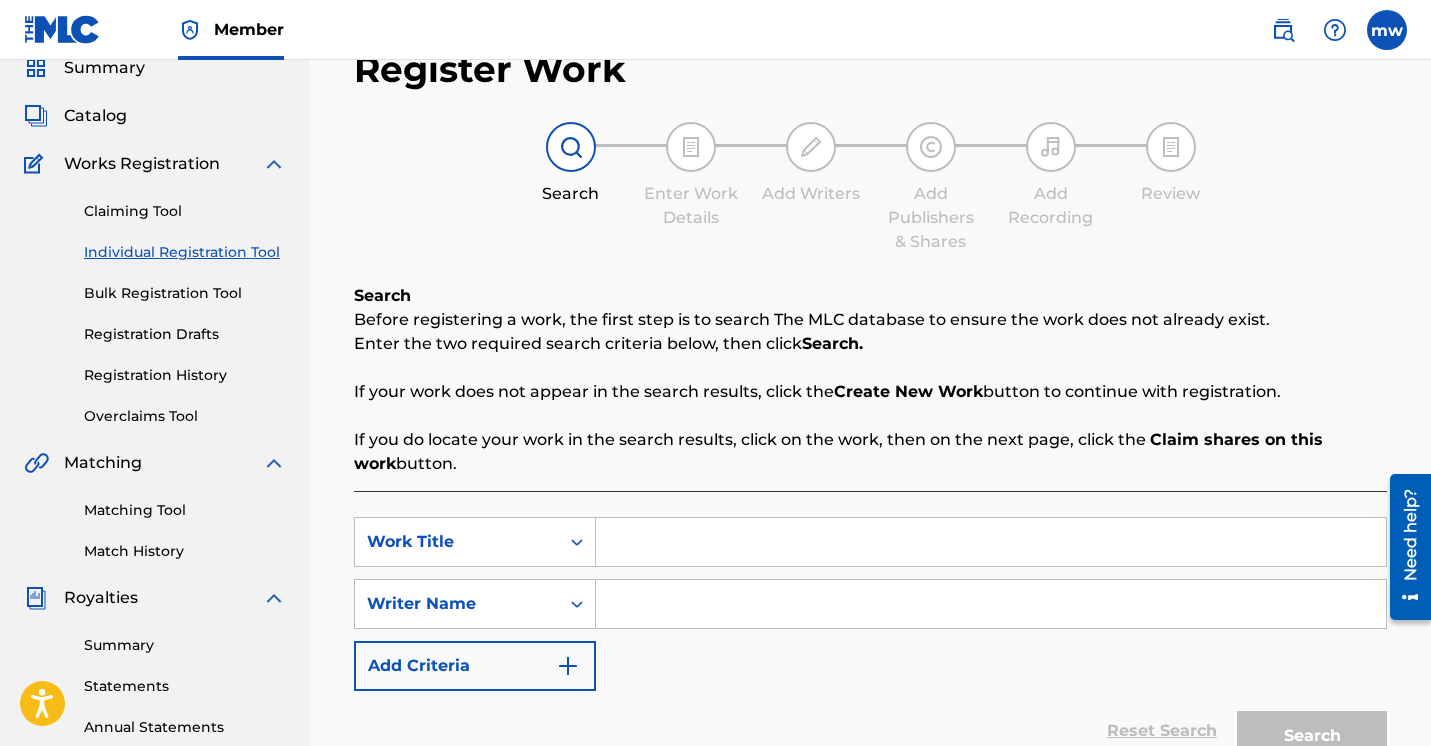 scroll, scrollTop: 131, scrollLeft: 0, axis: vertical 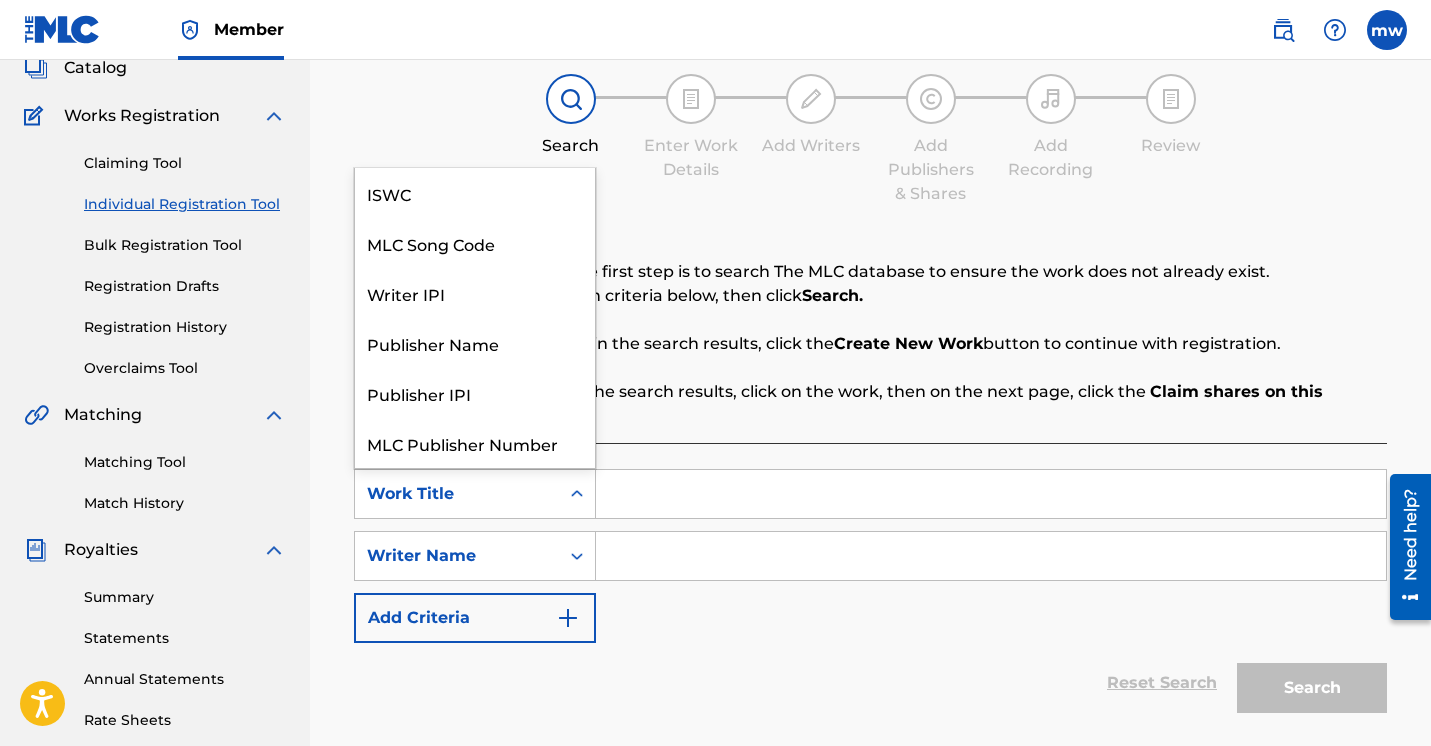 click at bounding box center (577, 494) 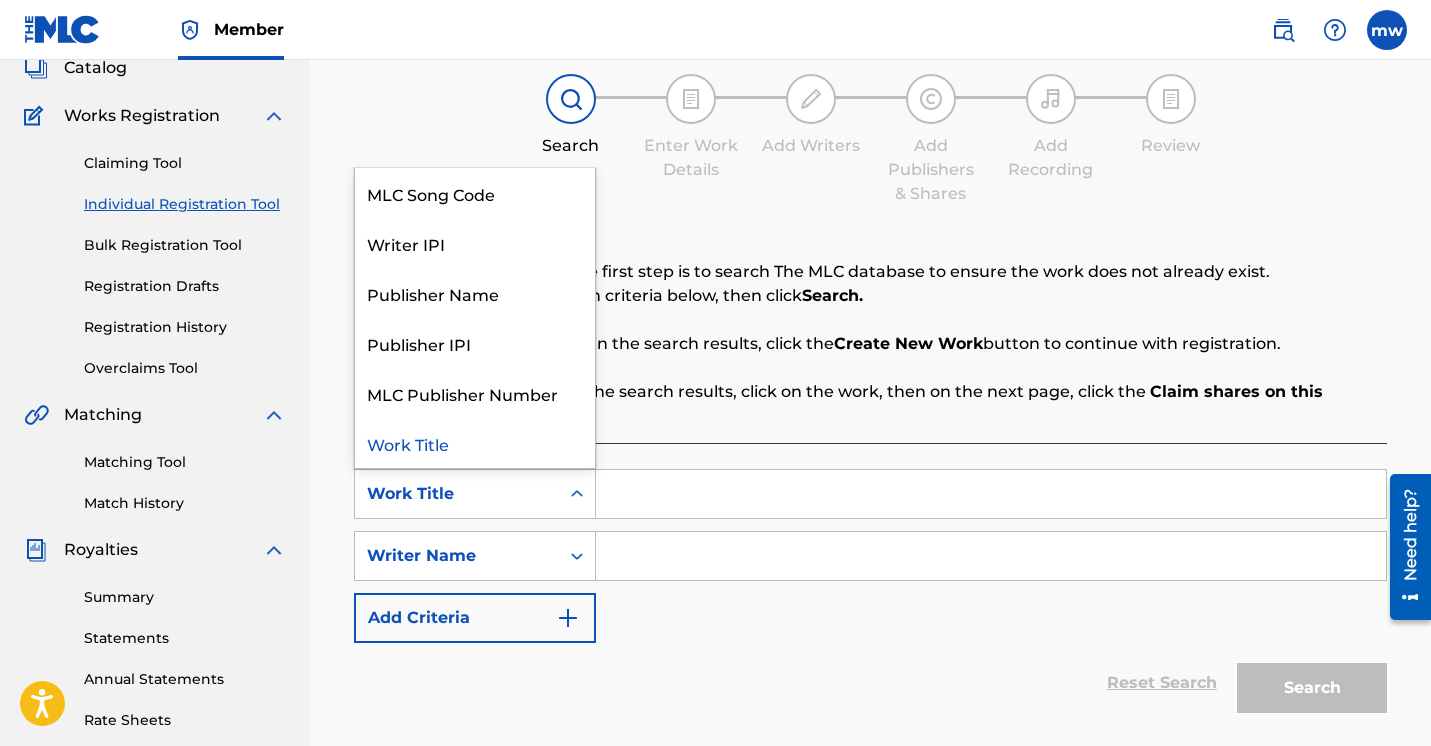 click on "Work Title" at bounding box center (475, 443) 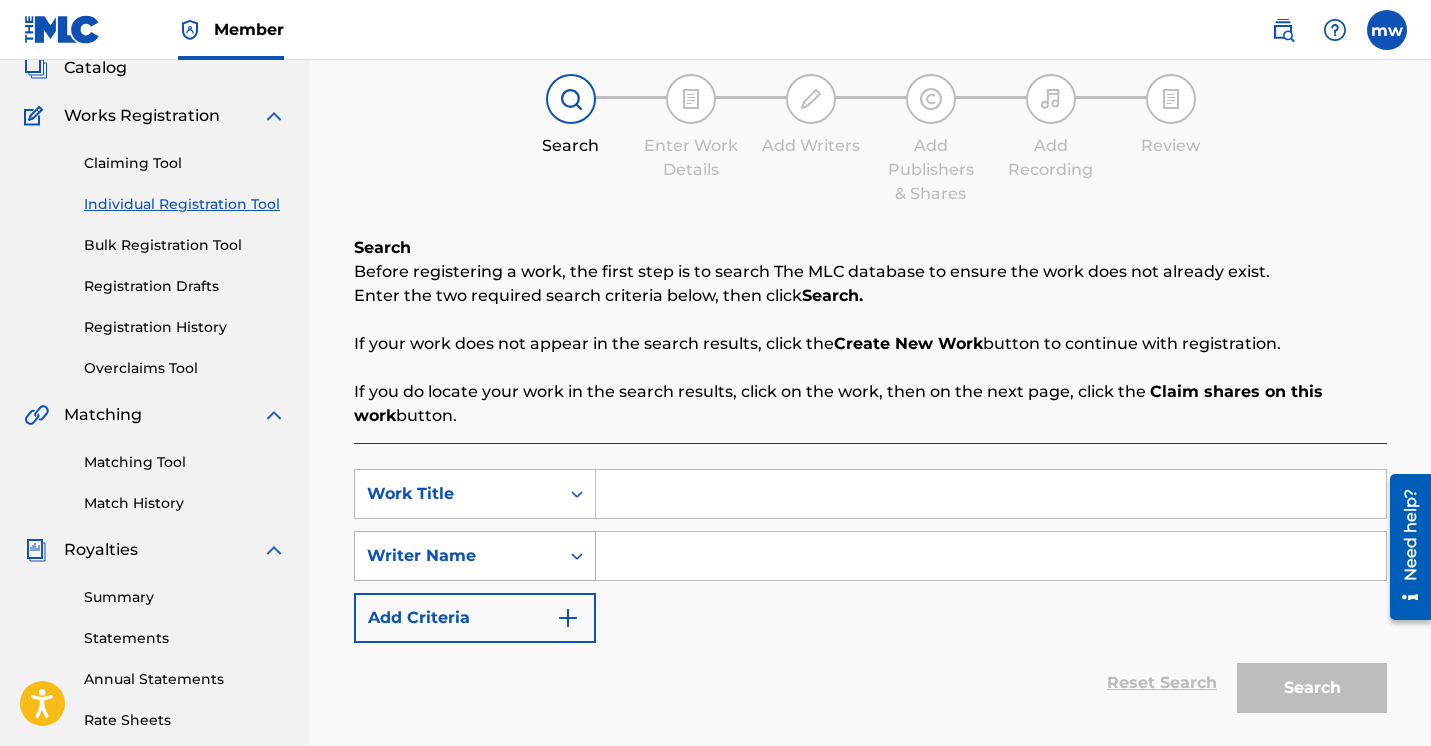 click on "Writer Name" at bounding box center [457, 556] 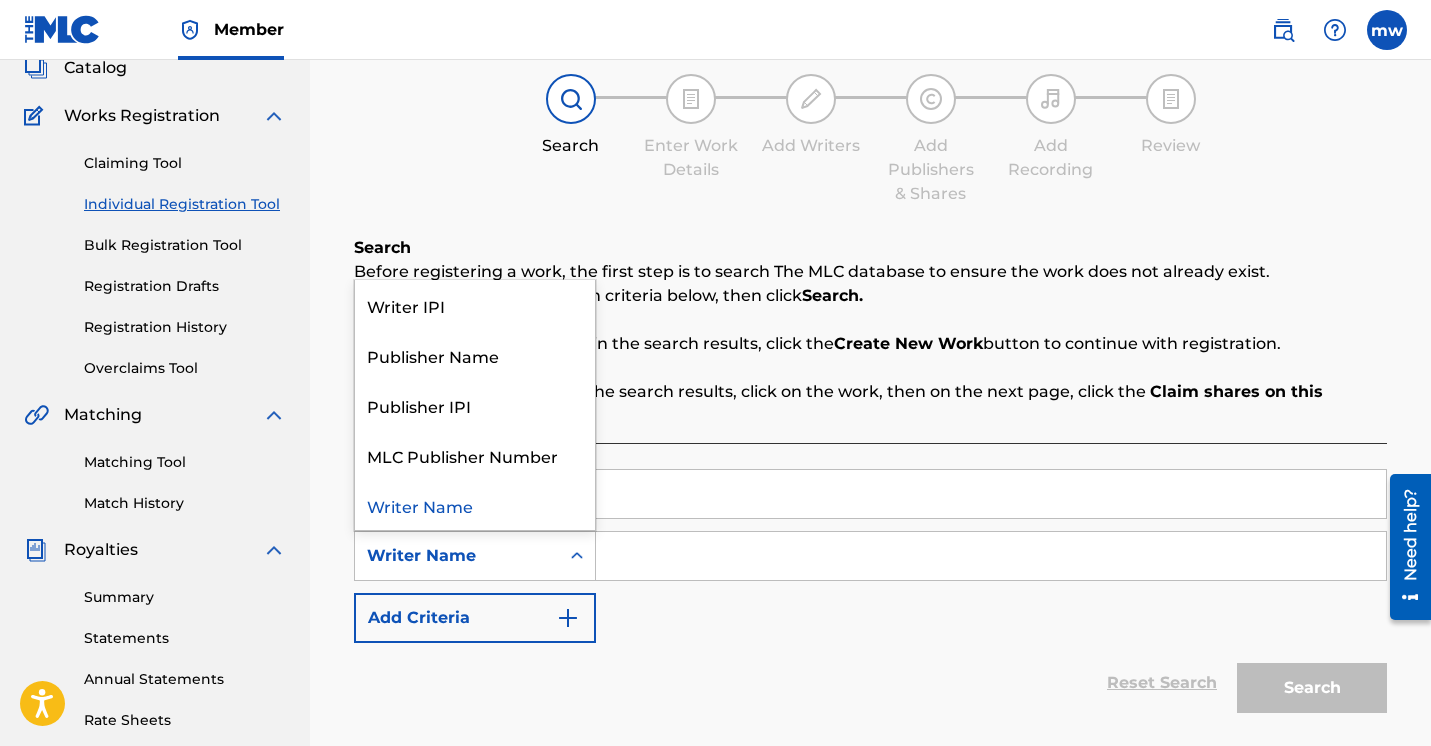 click on "Writer Name" at bounding box center (475, 505) 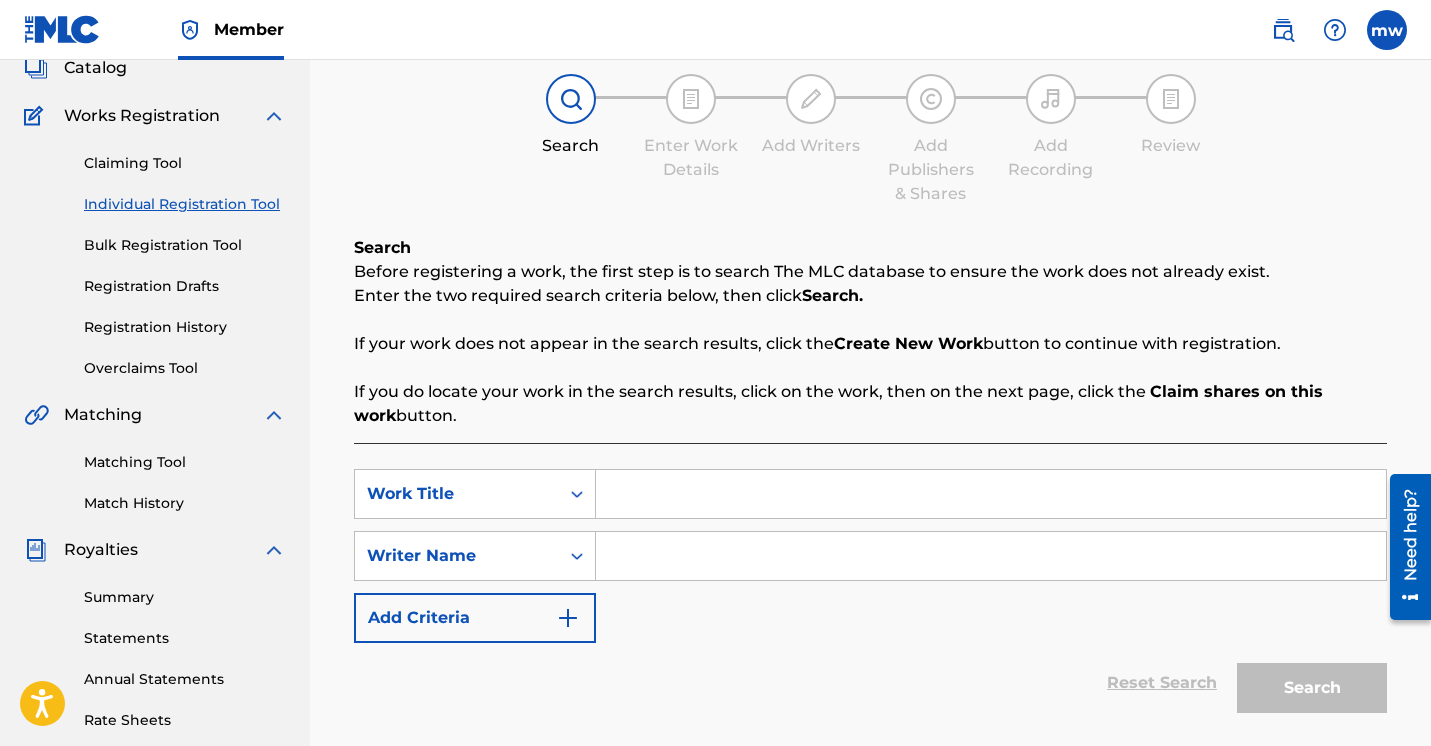 click at bounding box center (991, 556) 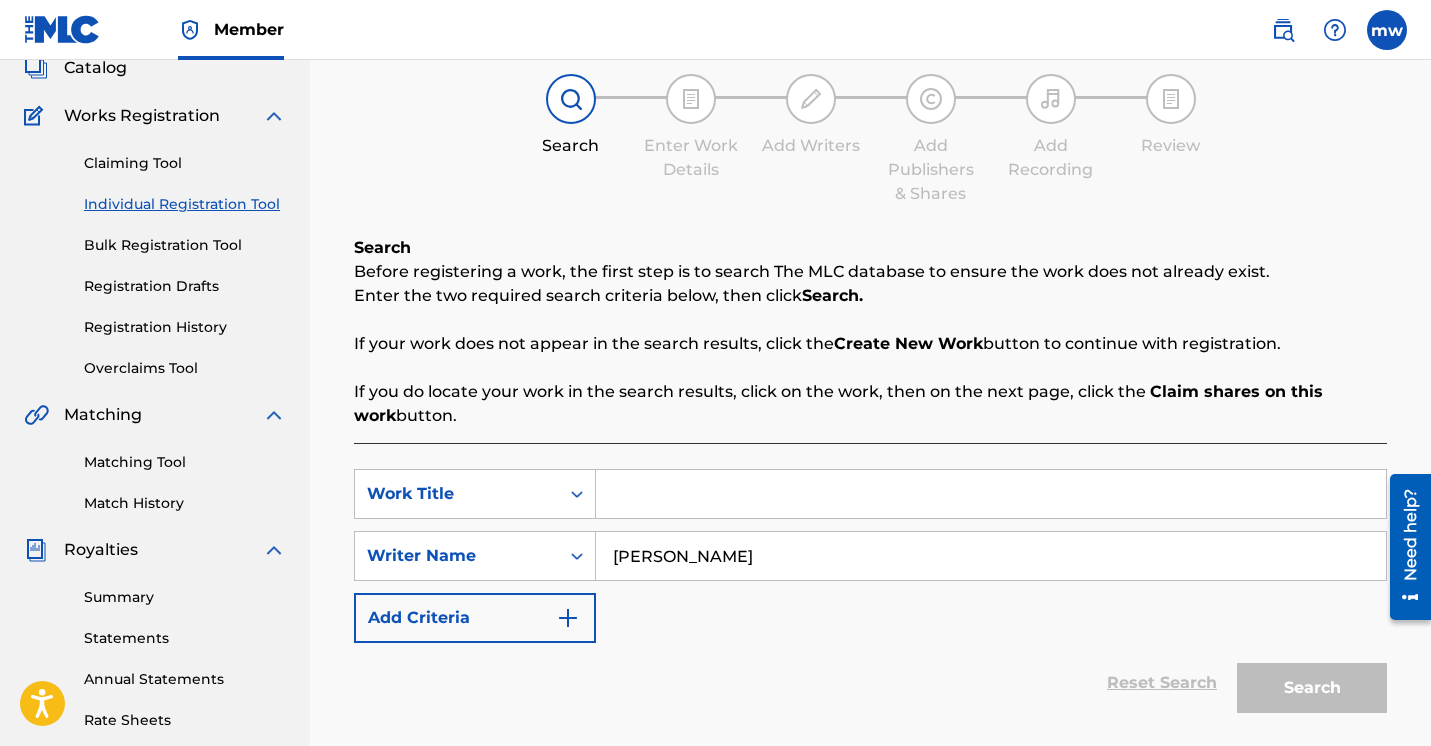 type on "[PERSON_NAME]" 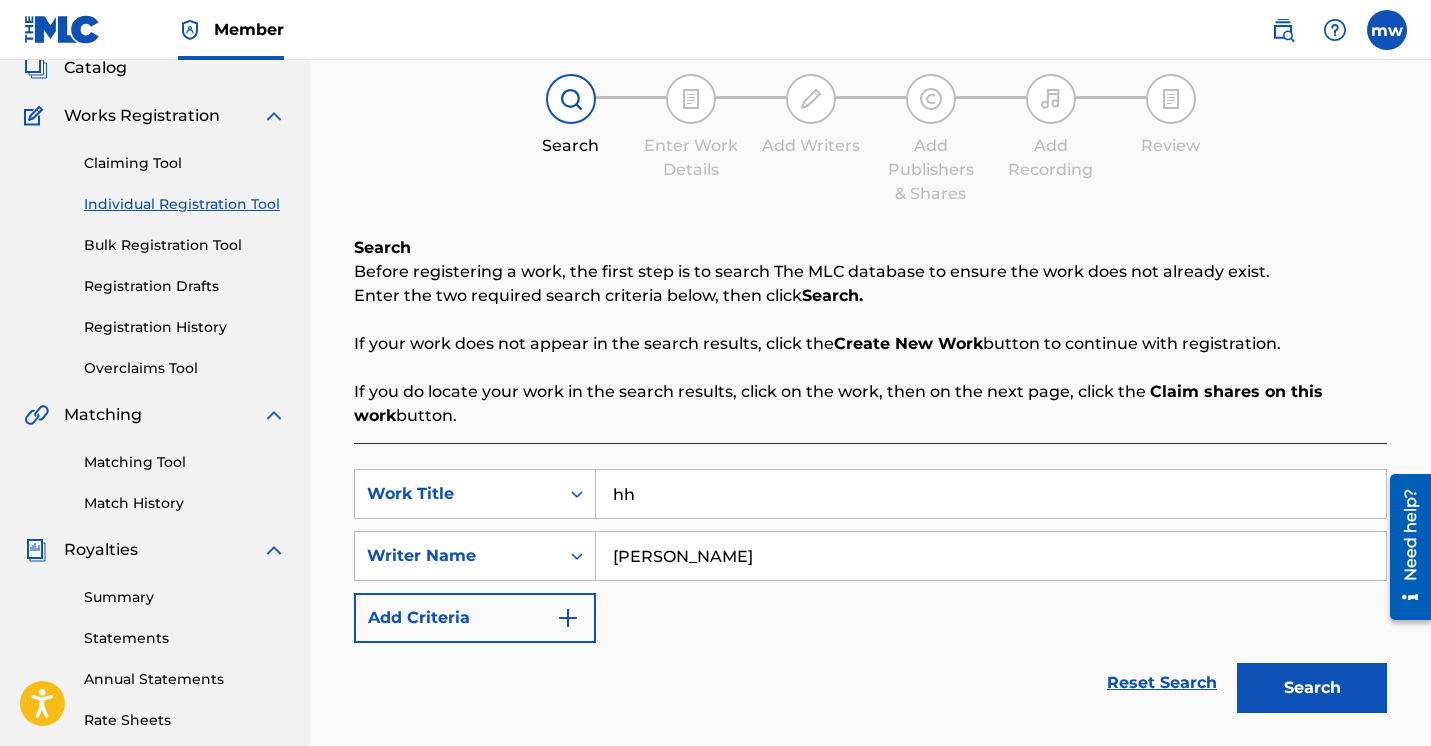 type on "h" 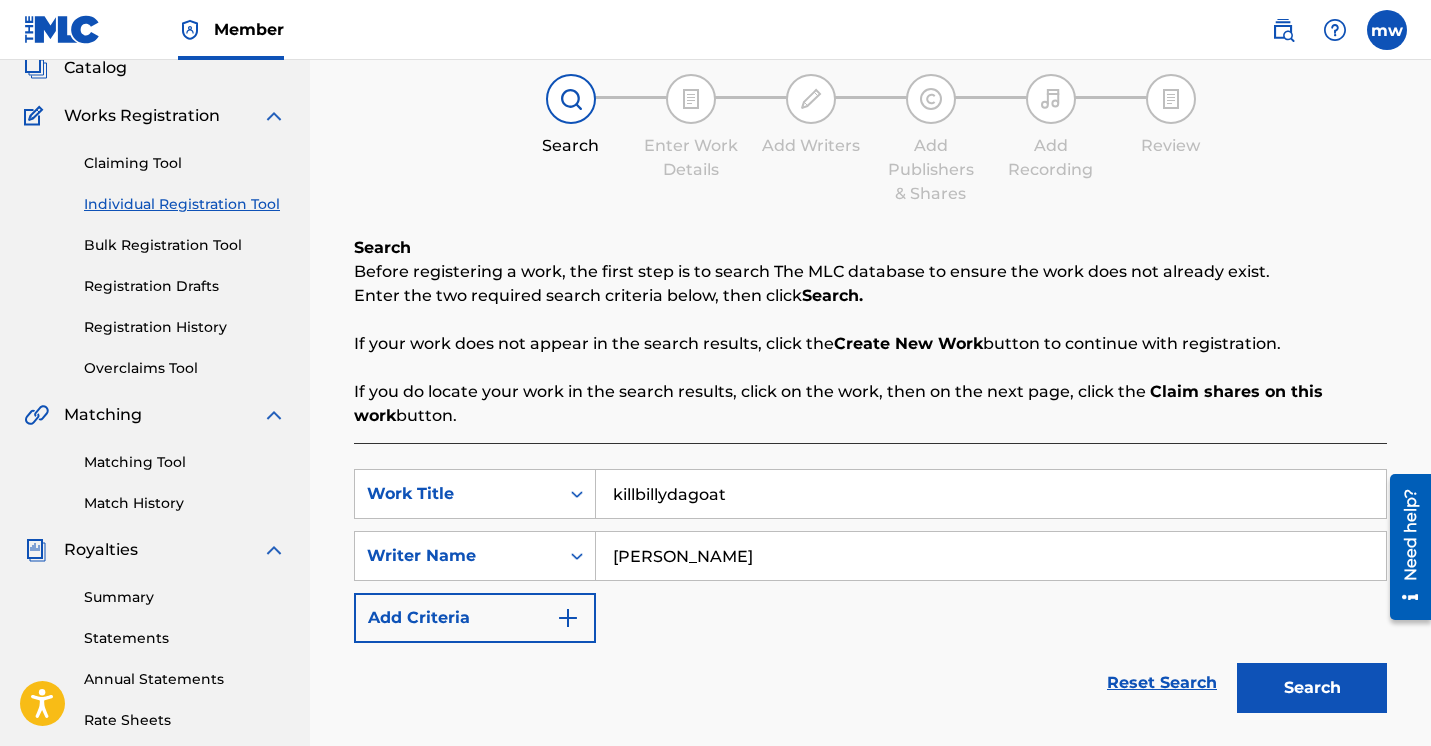 type on "killbillydagoat" 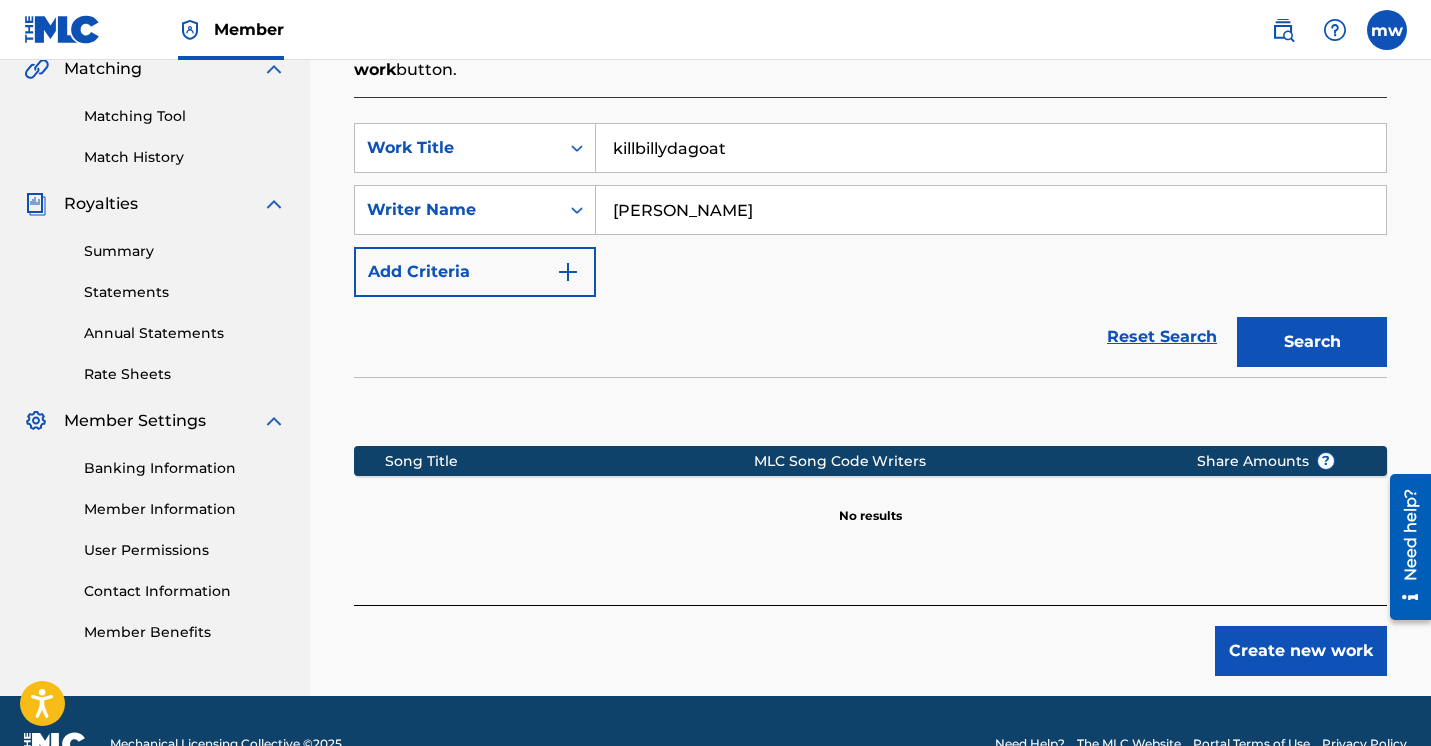 scroll, scrollTop: 407, scrollLeft: 0, axis: vertical 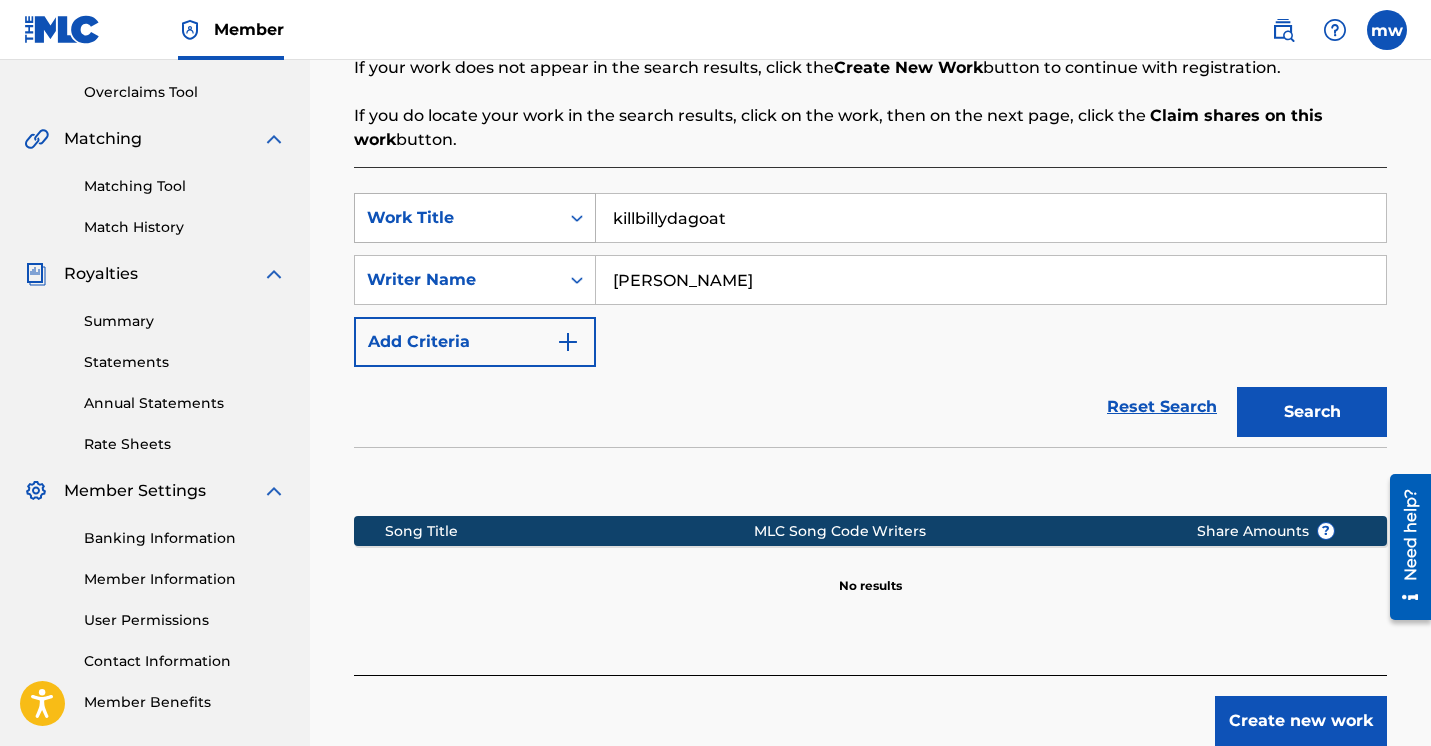 drag, startPoint x: 858, startPoint y: 229, endPoint x: 559, endPoint y: 223, distance: 299.06018 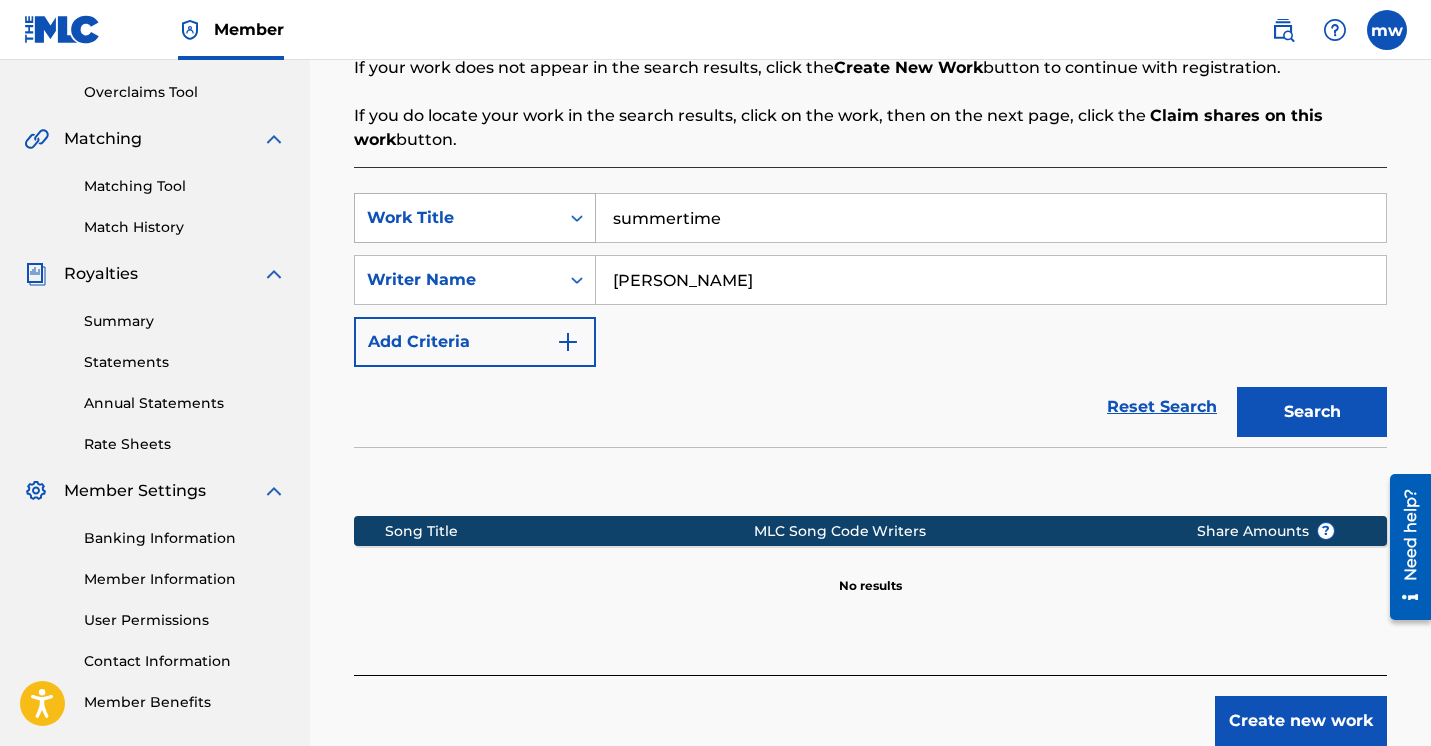 type on "summertime" 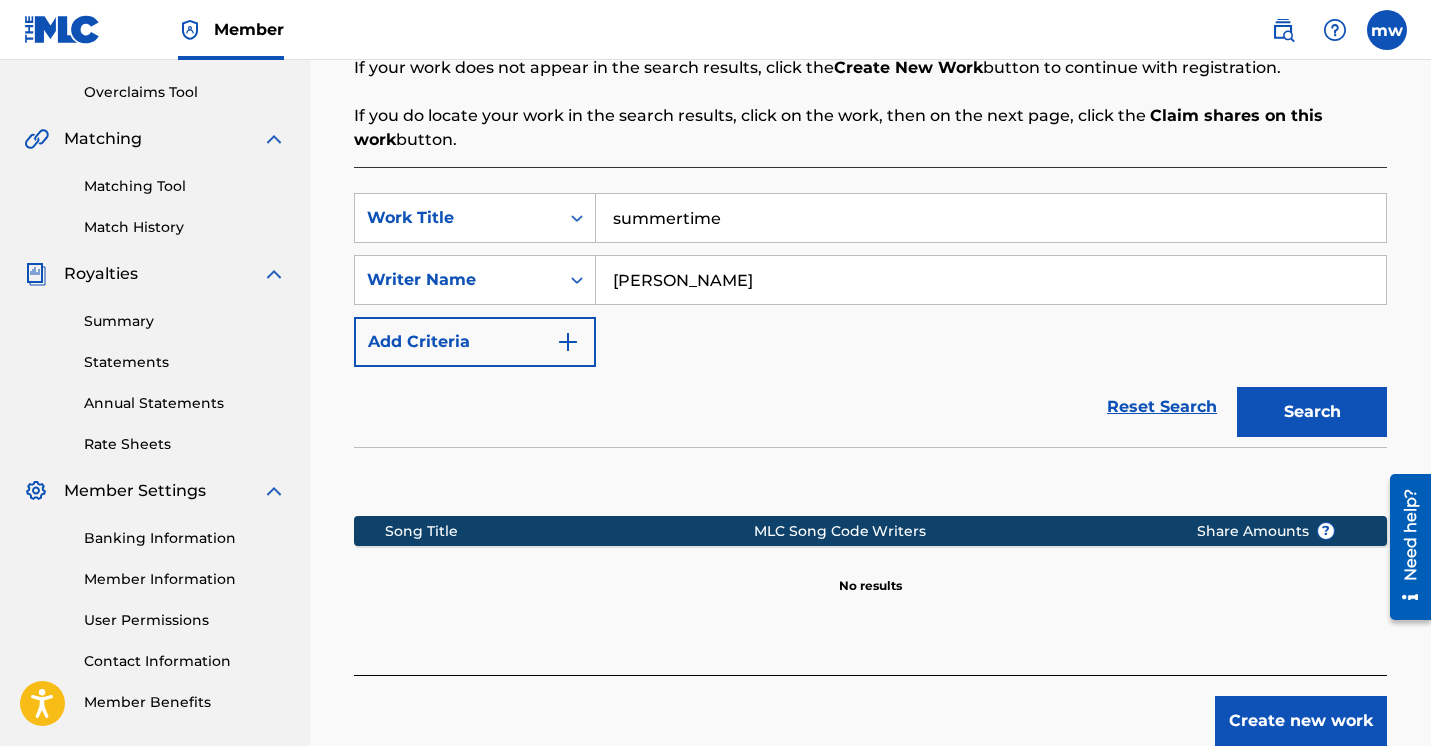 click on "Search" at bounding box center [1312, 412] 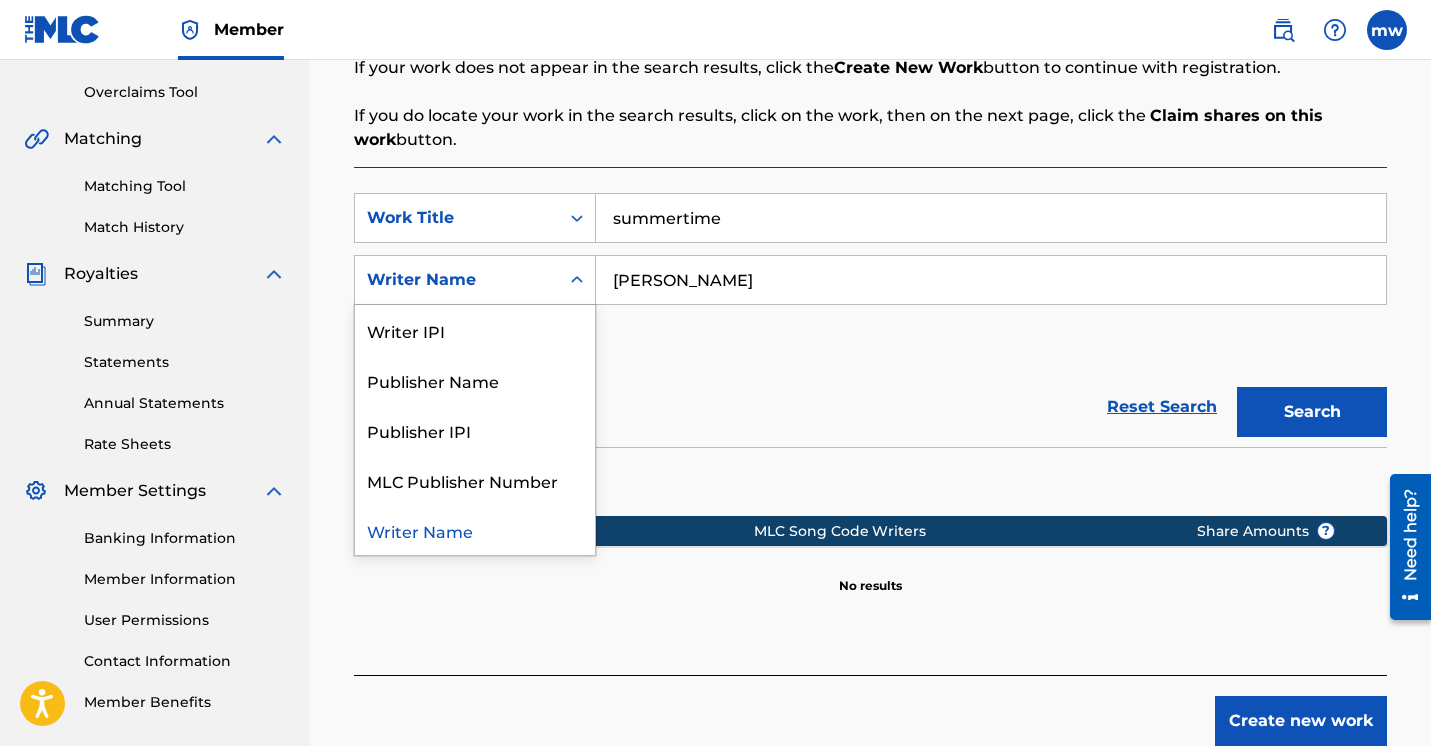 click at bounding box center (577, 280) 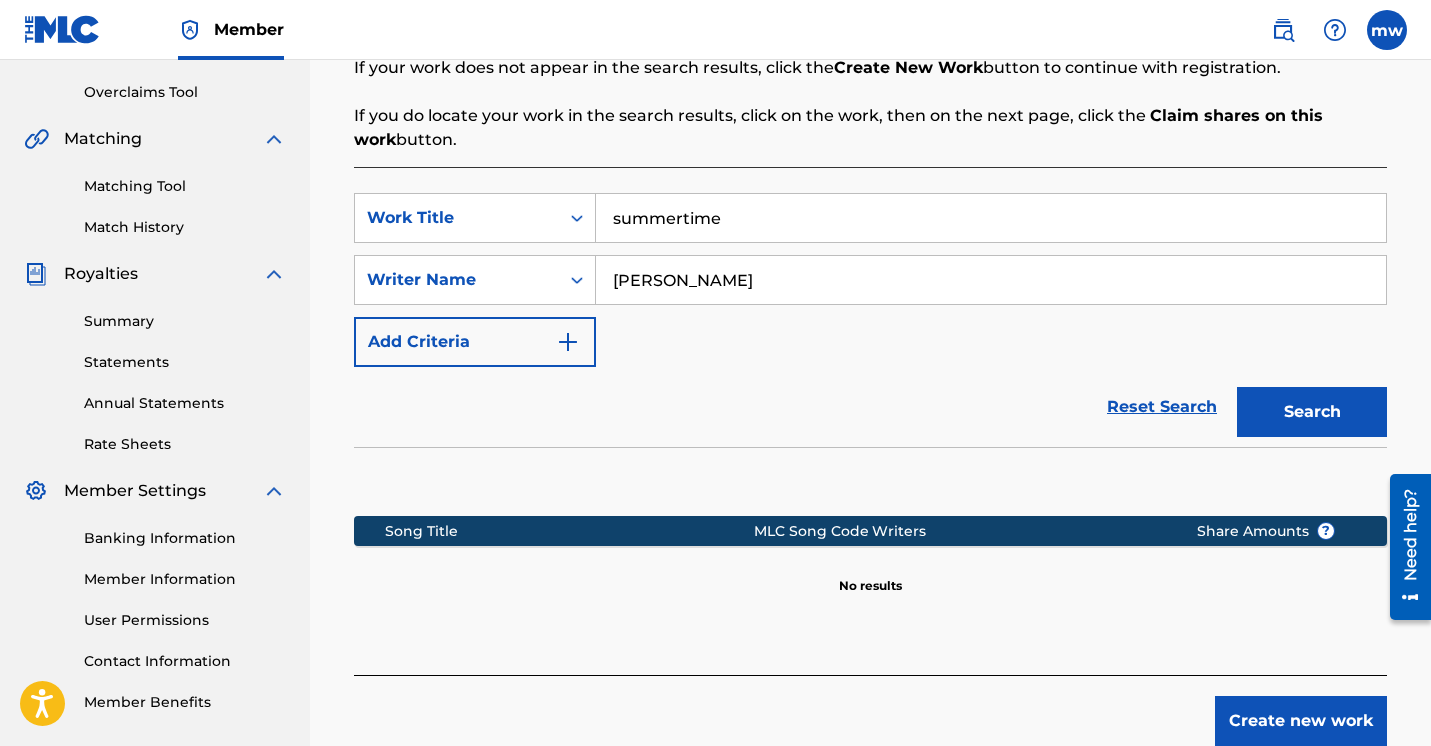click on "Add Criteria" at bounding box center [475, 342] 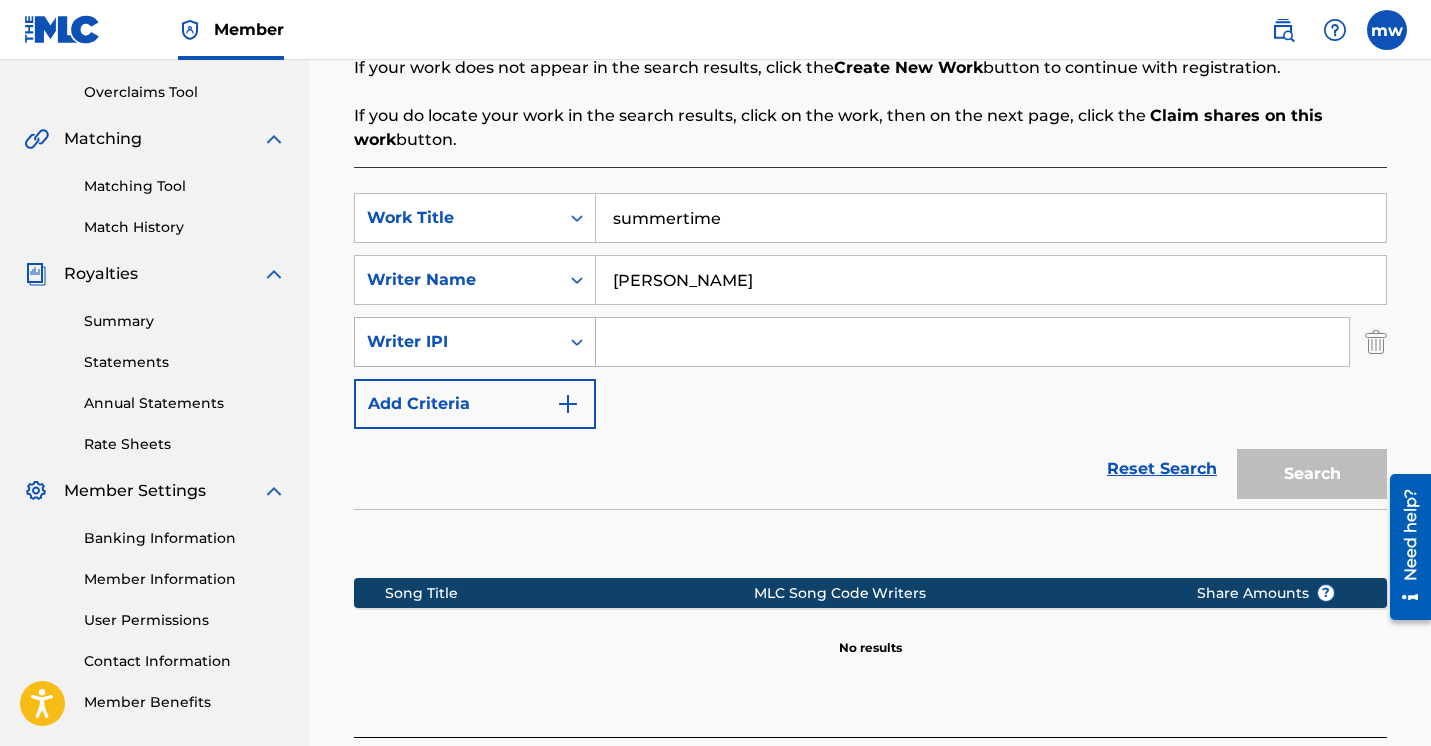 click on "Writer IPI" at bounding box center (457, 342) 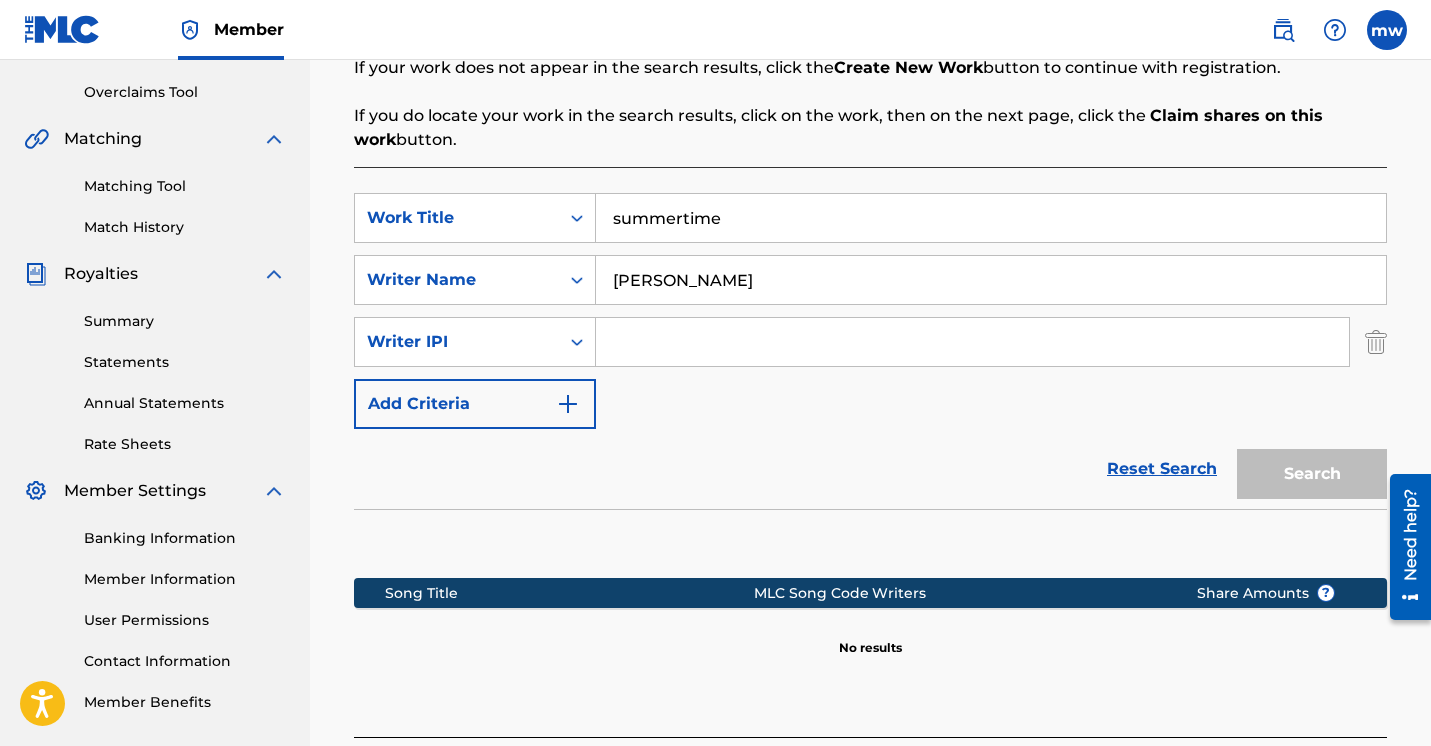 click on "Writer IPI" at bounding box center (457, 342) 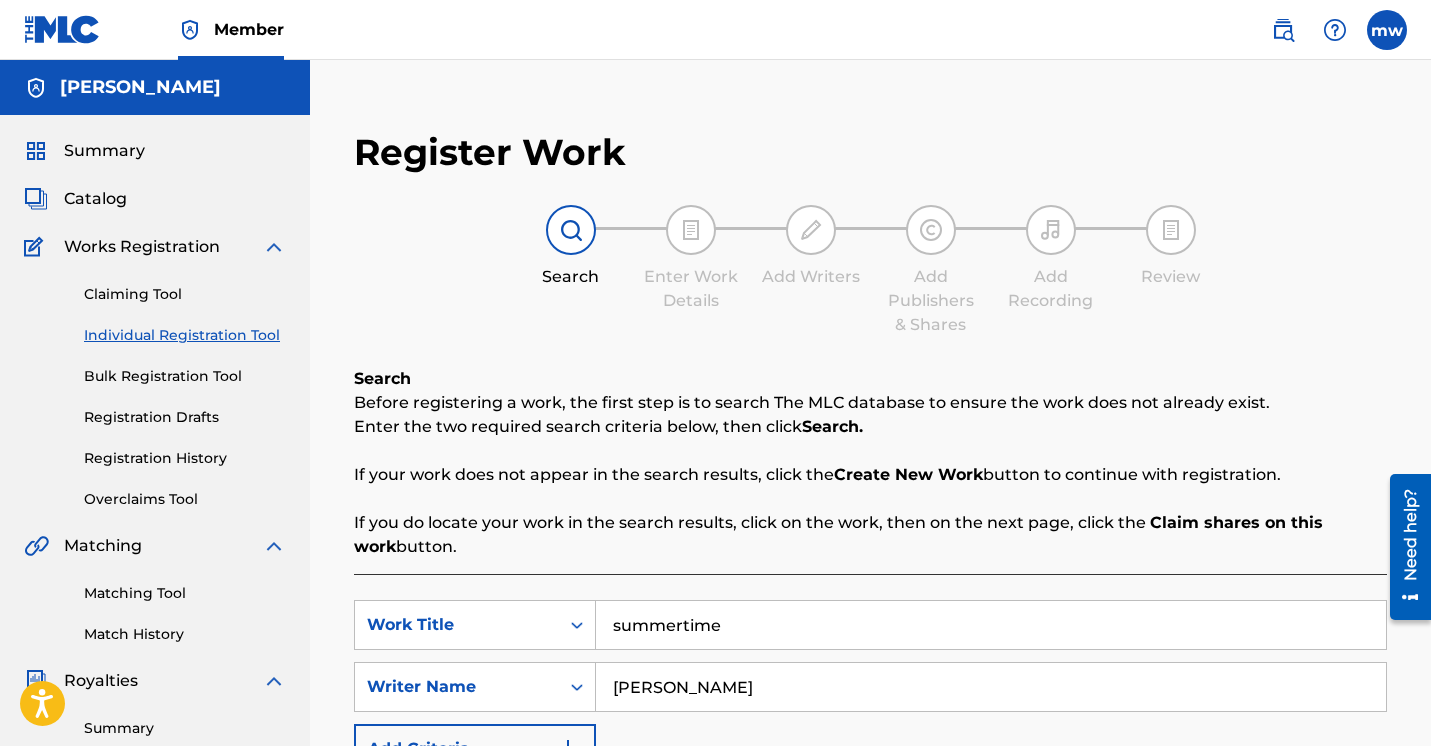 scroll, scrollTop: 0, scrollLeft: 0, axis: both 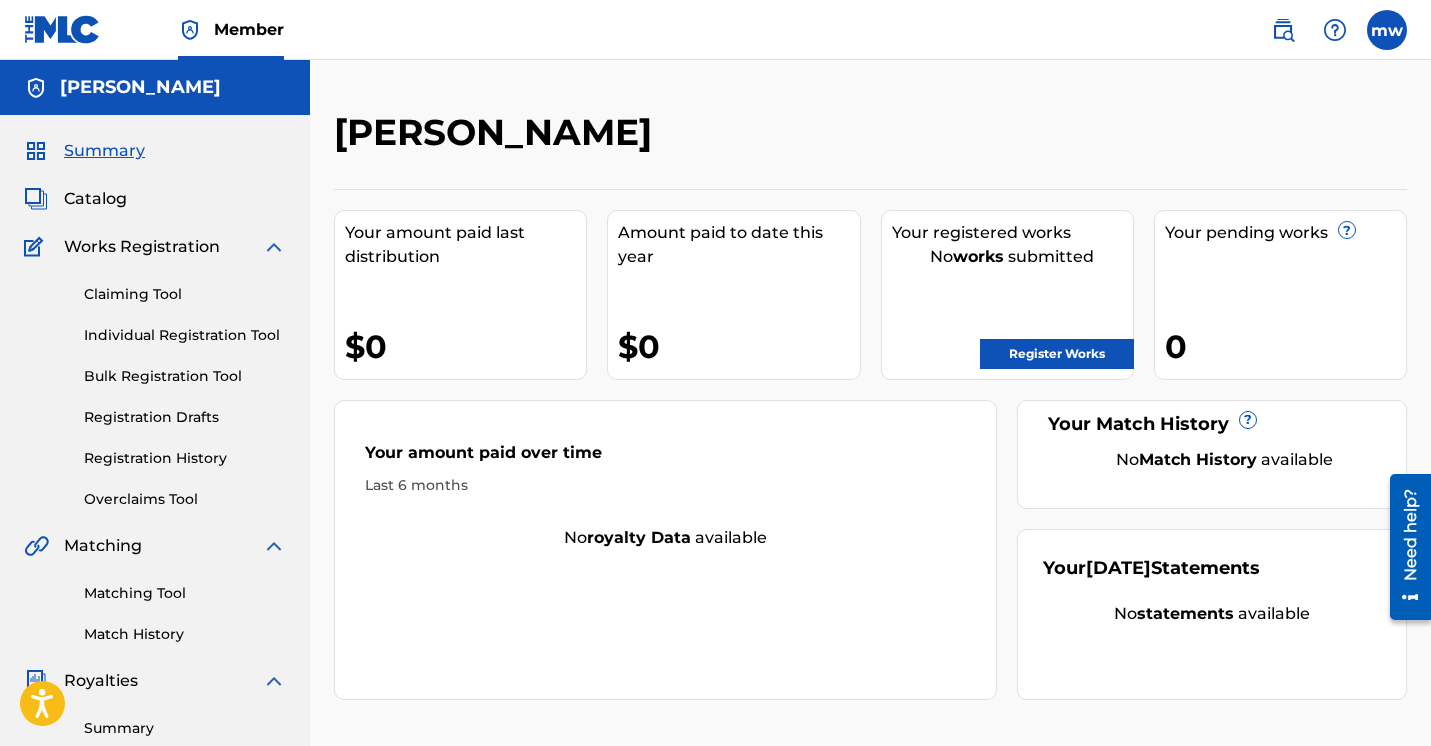 click on "Catalog" at bounding box center (95, 199) 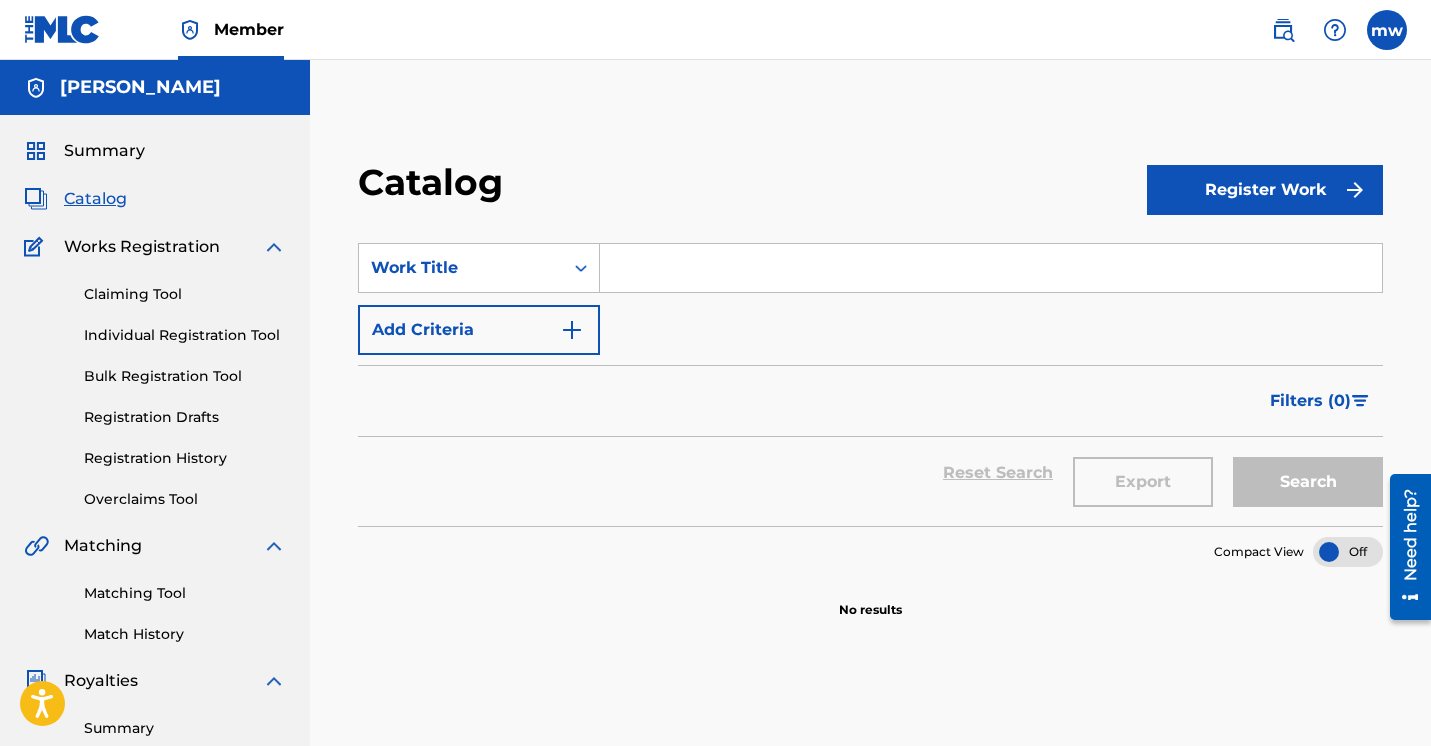 click on "Register Work" at bounding box center [1265, 190] 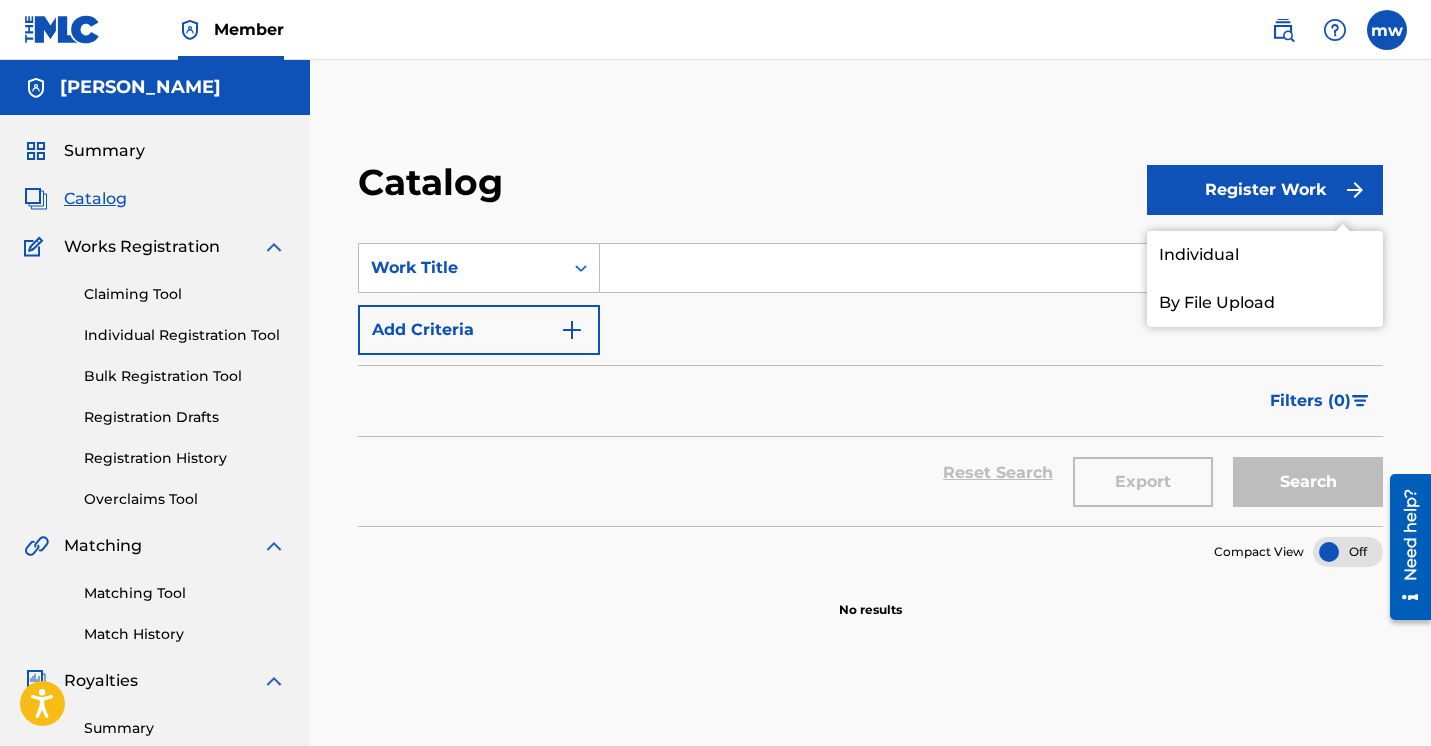 click at bounding box center [991, 268] 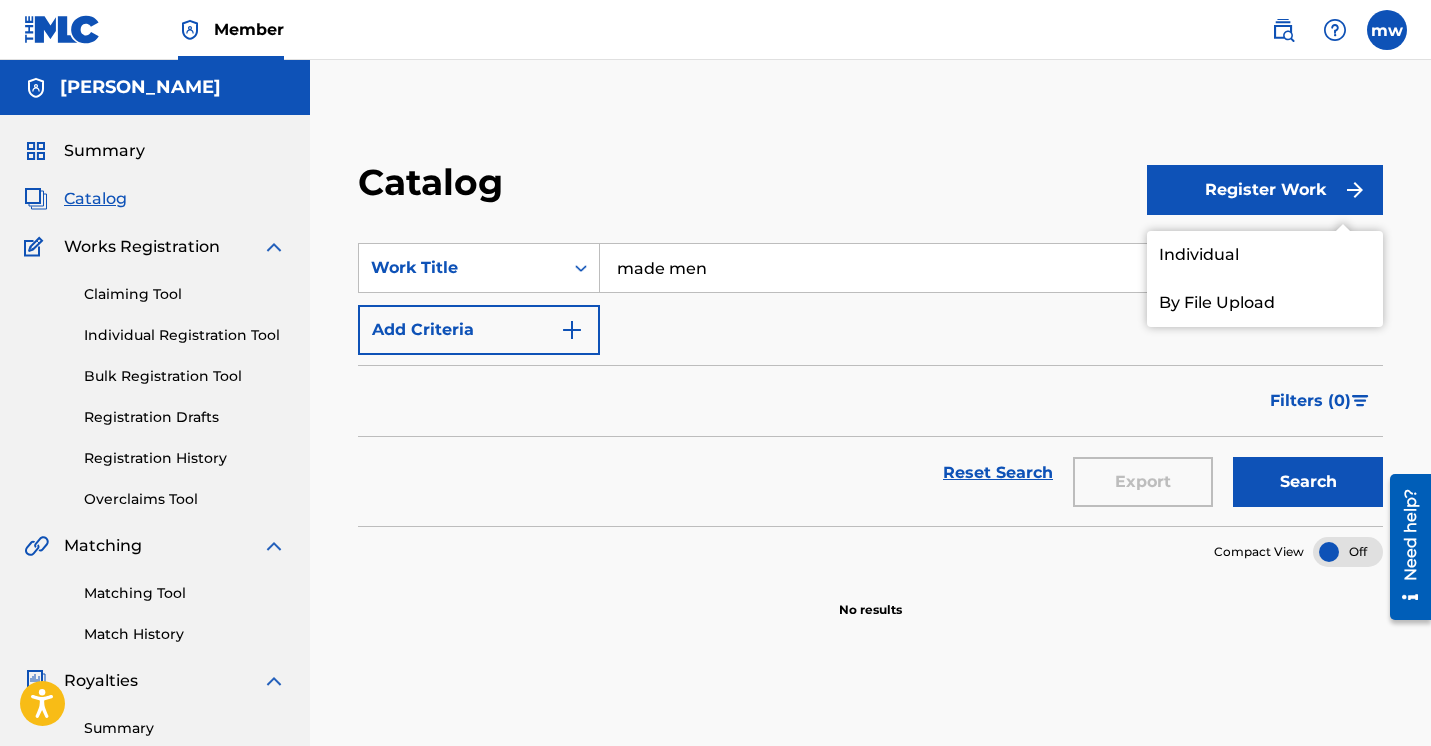 click on "Search" at bounding box center [1308, 482] 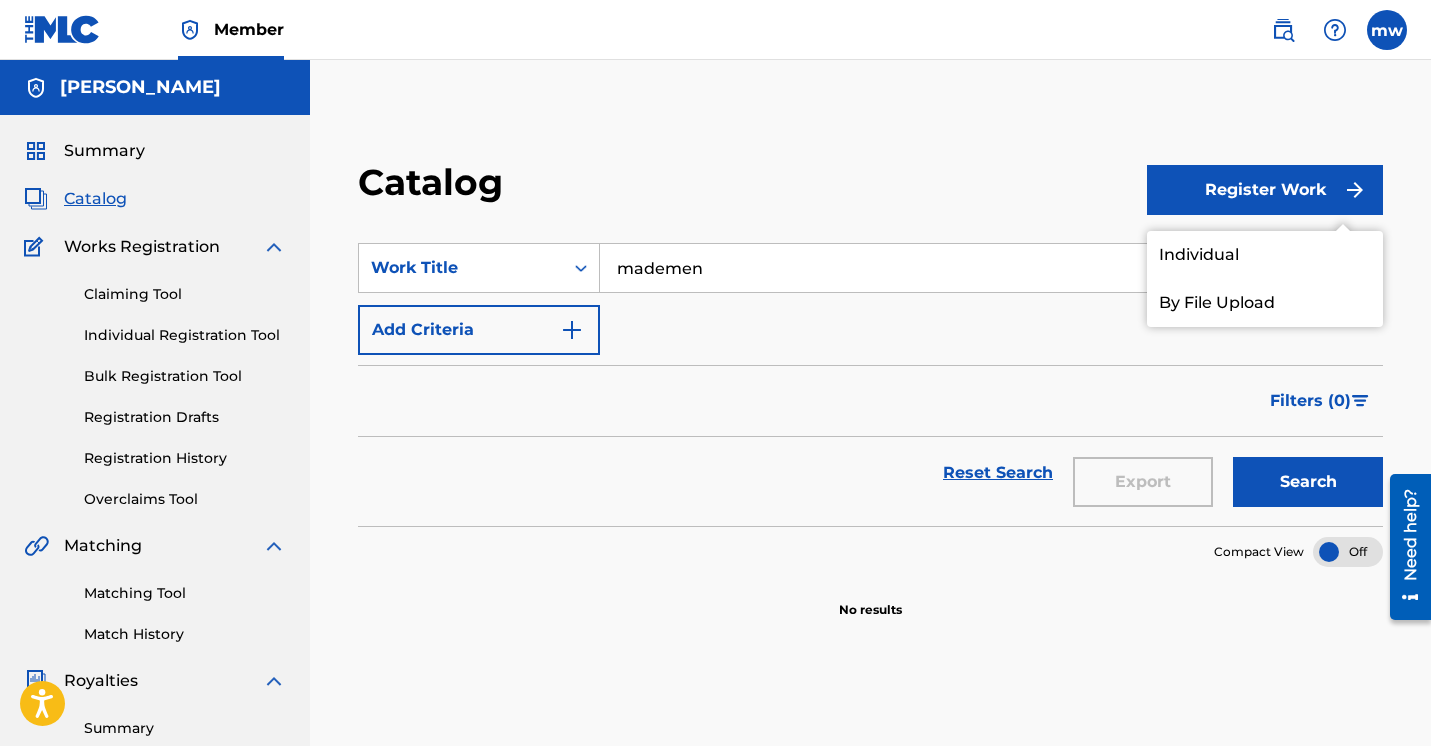 click on "Search" at bounding box center (1308, 482) 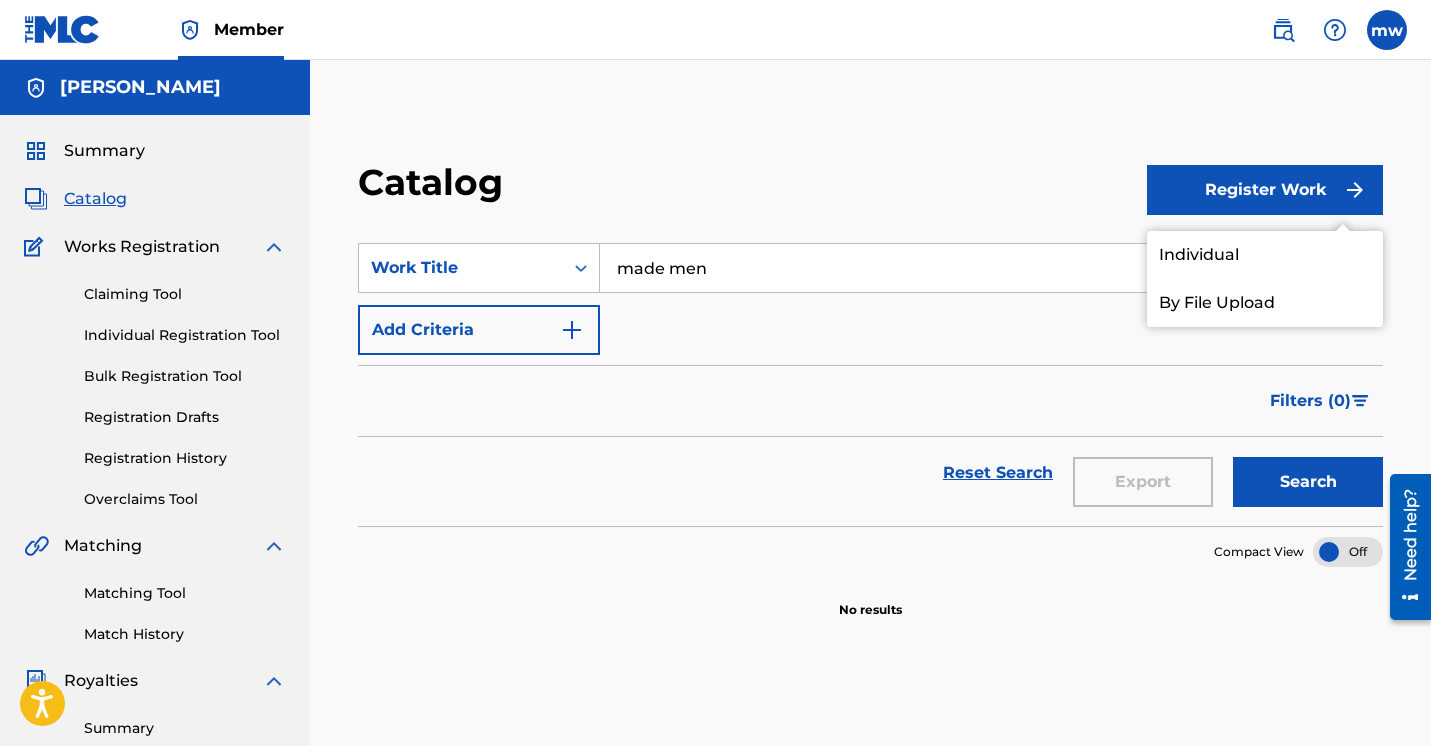 type on "made men" 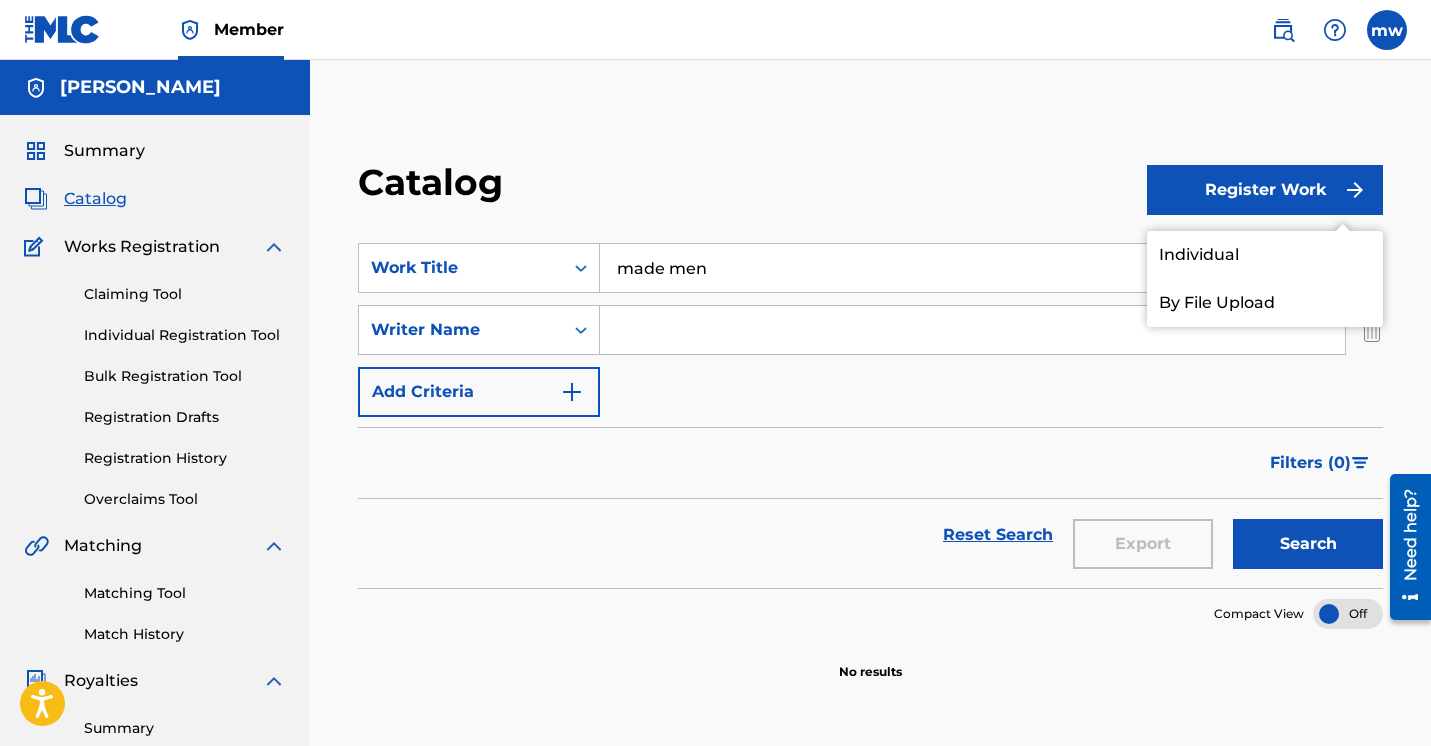 click at bounding box center (972, 330) 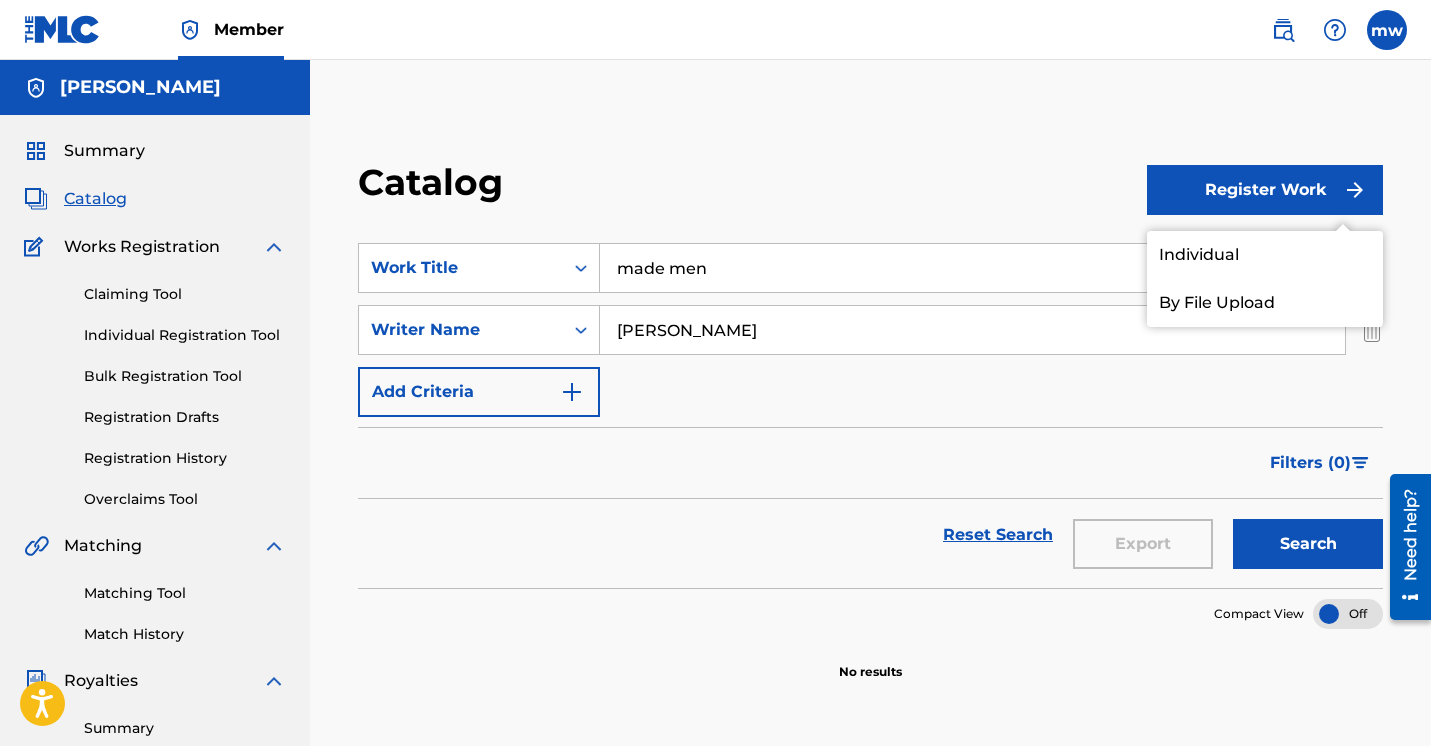 type on "[PERSON_NAME]" 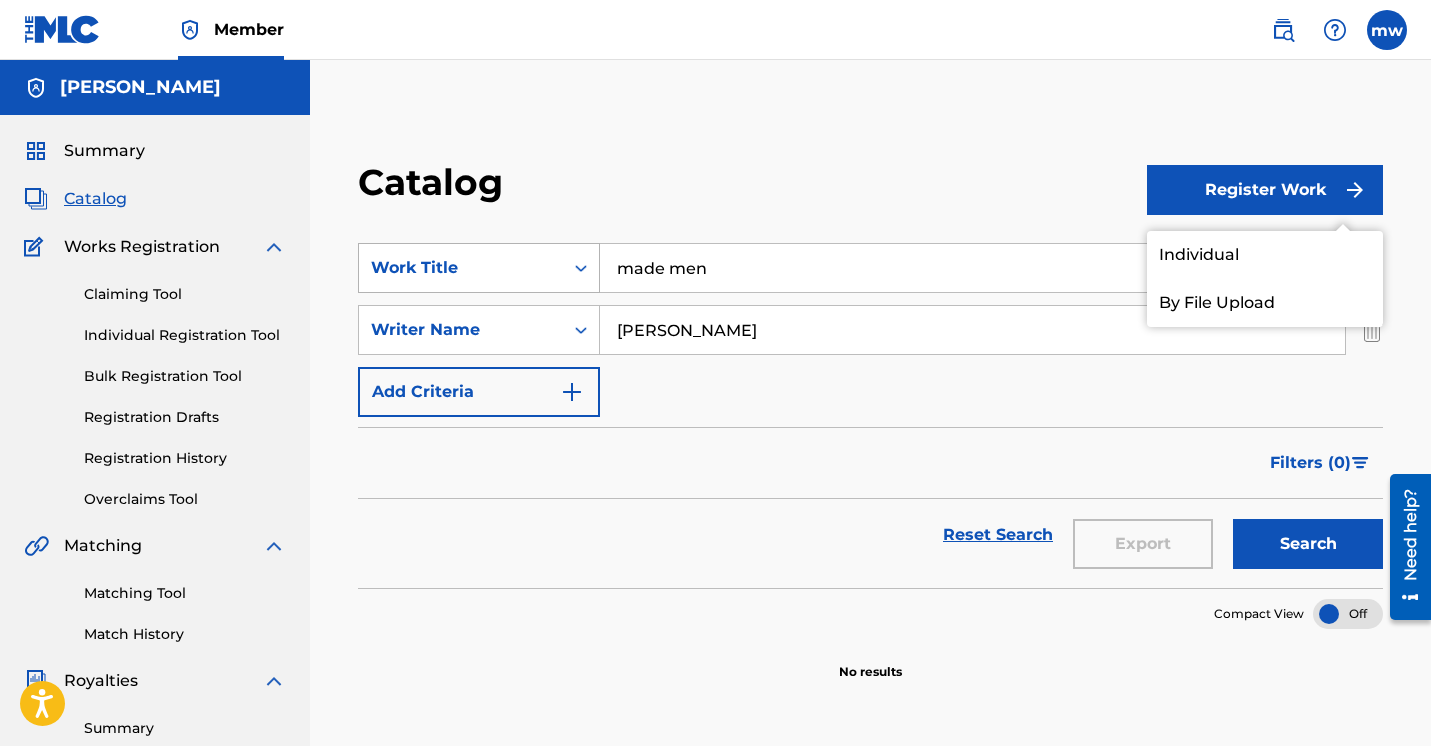 drag, startPoint x: 727, startPoint y: 279, endPoint x: 413, endPoint y: 260, distance: 314.5743 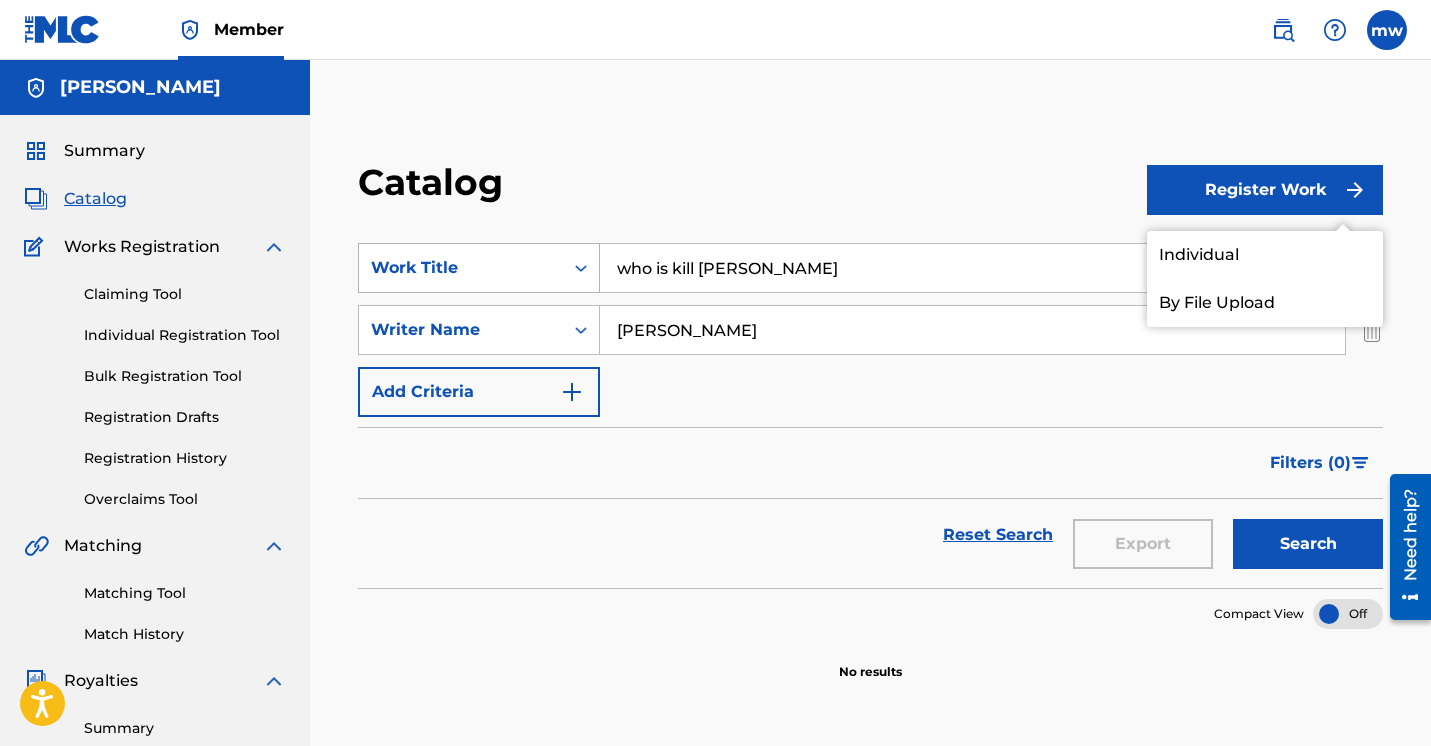 type on "who is kill [PERSON_NAME]" 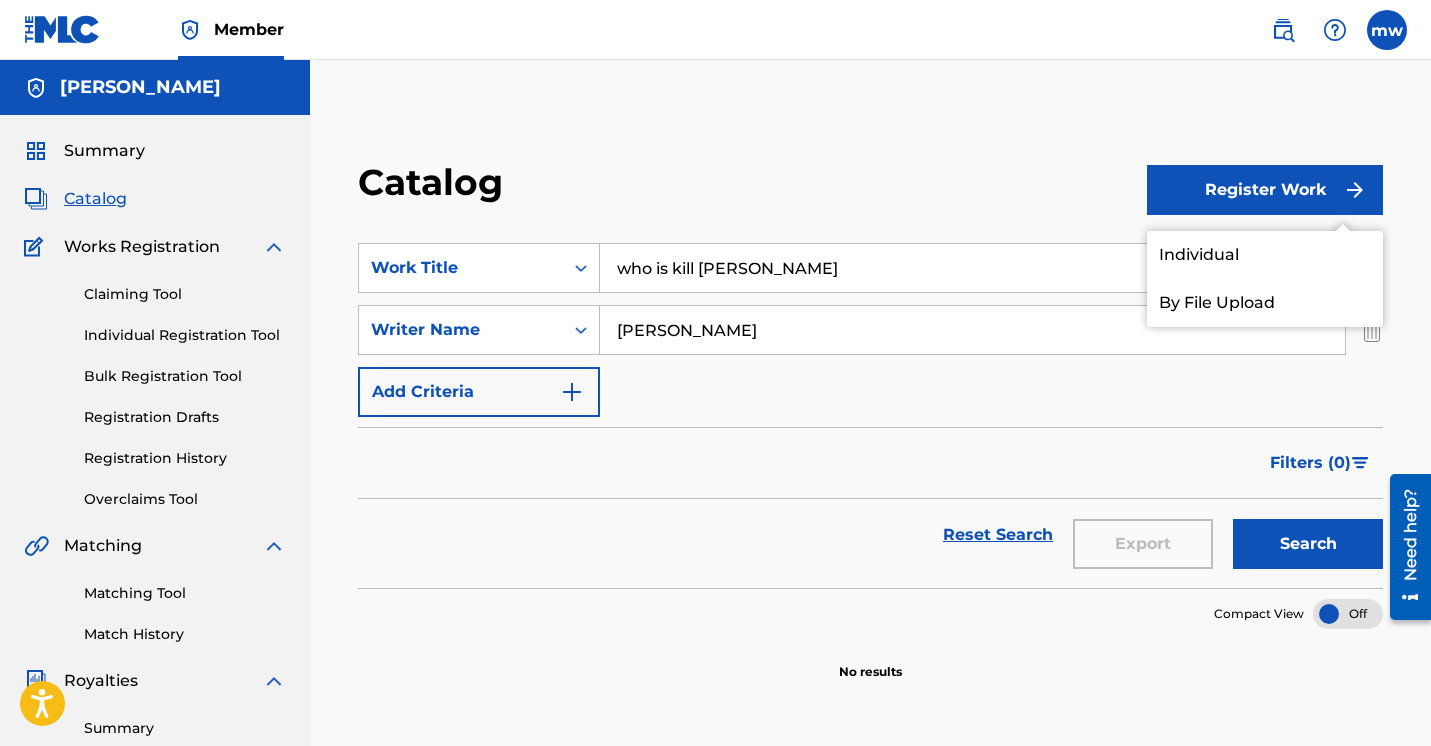 drag, startPoint x: 758, startPoint y: 332, endPoint x: 489, endPoint y: 297, distance: 271.2674 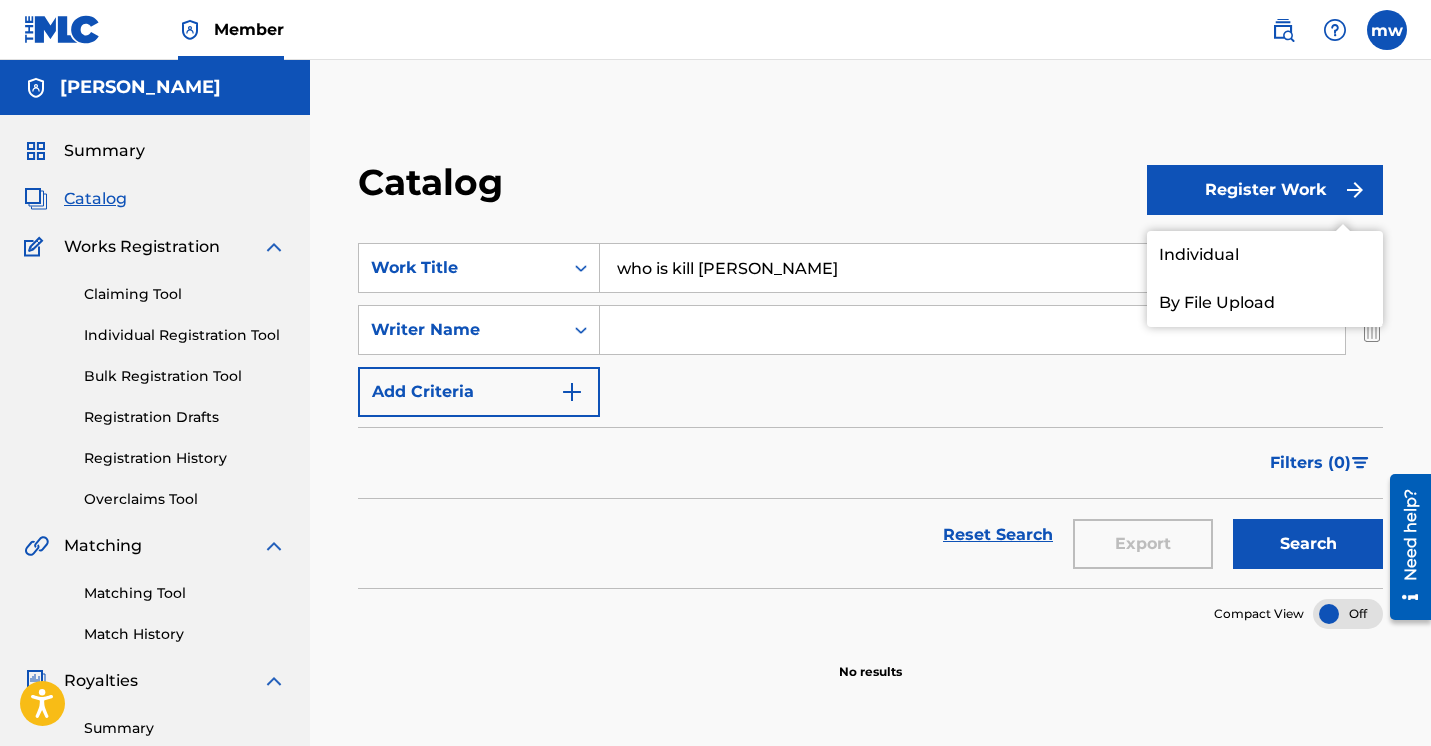 type 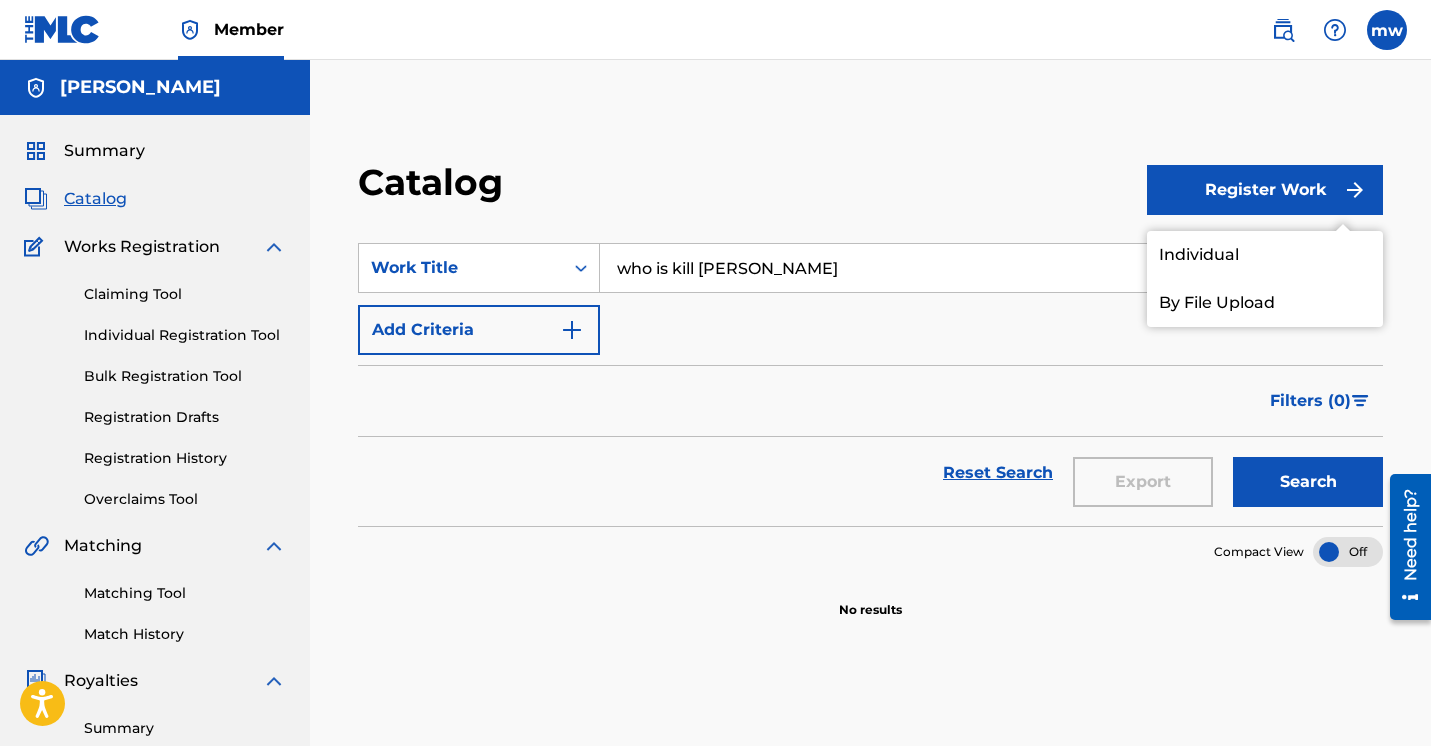 click on "who is kill [PERSON_NAME]" at bounding box center (991, 268) 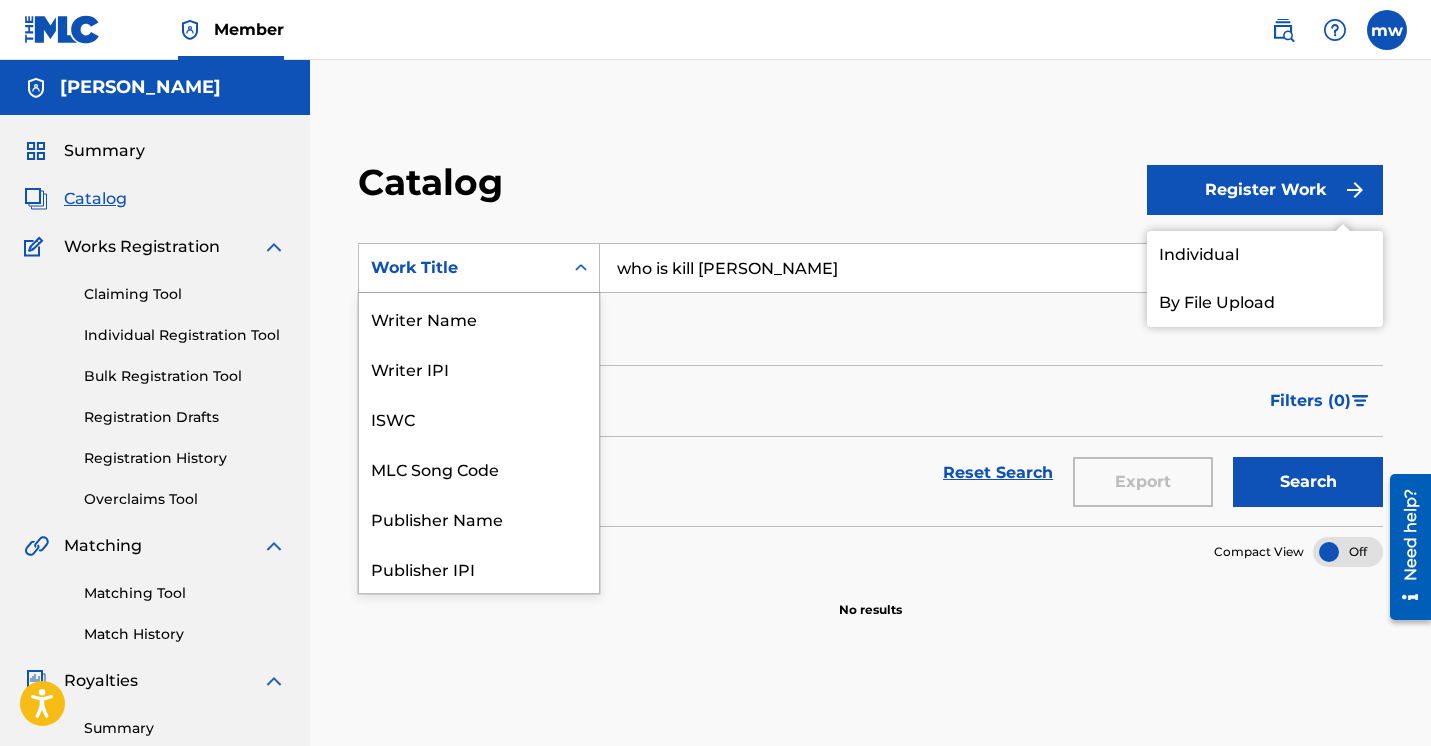 click on "Work Title" at bounding box center [461, 268] 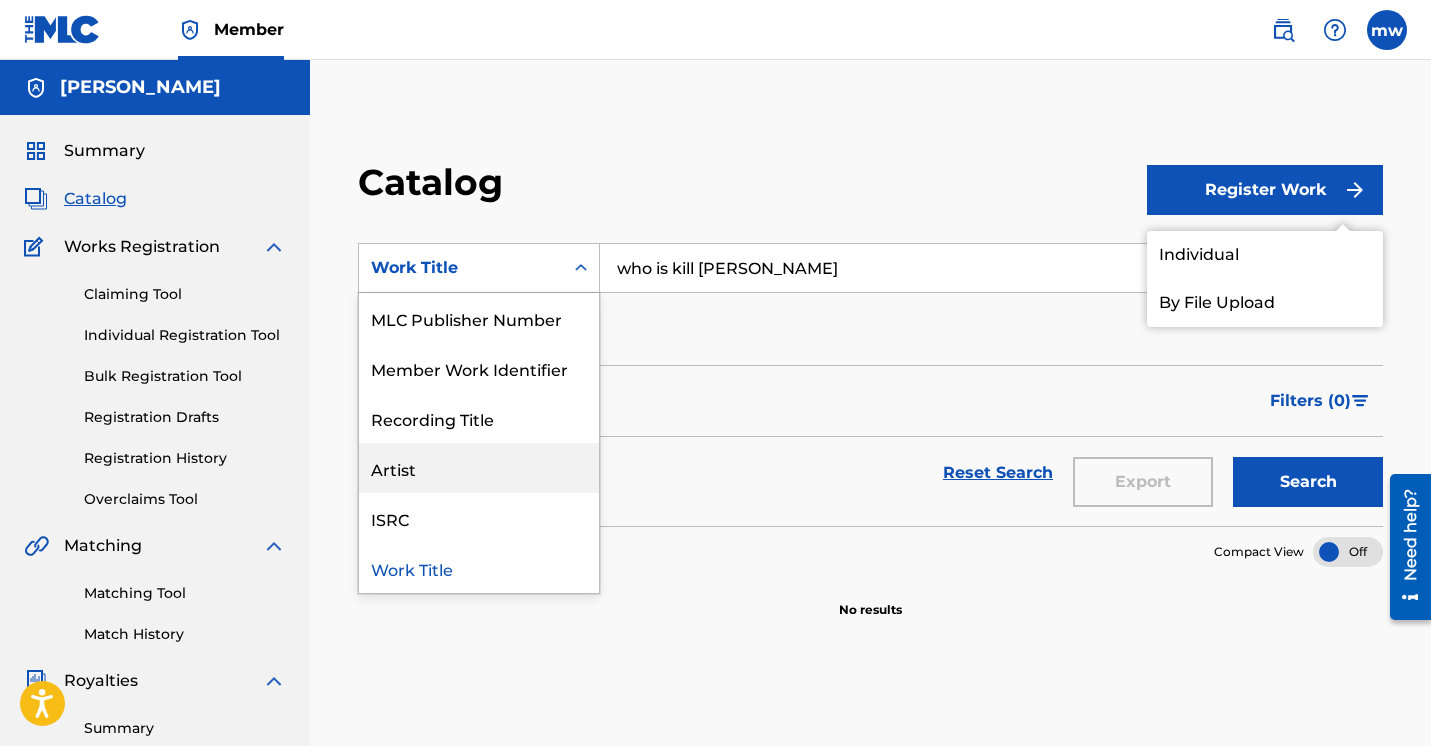 scroll, scrollTop: 300, scrollLeft: 0, axis: vertical 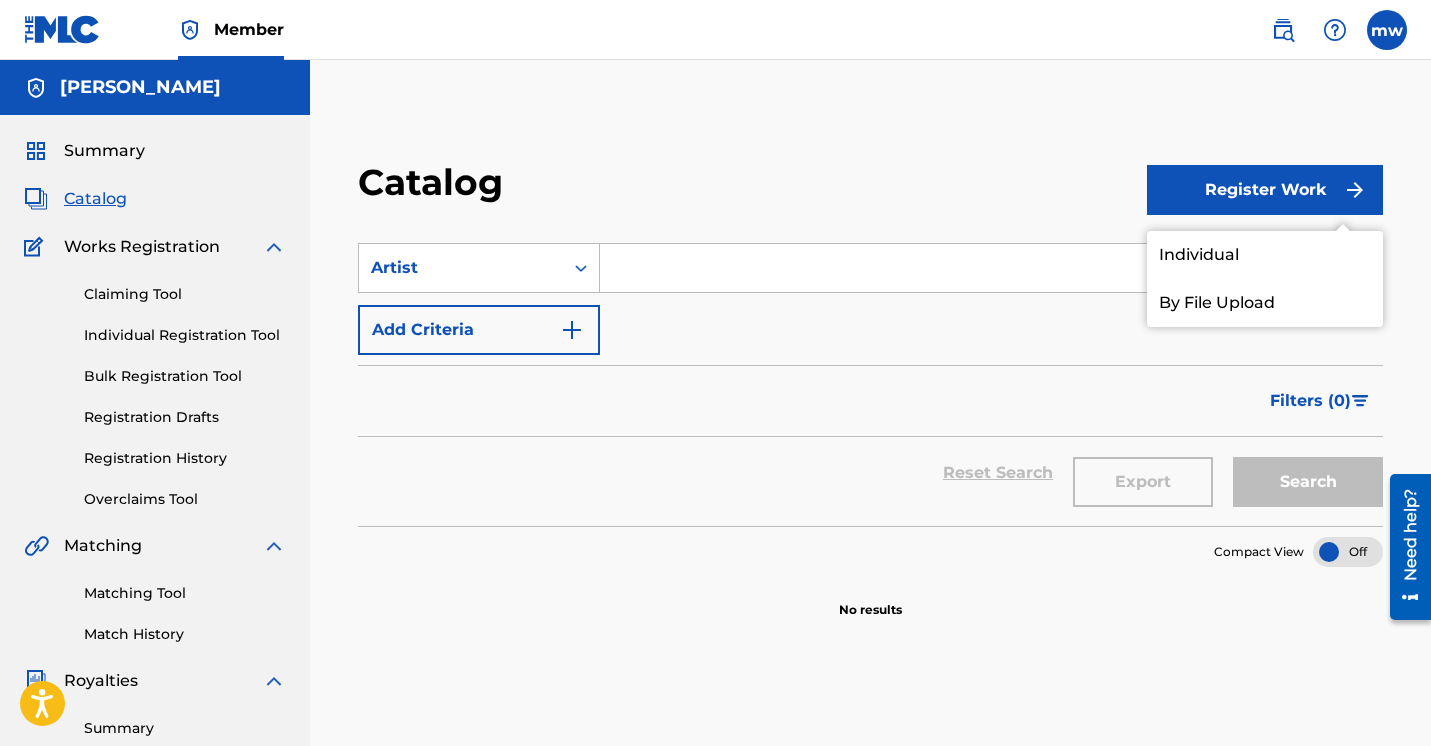 click at bounding box center (991, 268) 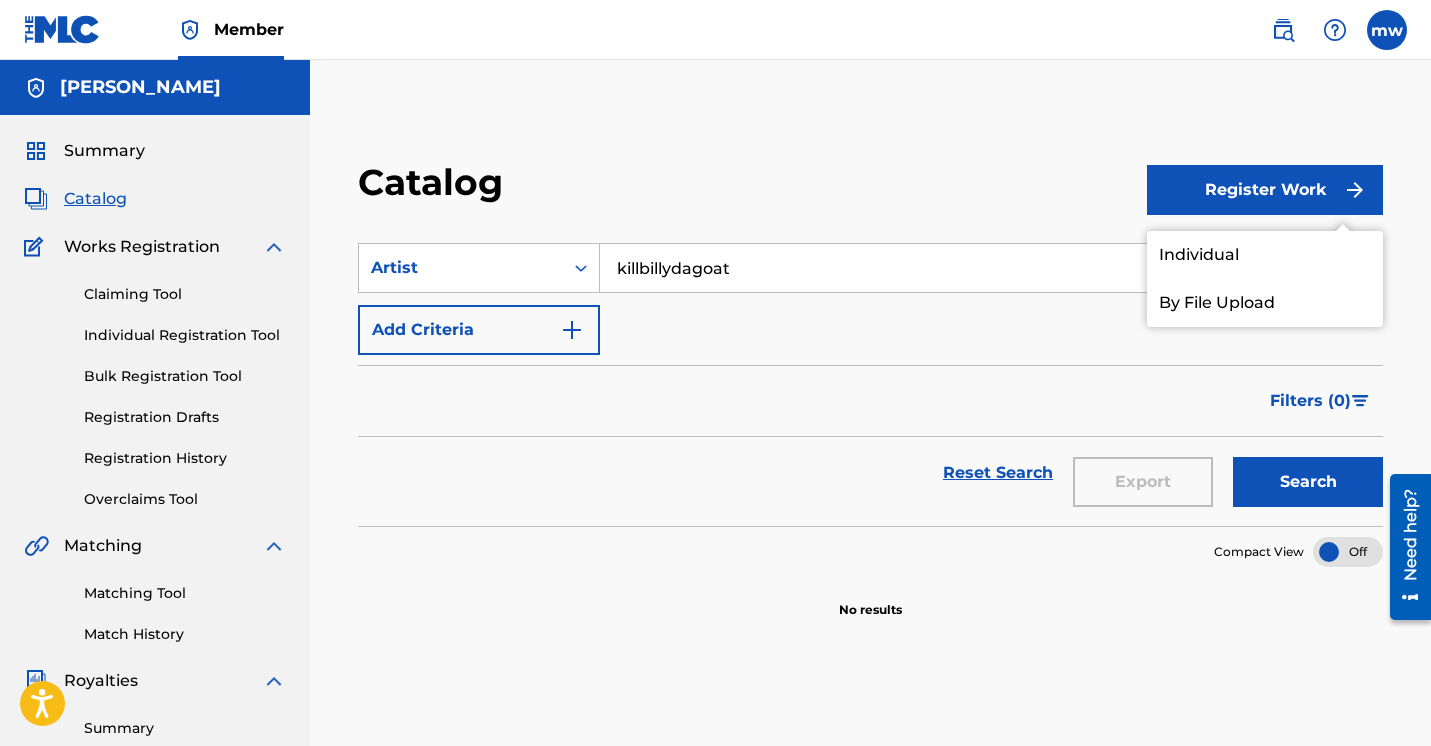 type on "killbillydagoat" 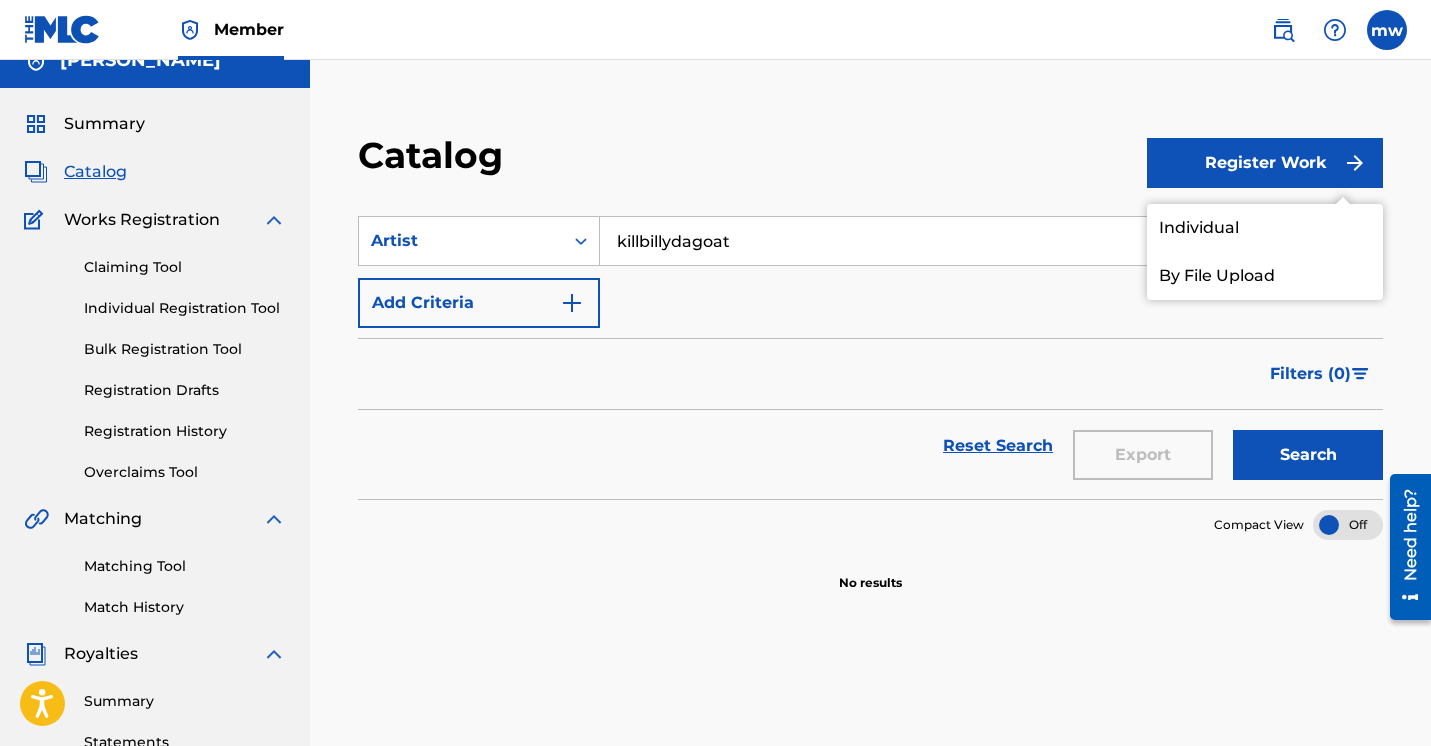 scroll, scrollTop: 12, scrollLeft: 0, axis: vertical 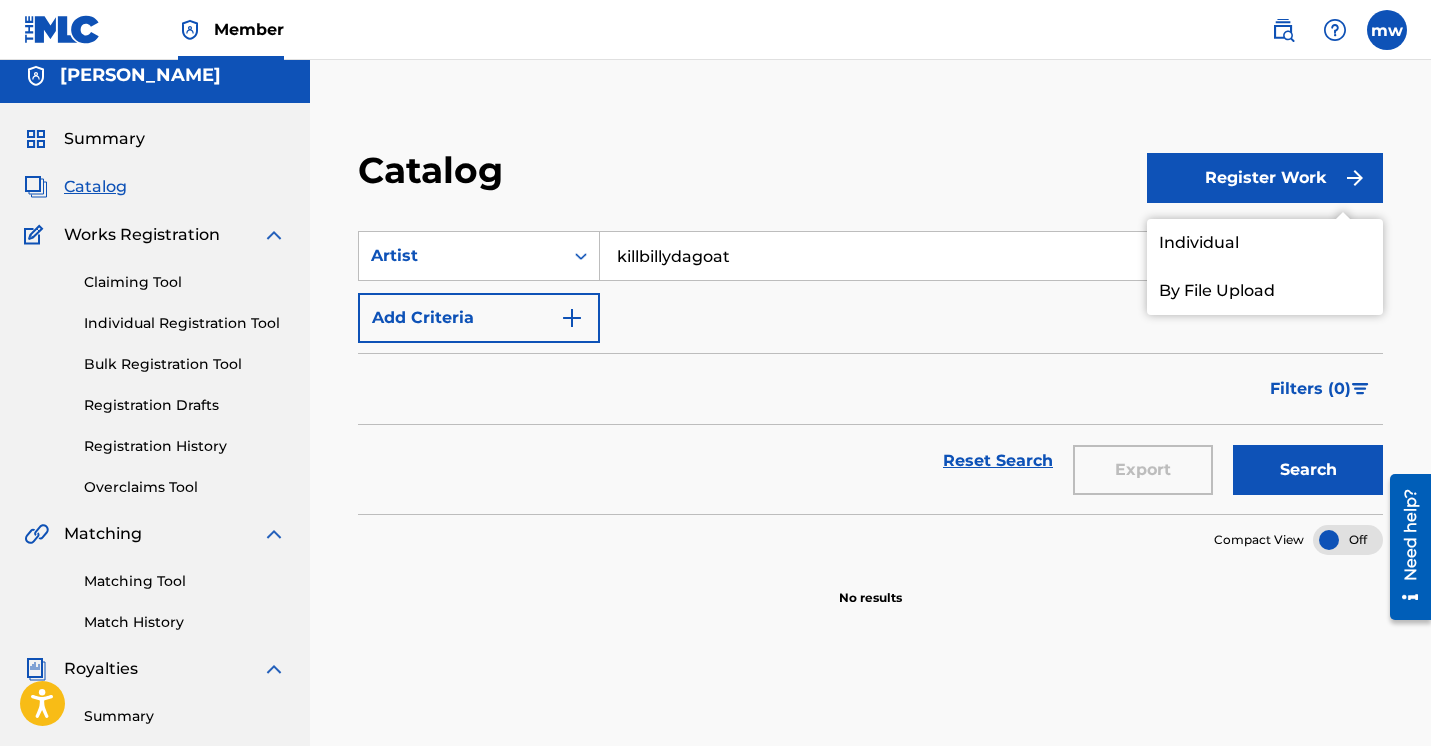 click on "Individual Registration Tool" at bounding box center [185, 323] 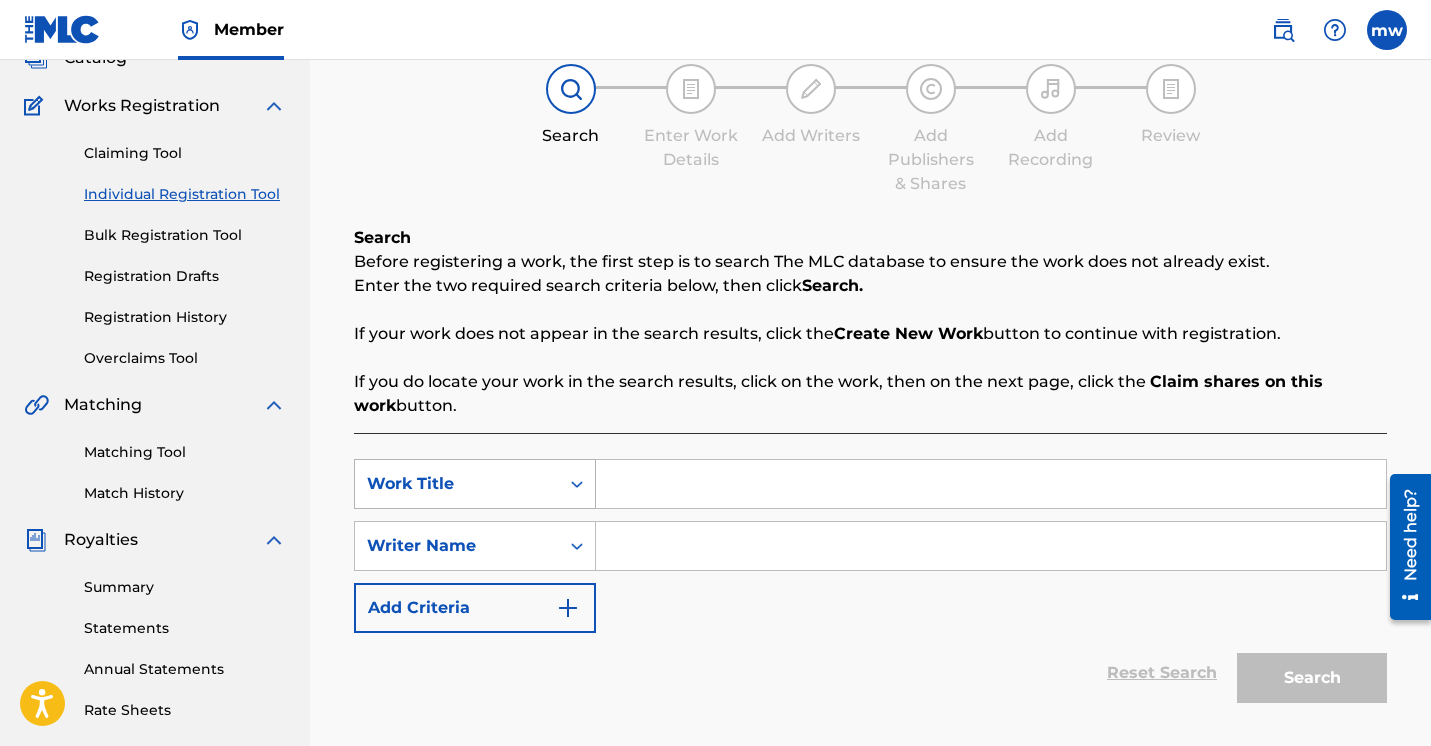scroll, scrollTop: 165, scrollLeft: 0, axis: vertical 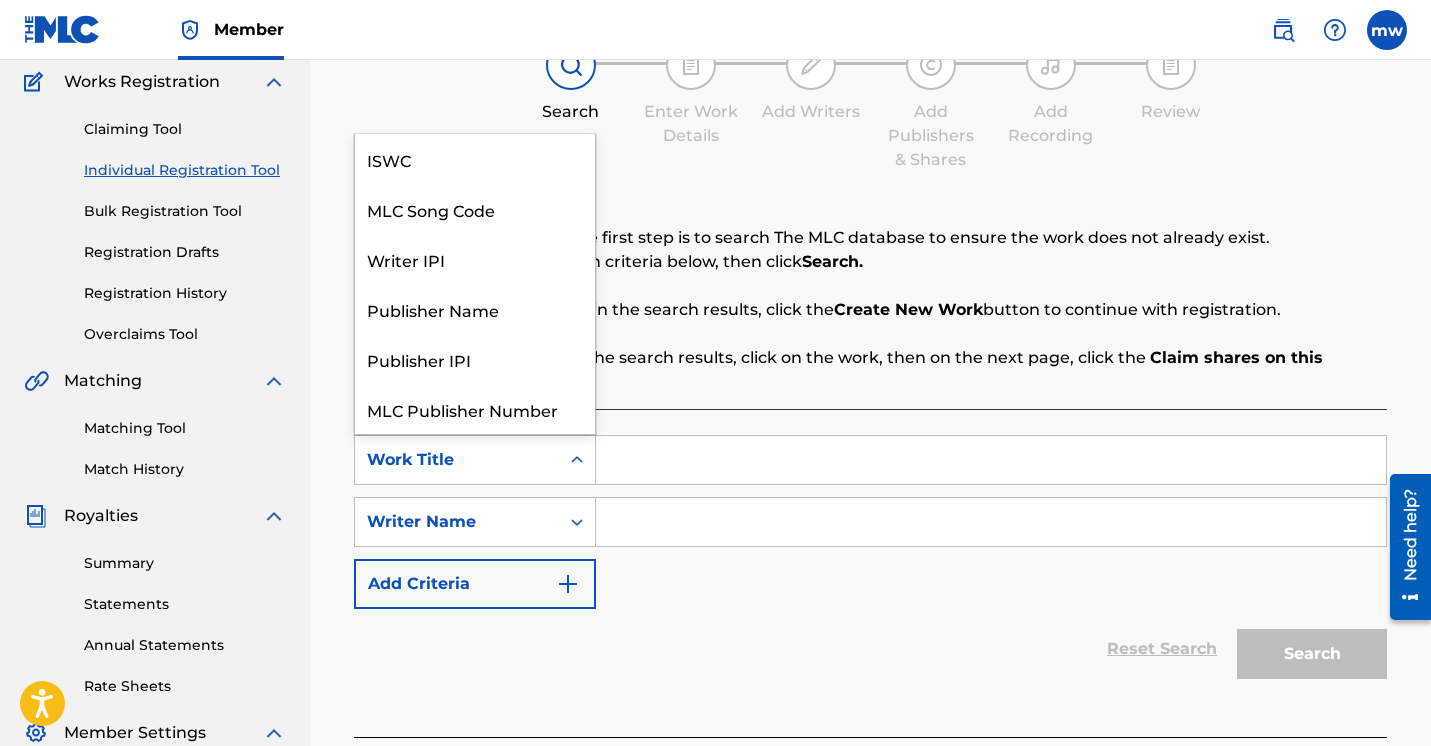 click on "Work Title" at bounding box center [457, 460] 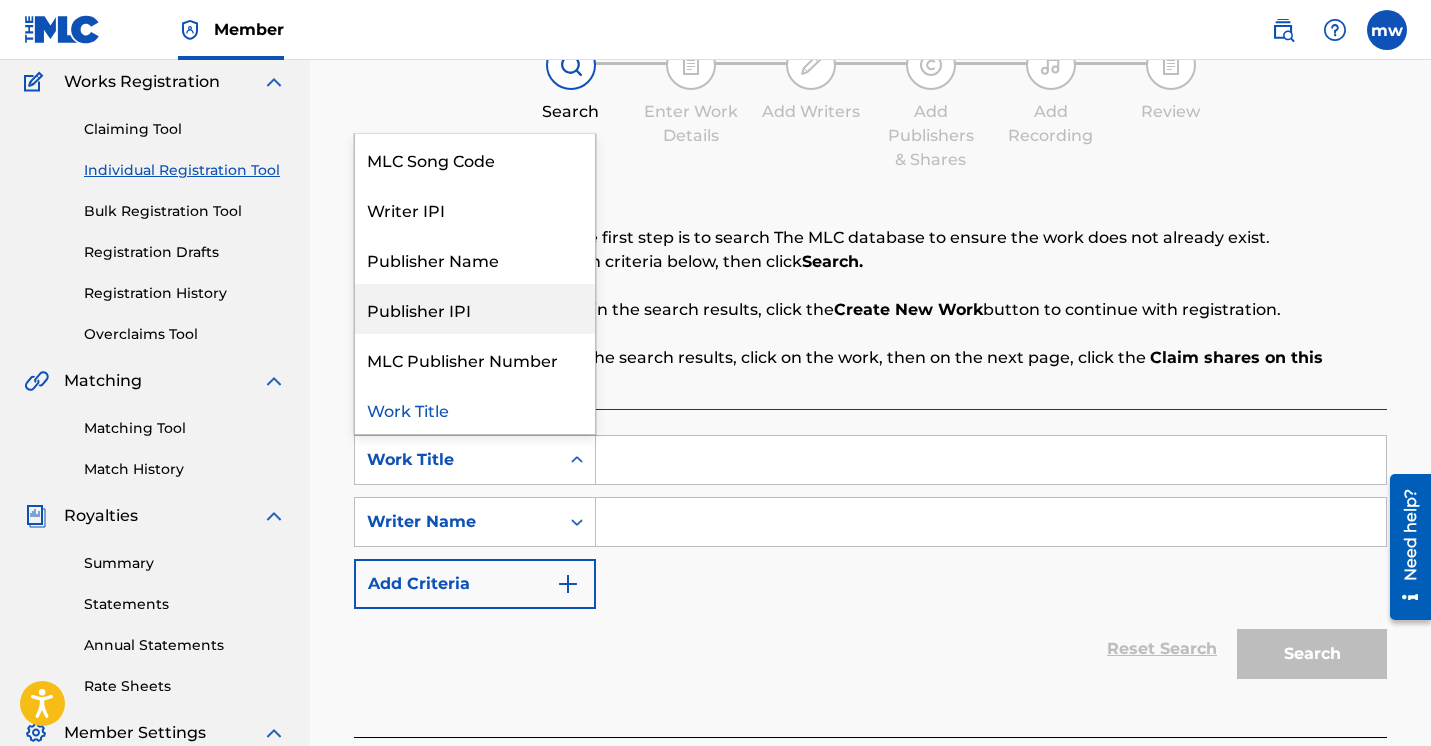scroll, scrollTop: 0, scrollLeft: 0, axis: both 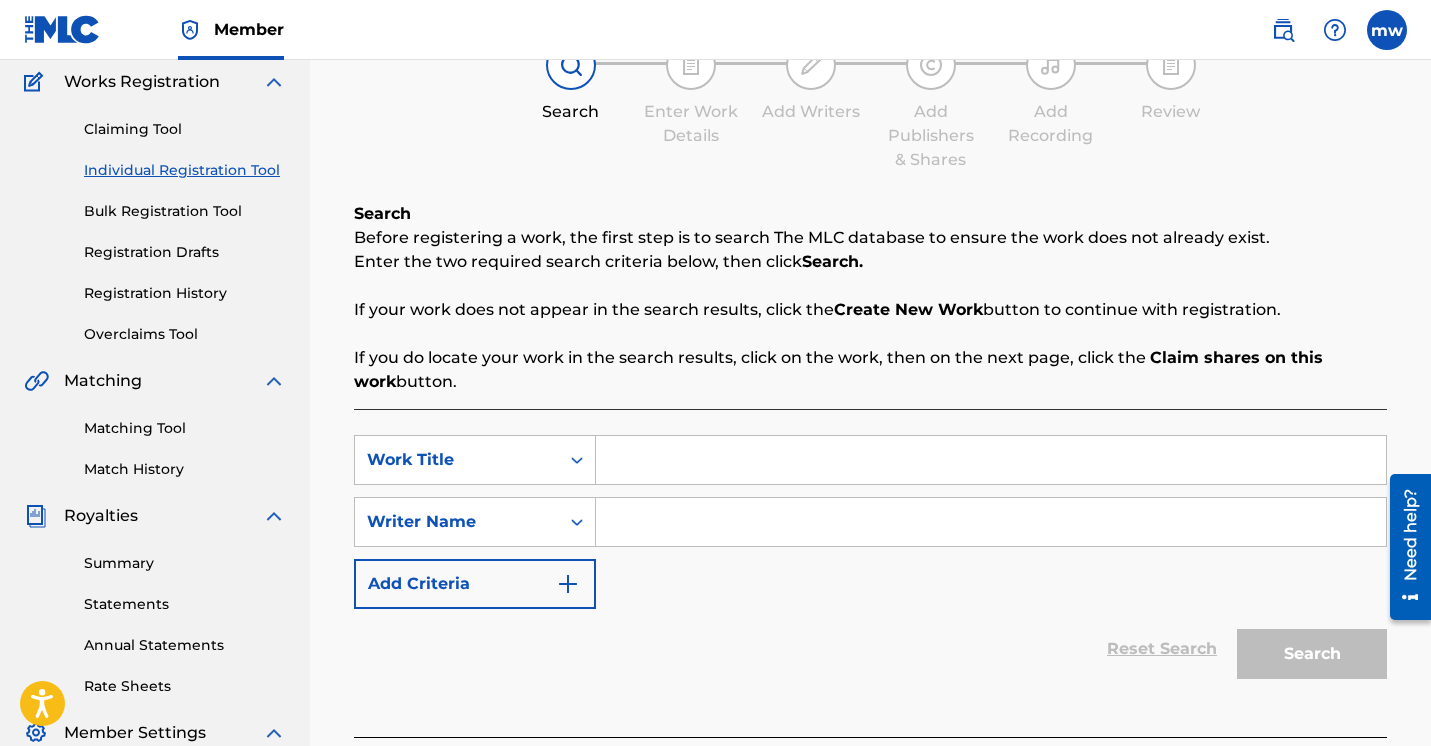 click on "Search Before registering a work, the first step is to search The MLC database to ensure the work does not already exist. Enter the two required search criteria below, then click   Search.  If your work does not appear in the search results, click the  Create New Work   button to continue with registration. If you do locate your work in the search results, click on the work, then on the next page, click the   Claim shares on this work  button." at bounding box center (870, 298) 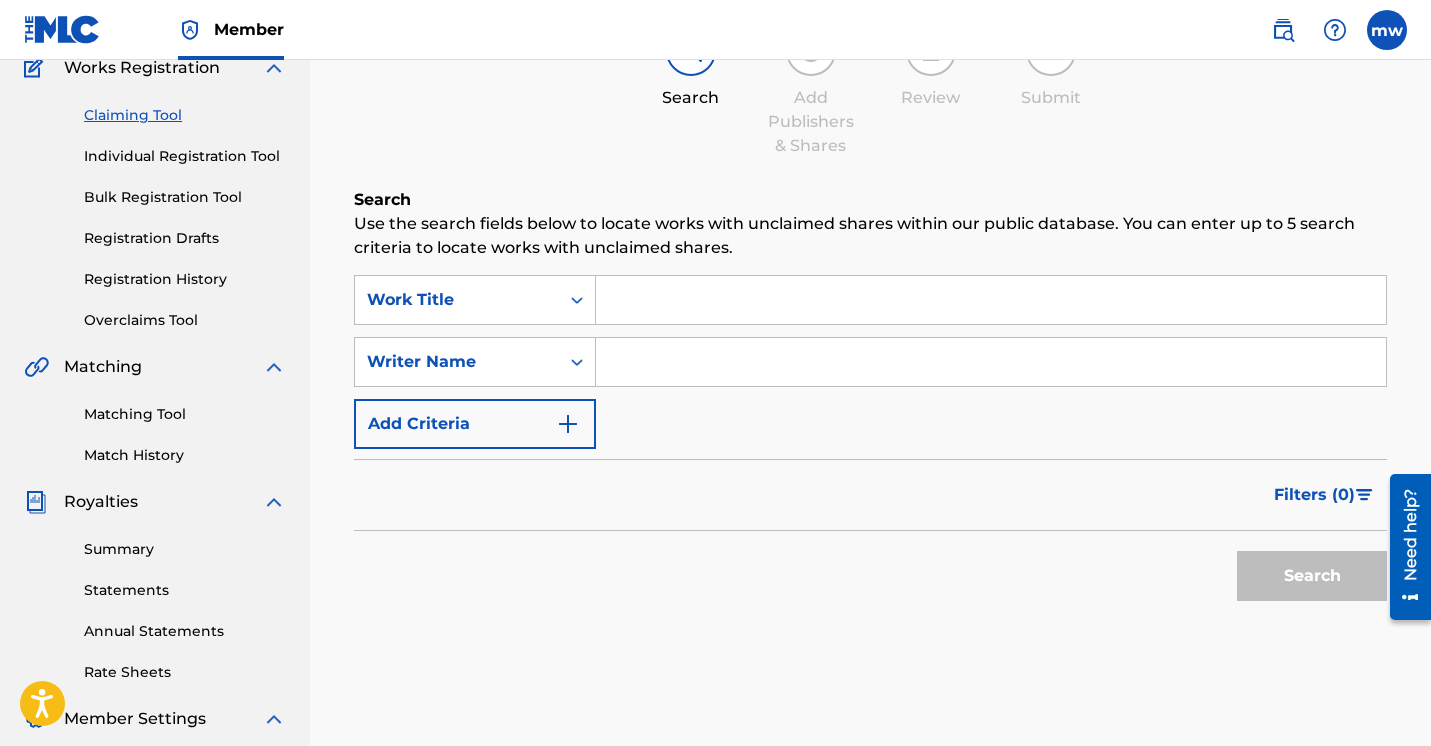 scroll, scrollTop: 174, scrollLeft: 0, axis: vertical 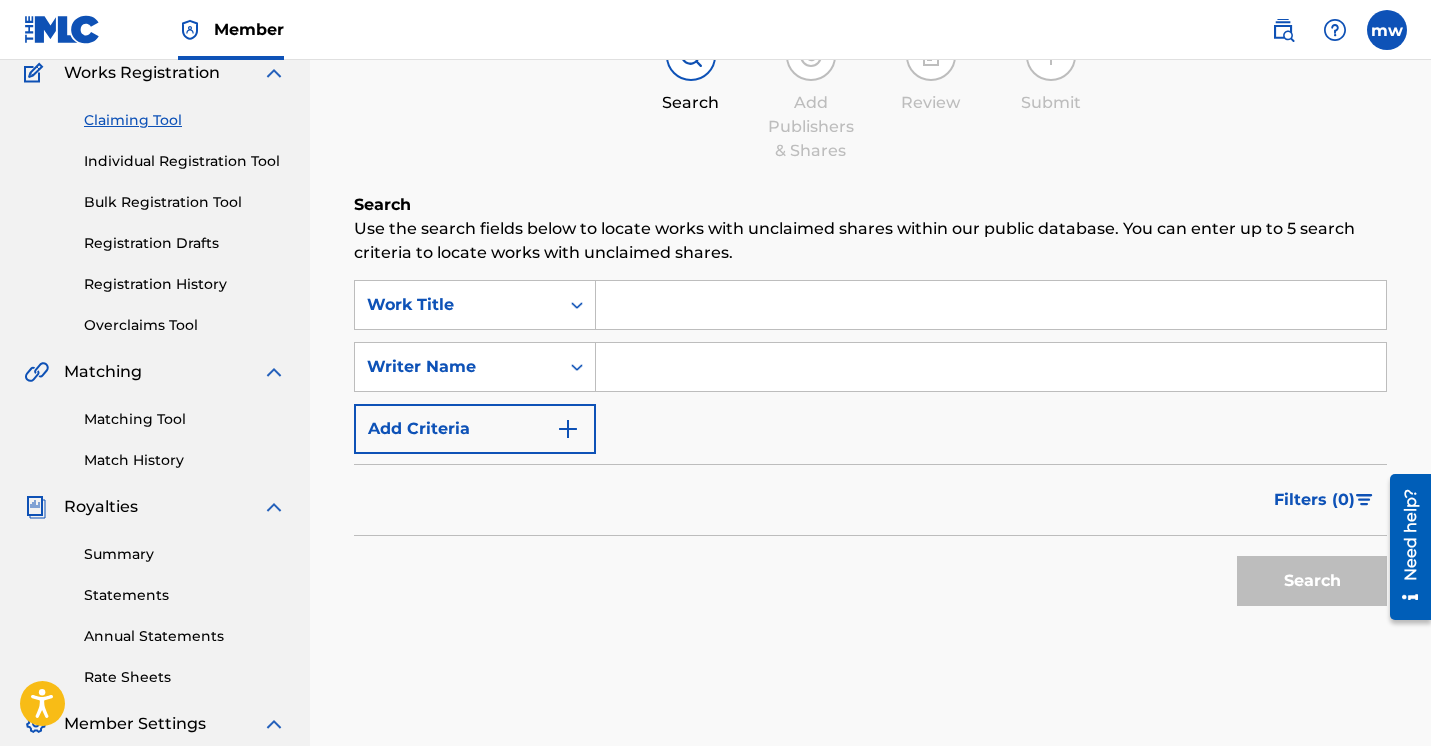 click at bounding box center [991, 305] 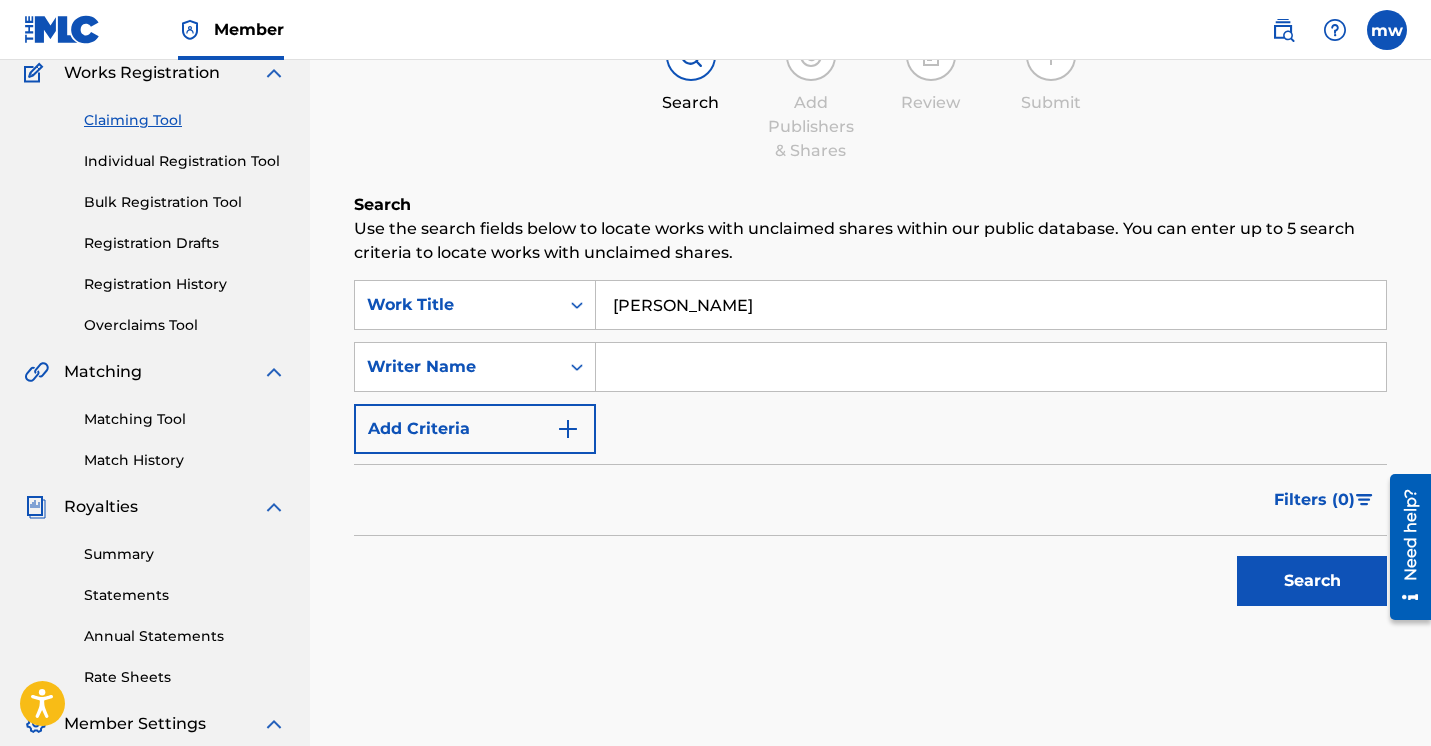 type on "[PERSON_NAME]" 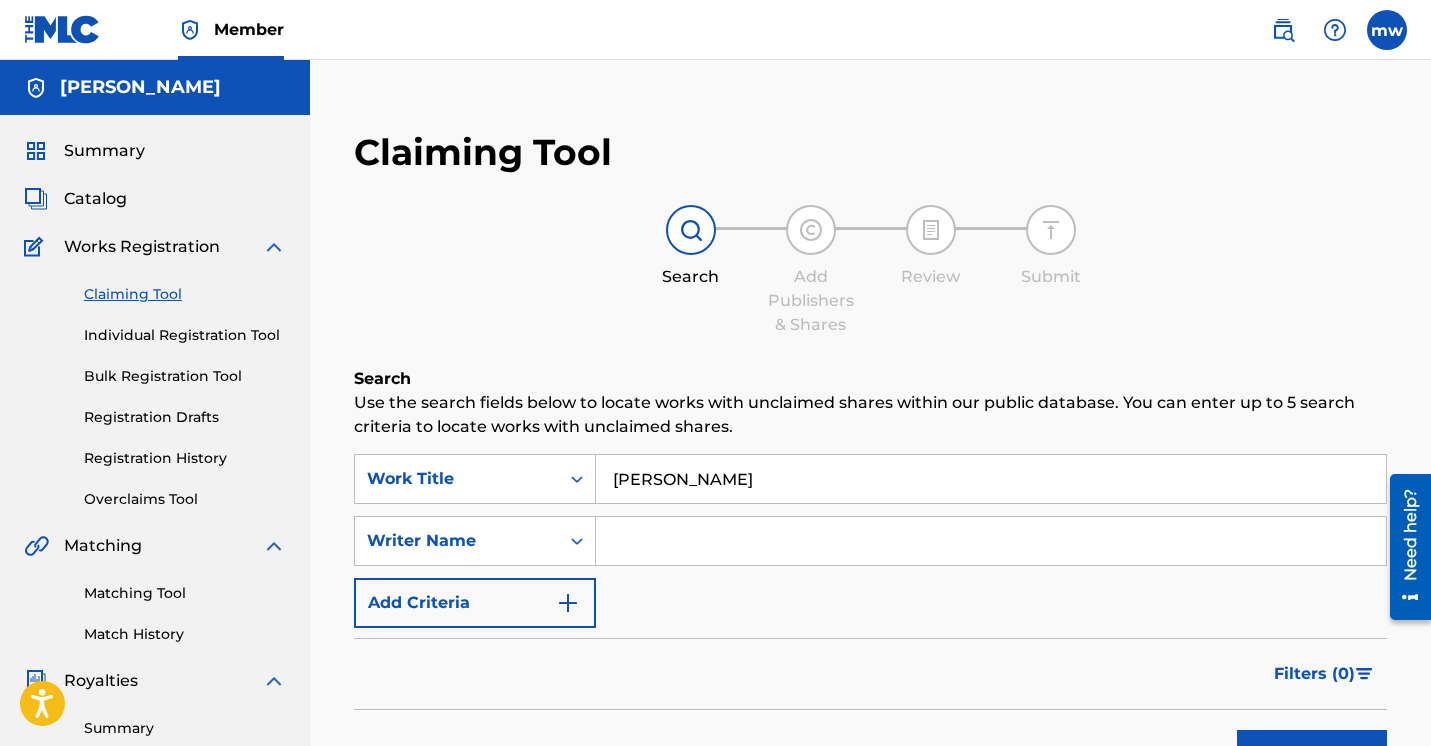 scroll, scrollTop: 0, scrollLeft: 0, axis: both 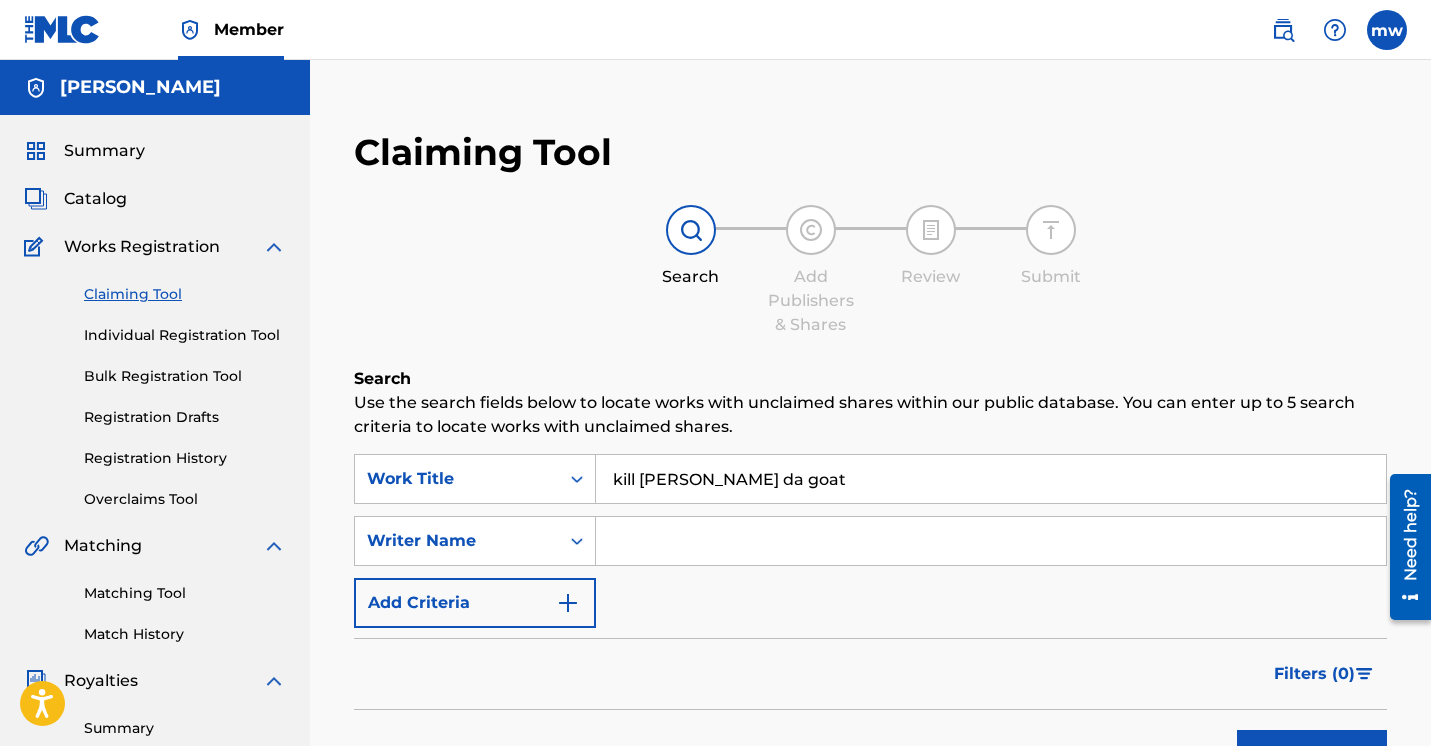 type on "kill [PERSON_NAME] da goat" 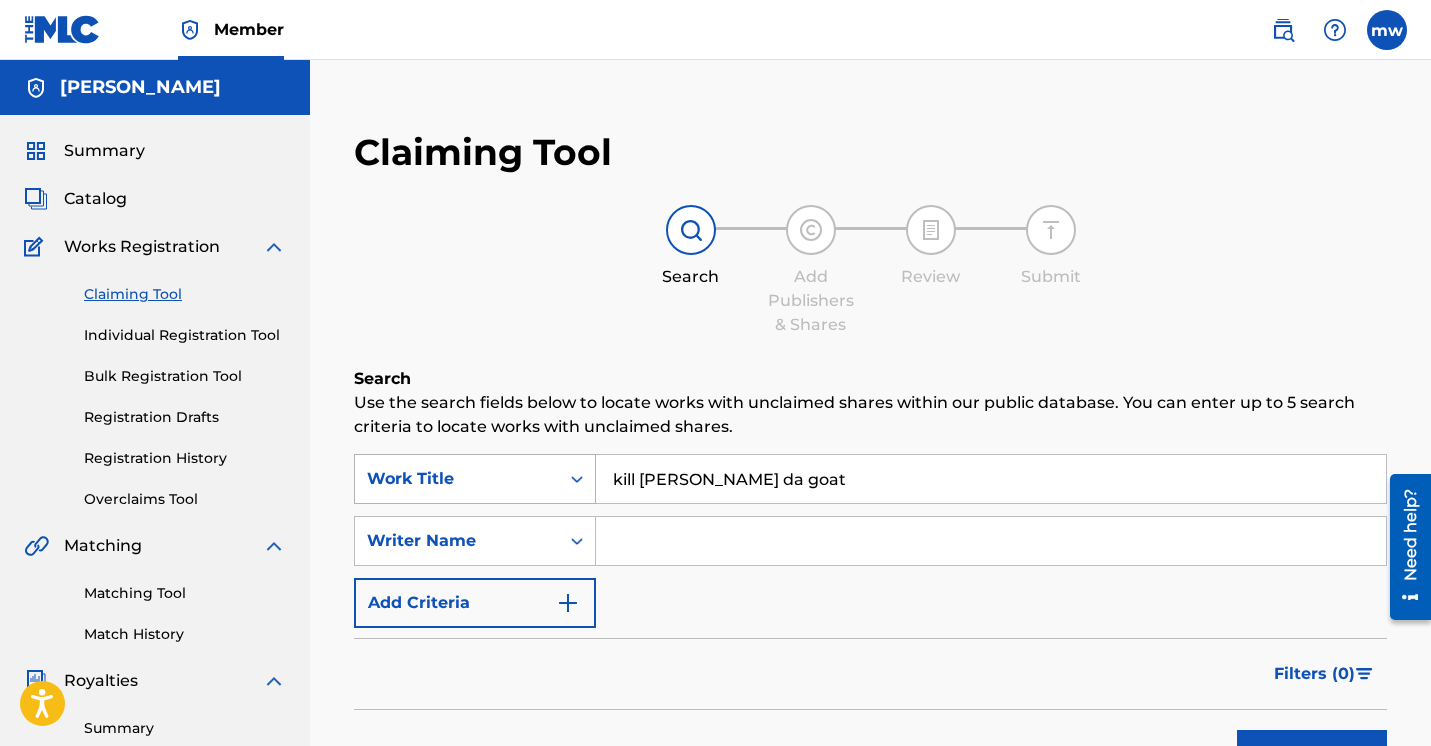 drag, startPoint x: 768, startPoint y: 486, endPoint x: 547, endPoint y: 465, distance: 221.9955 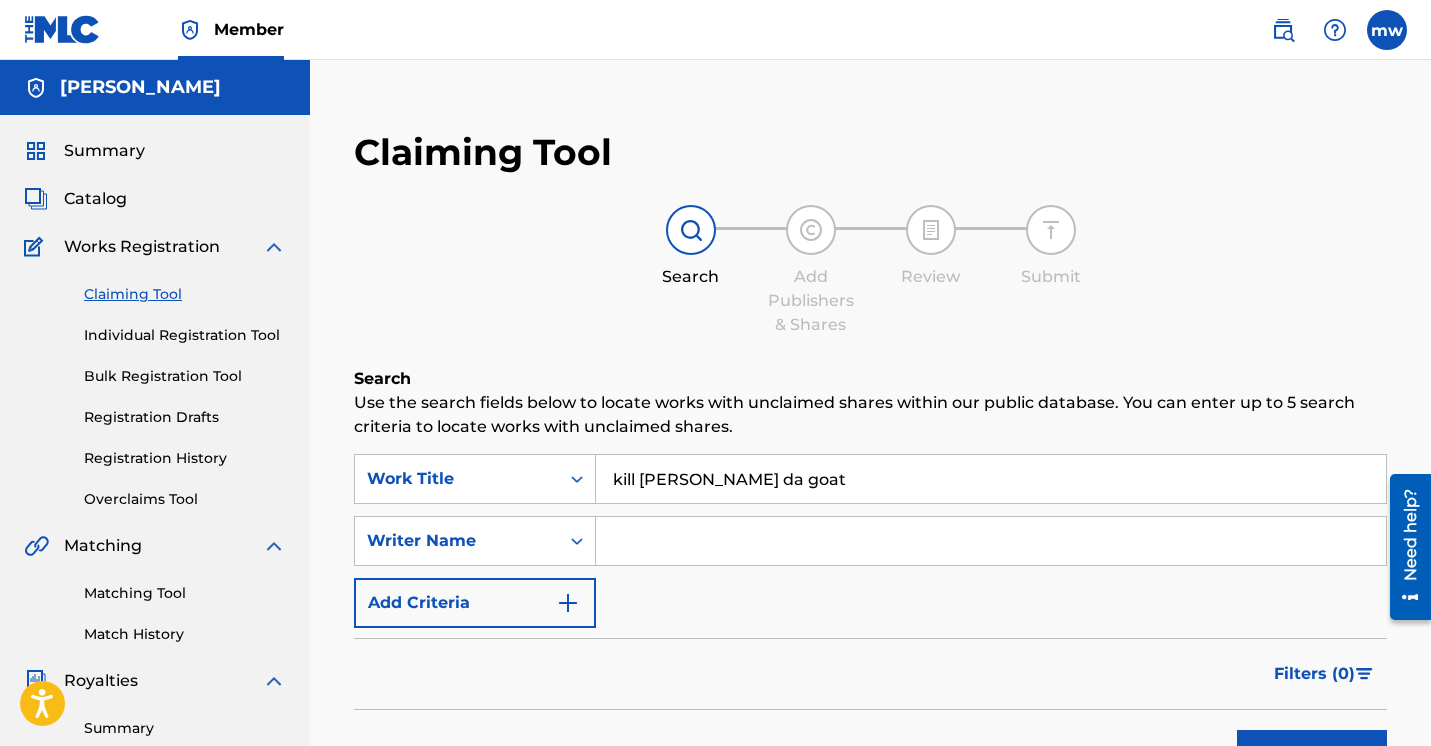click at bounding box center [991, 541] 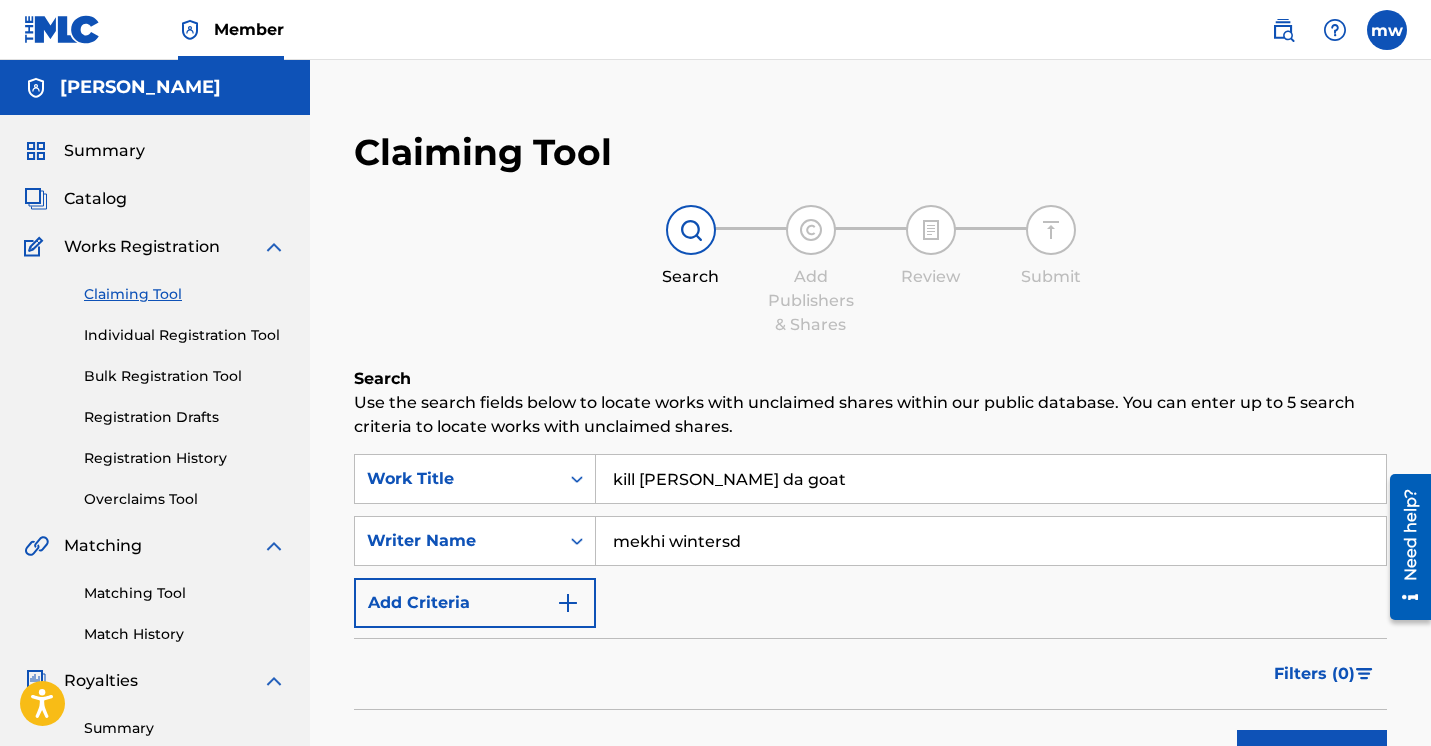 click on "Search" at bounding box center [1312, 755] 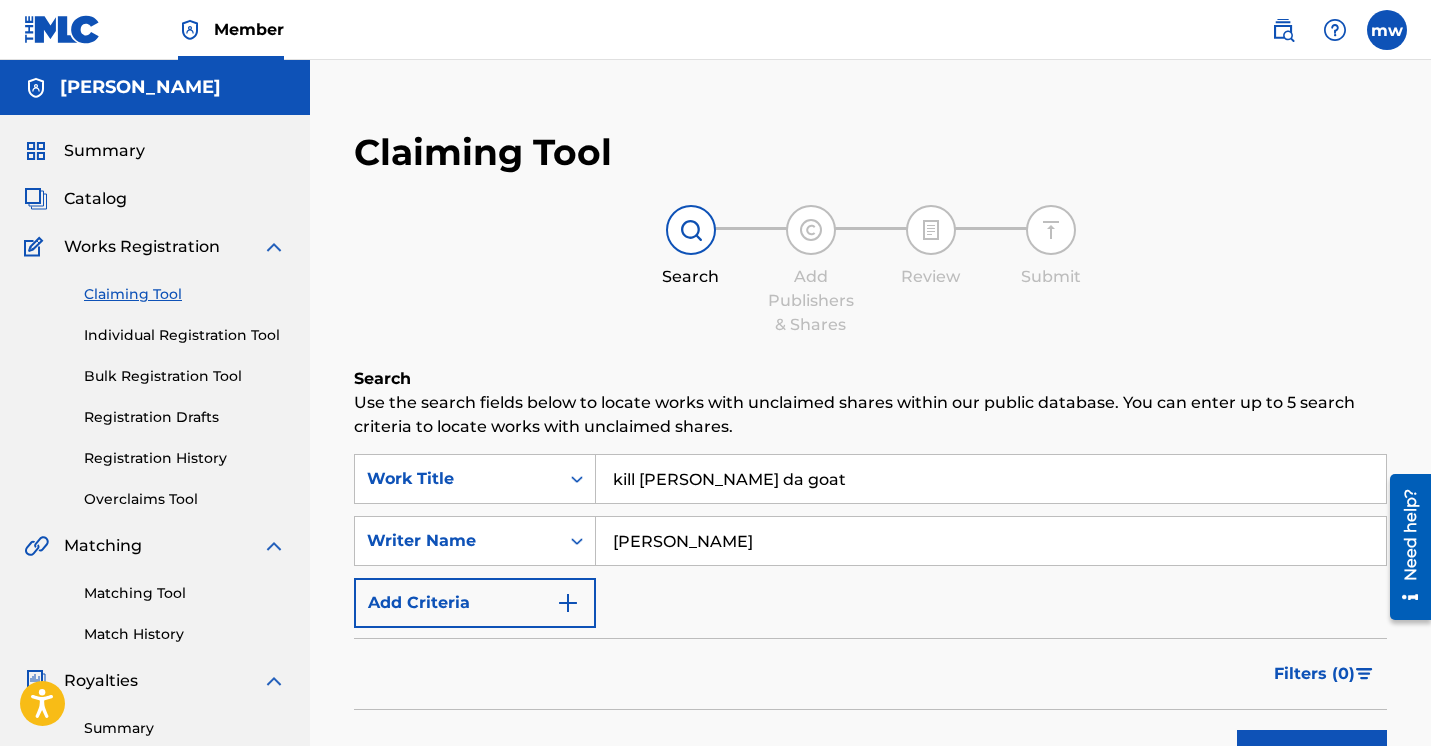 type on "[PERSON_NAME]" 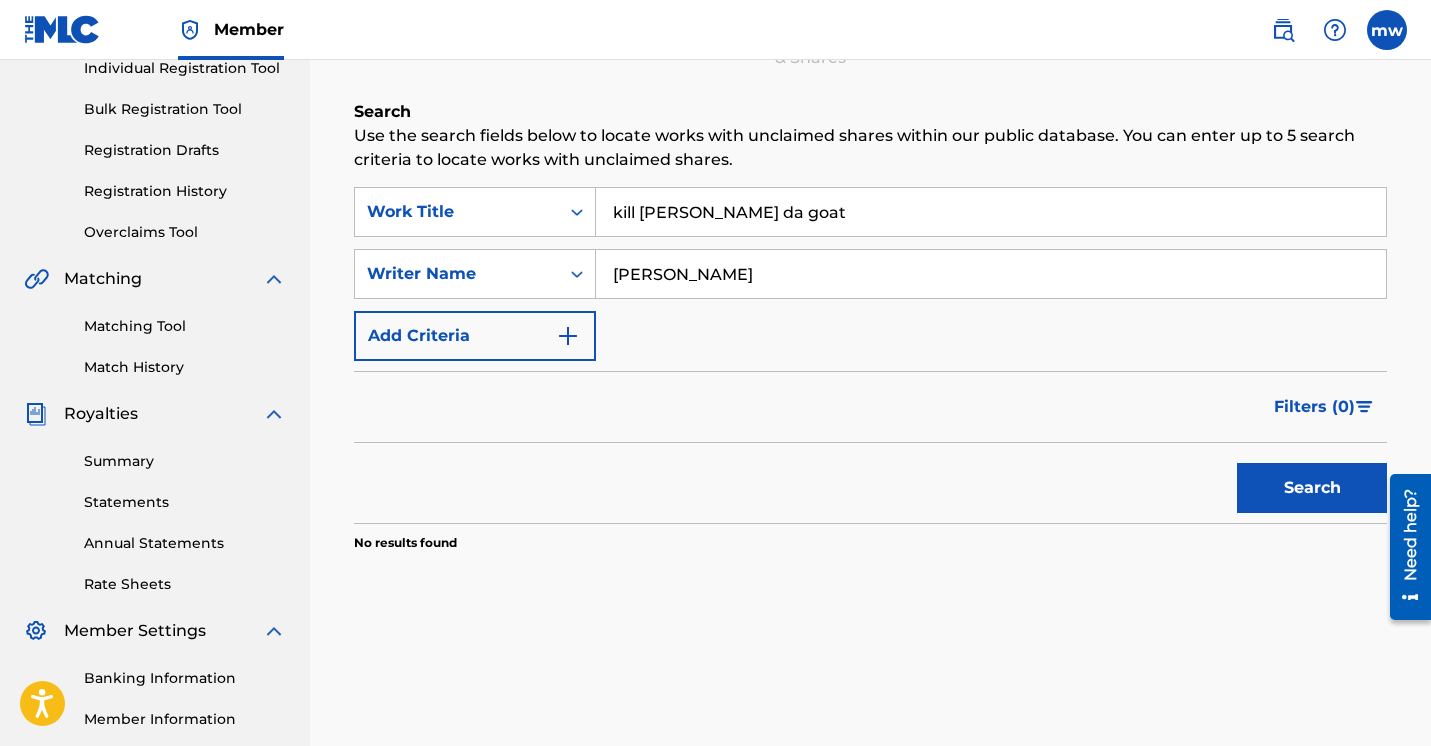 scroll, scrollTop: 268, scrollLeft: 0, axis: vertical 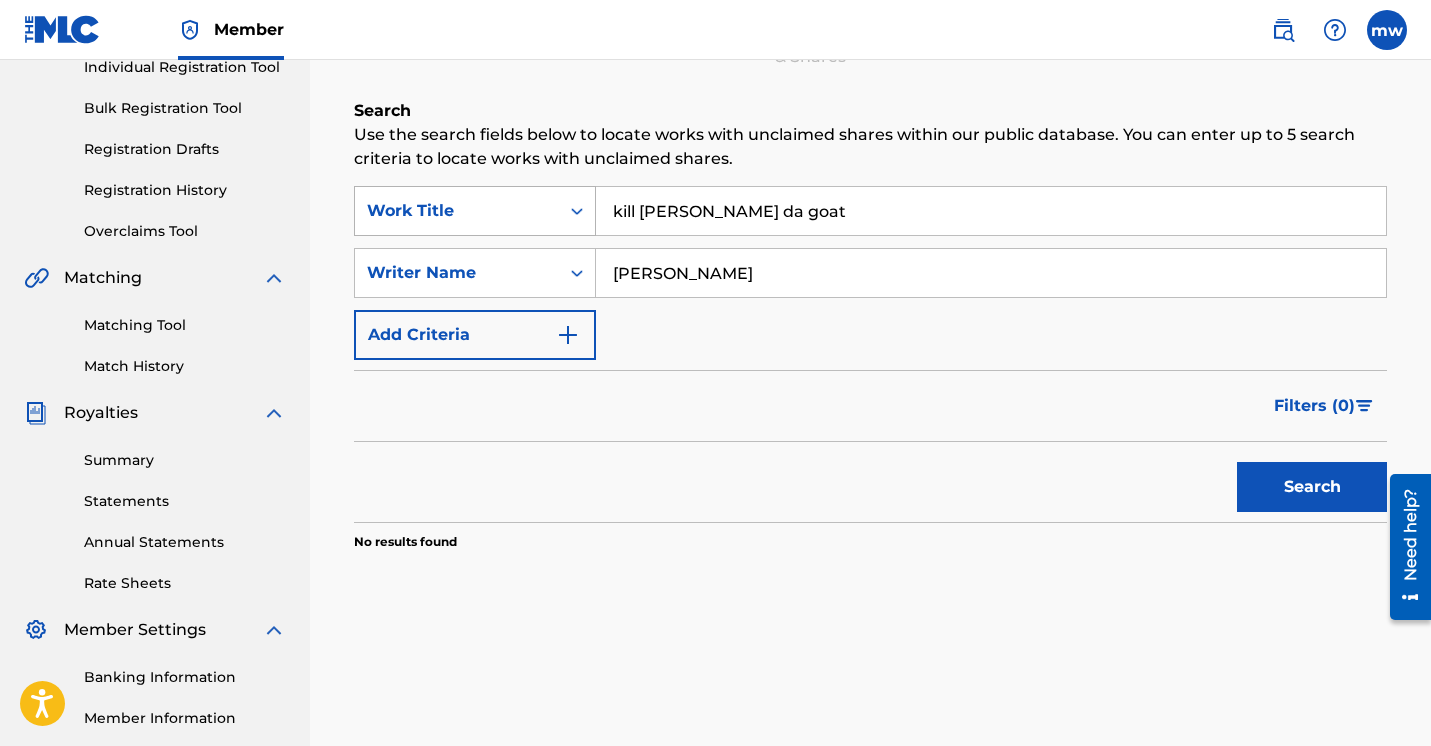 drag, startPoint x: 813, startPoint y: 222, endPoint x: 454, endPoint y: 196, distance: 359.94028 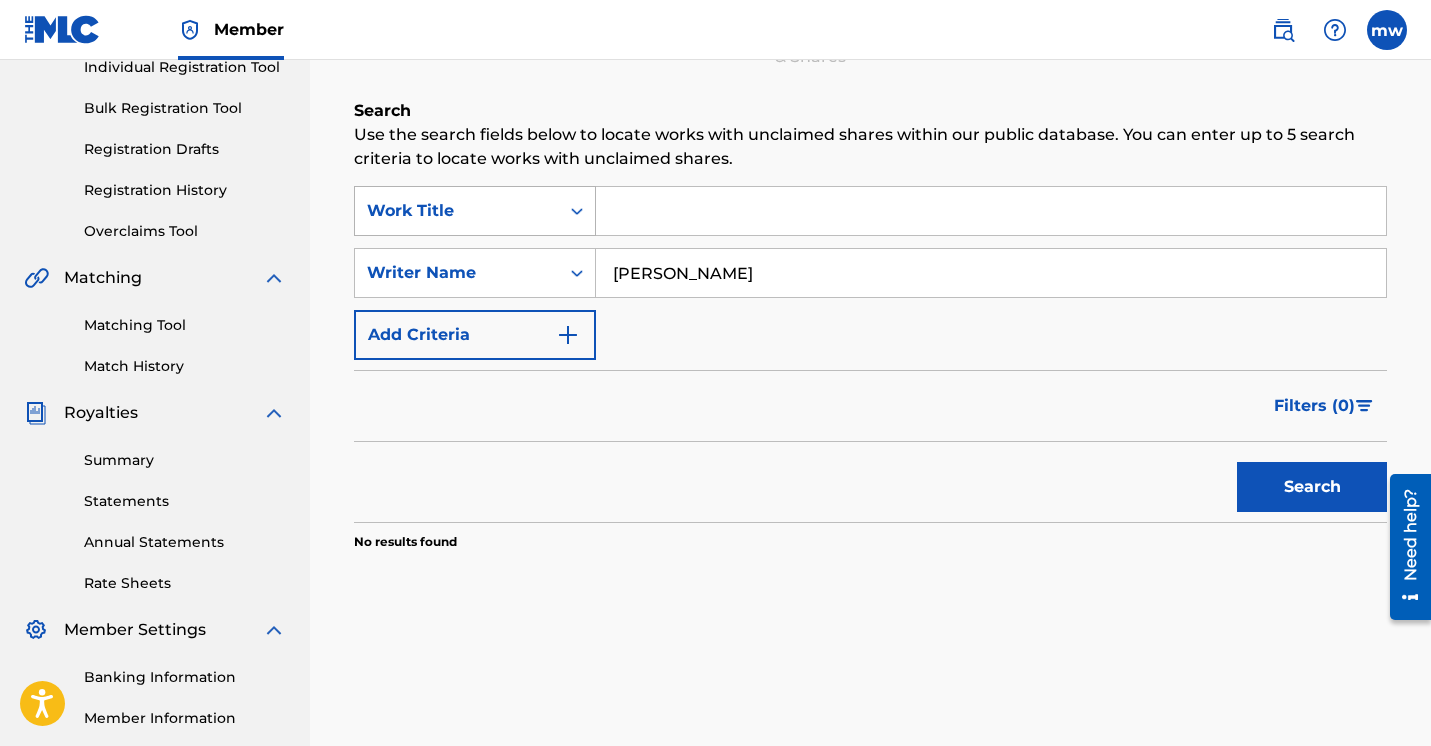 type 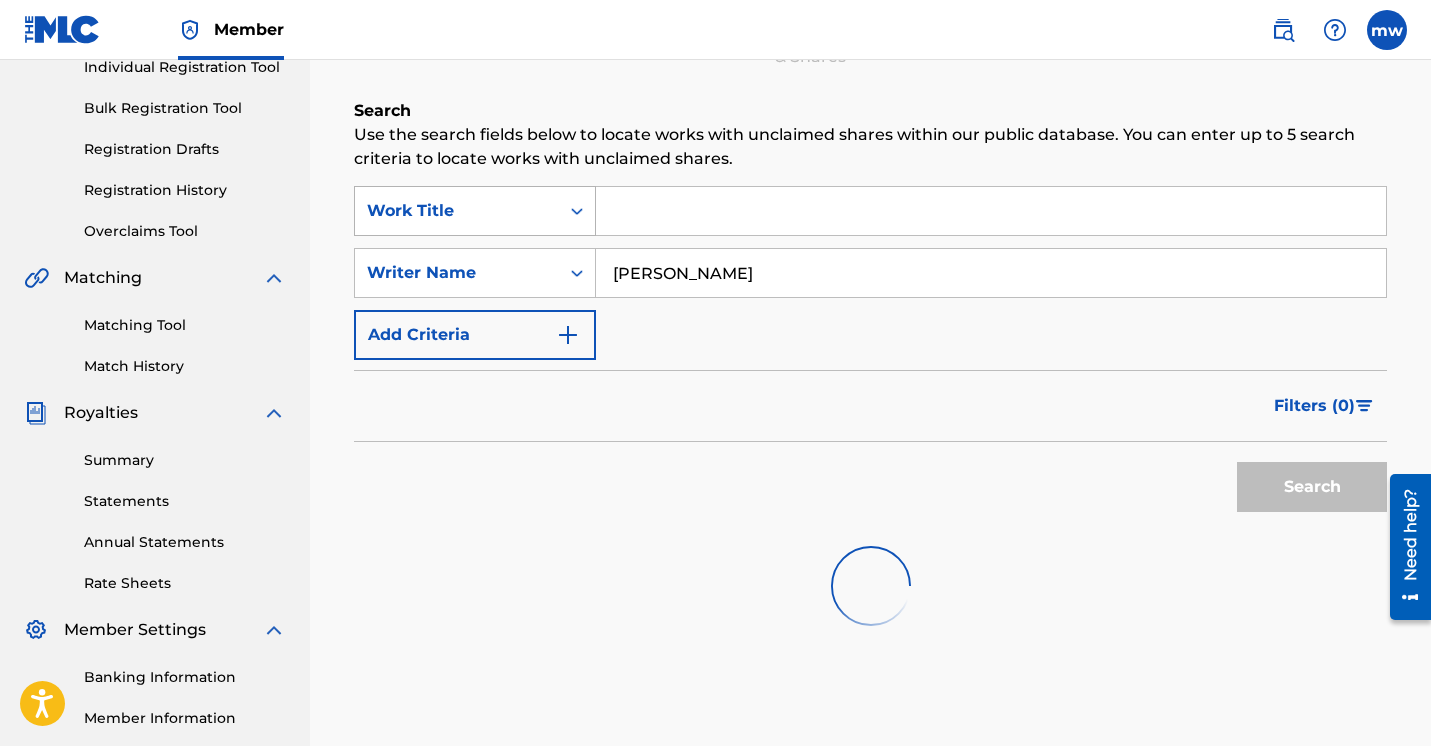 click on "Search" at bounding box center [1312, 487] 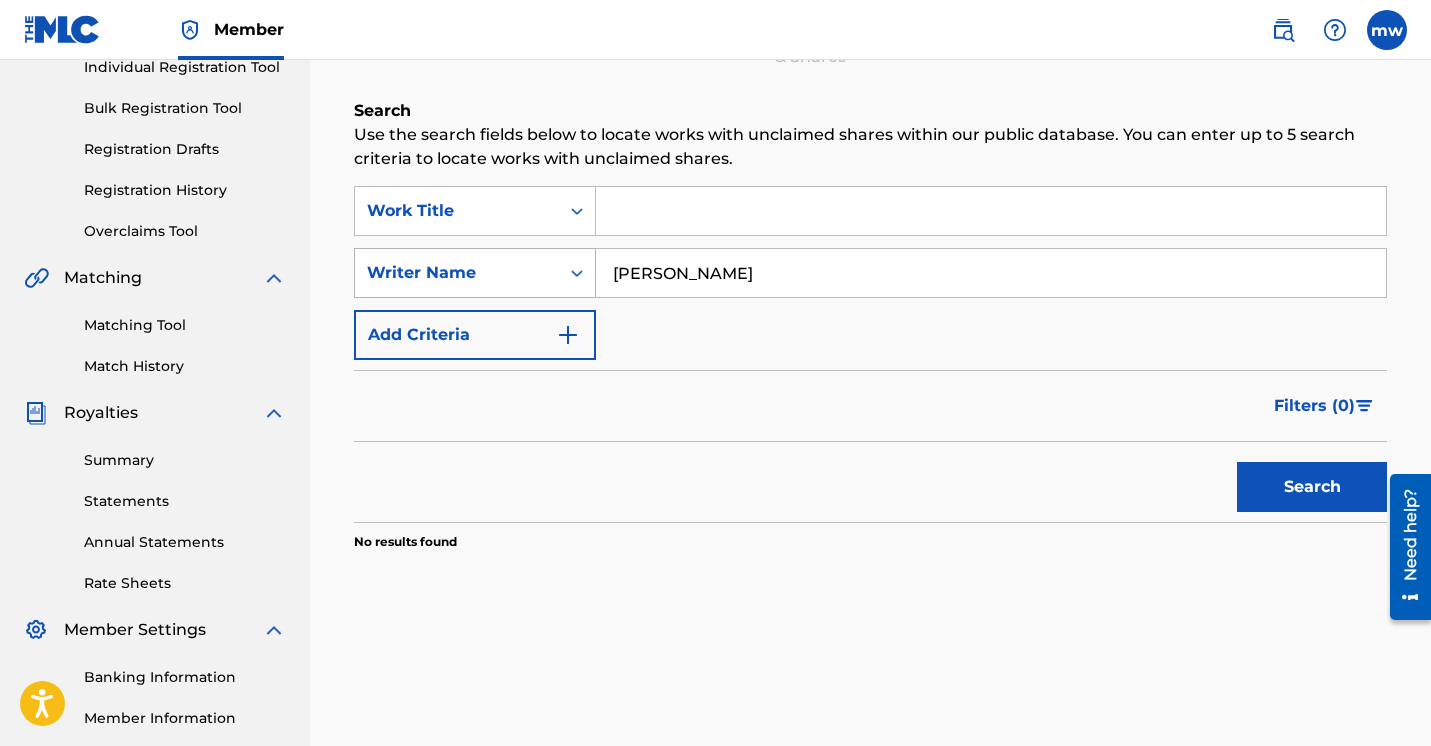 drag, startPoint x: 765, startPoint y: 273, endPoint x: 378, endPoint y: 292, distance: 387.46613 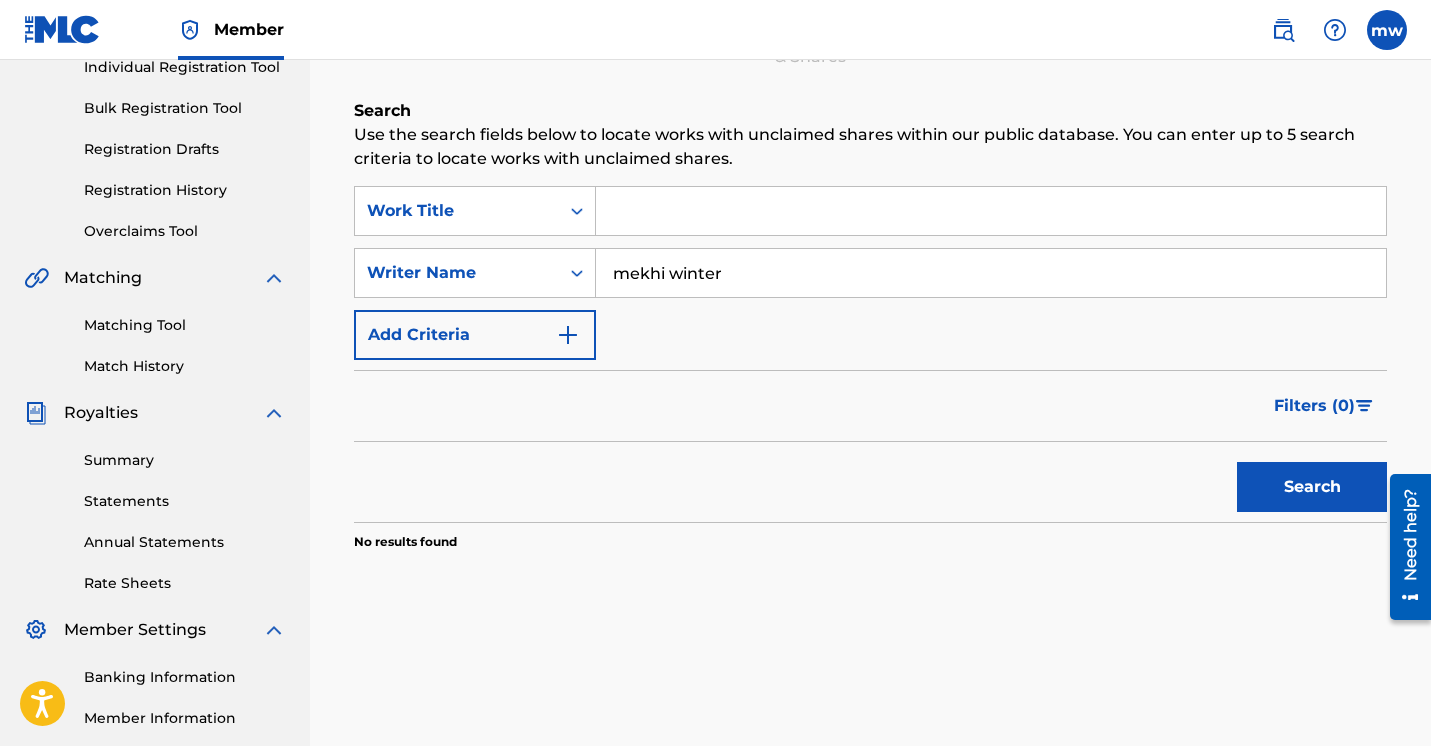 type on "mekhi winter" 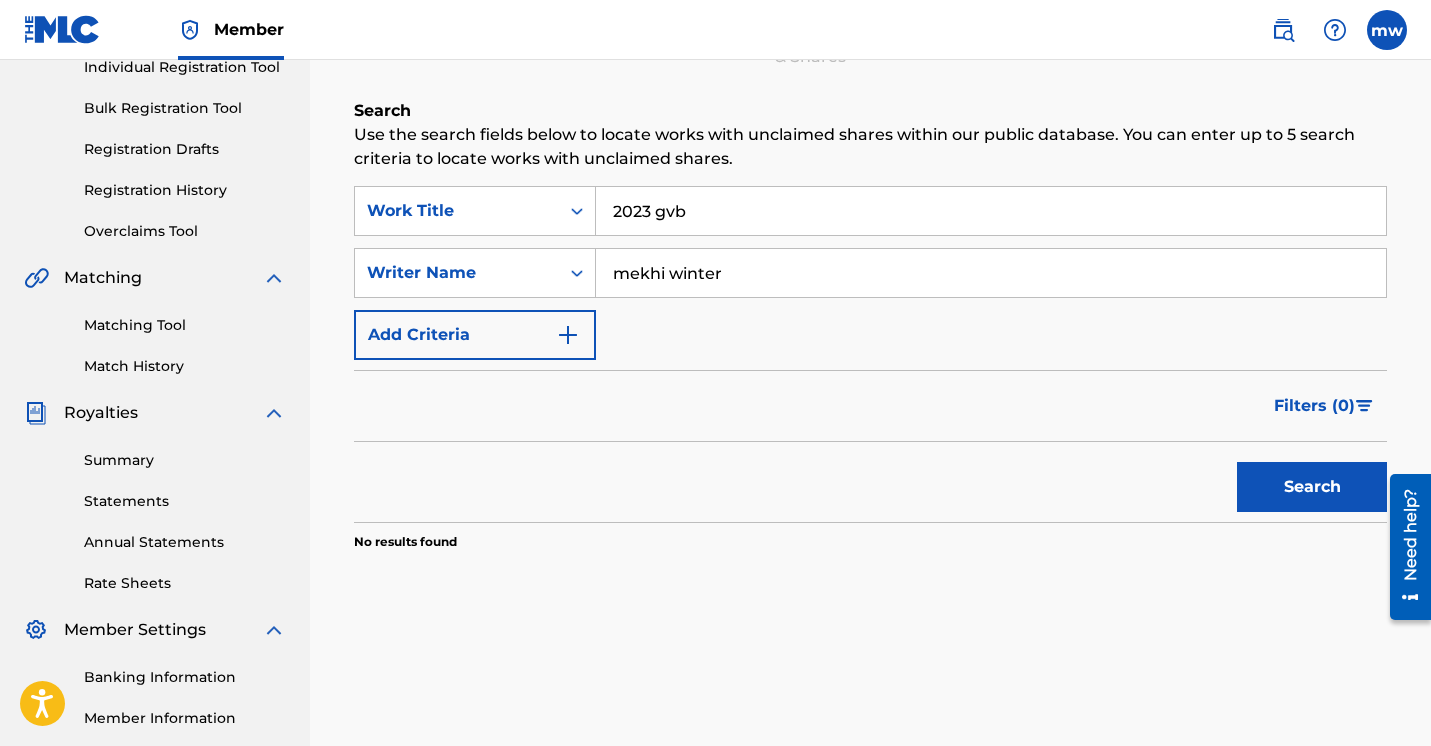 click on "Search" at bounding box center [1312, 487] 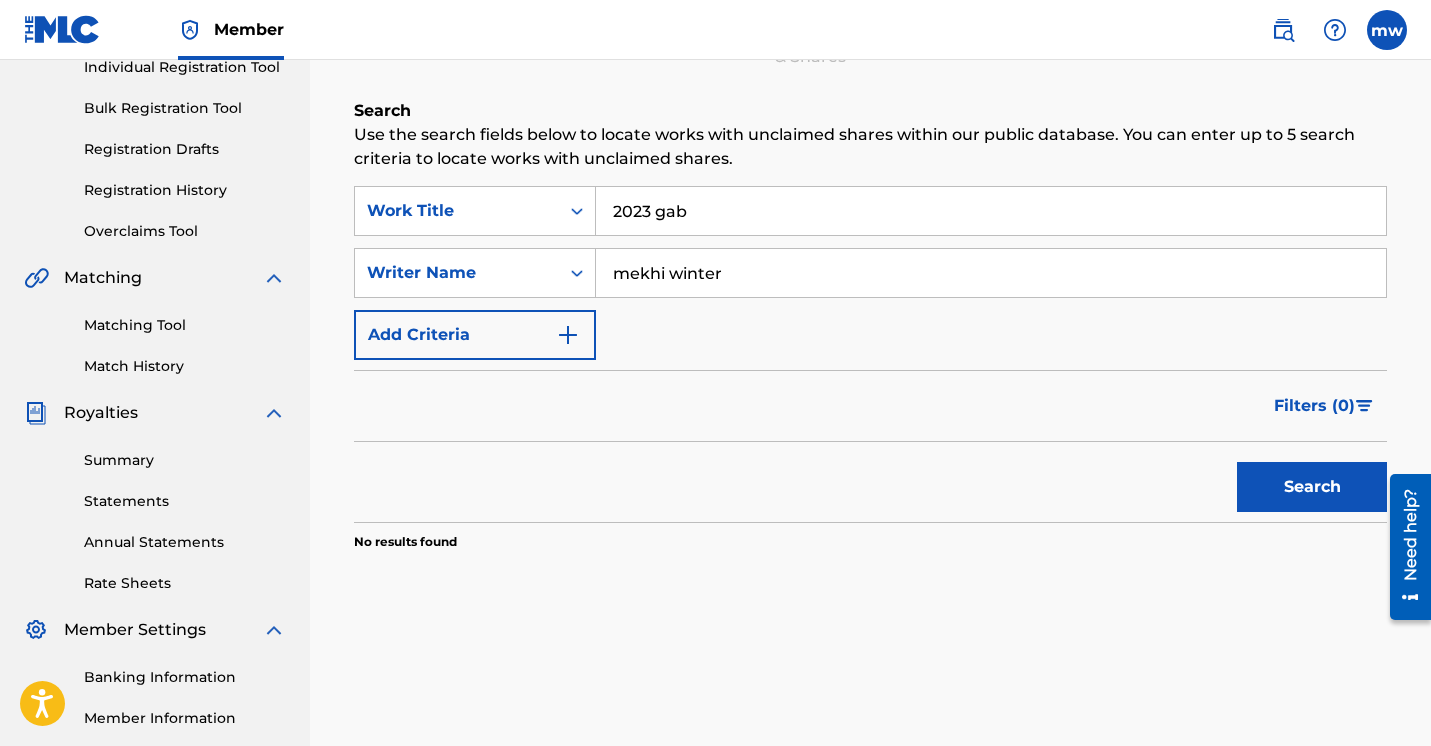 drag, startPoint x: 798, startPoint y: 357, endPoint x: 663, endPoint y: 267, distance: 162.2498 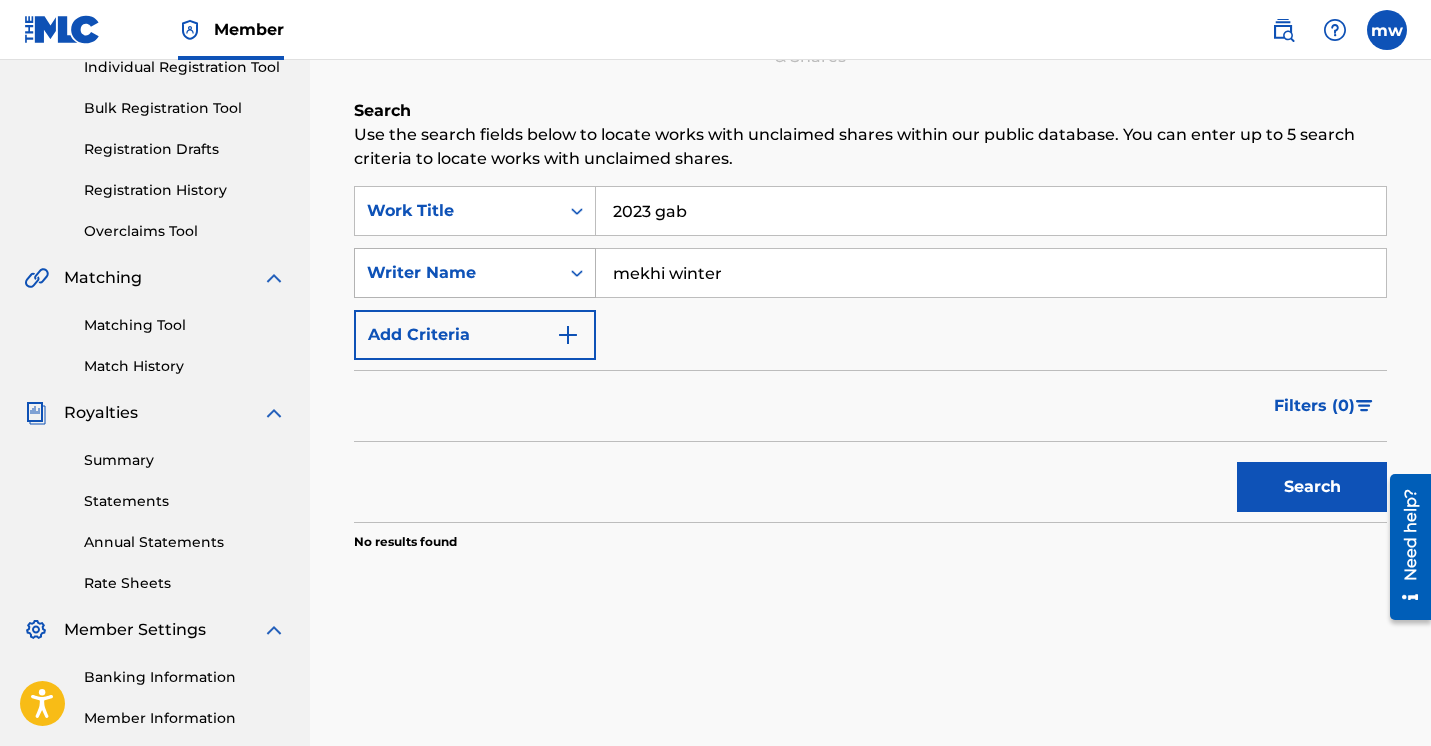 drag, startPoint x: 723, startPoint y: 275, endPoint x: 548, endPoint y: 263, distance: 175.41095 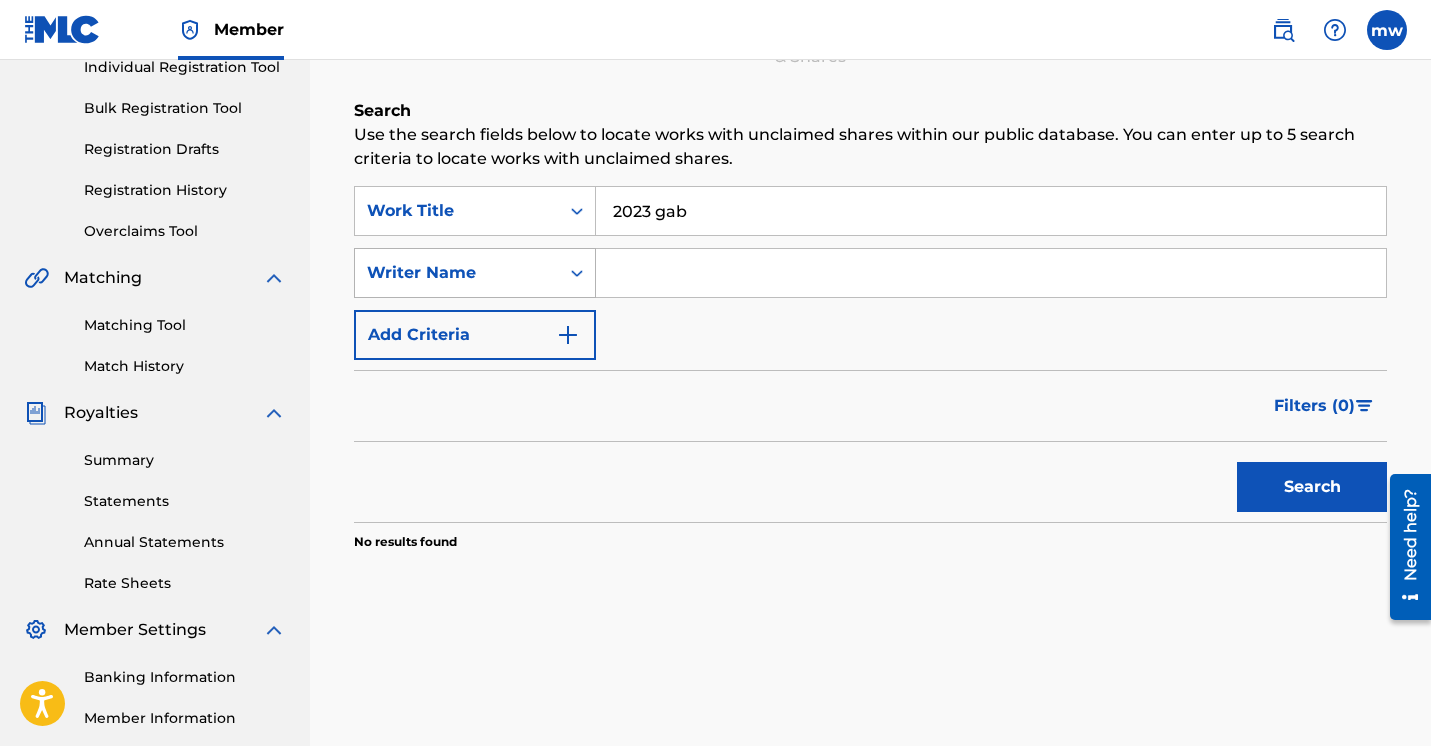 type 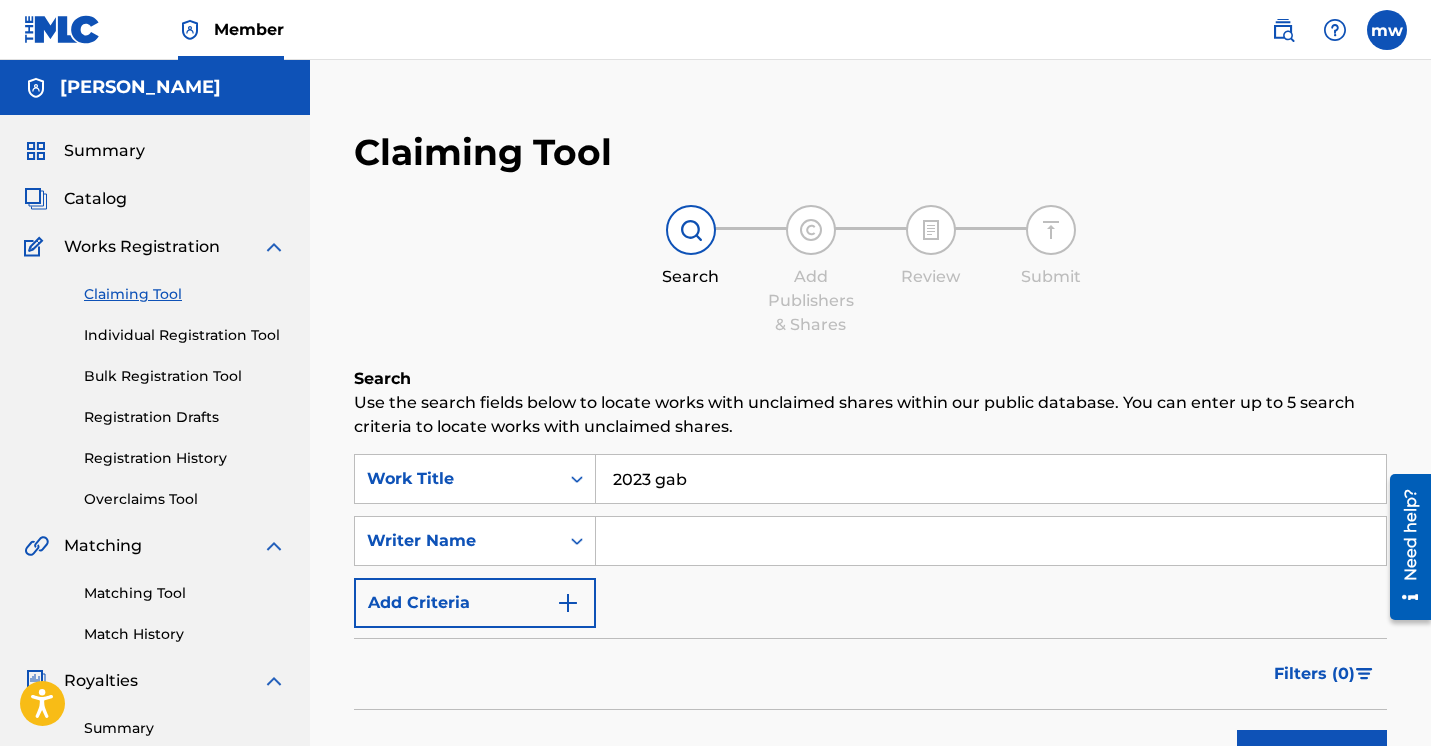 scroll, scrollTop: 0, scrollLeft: 0, axis: both 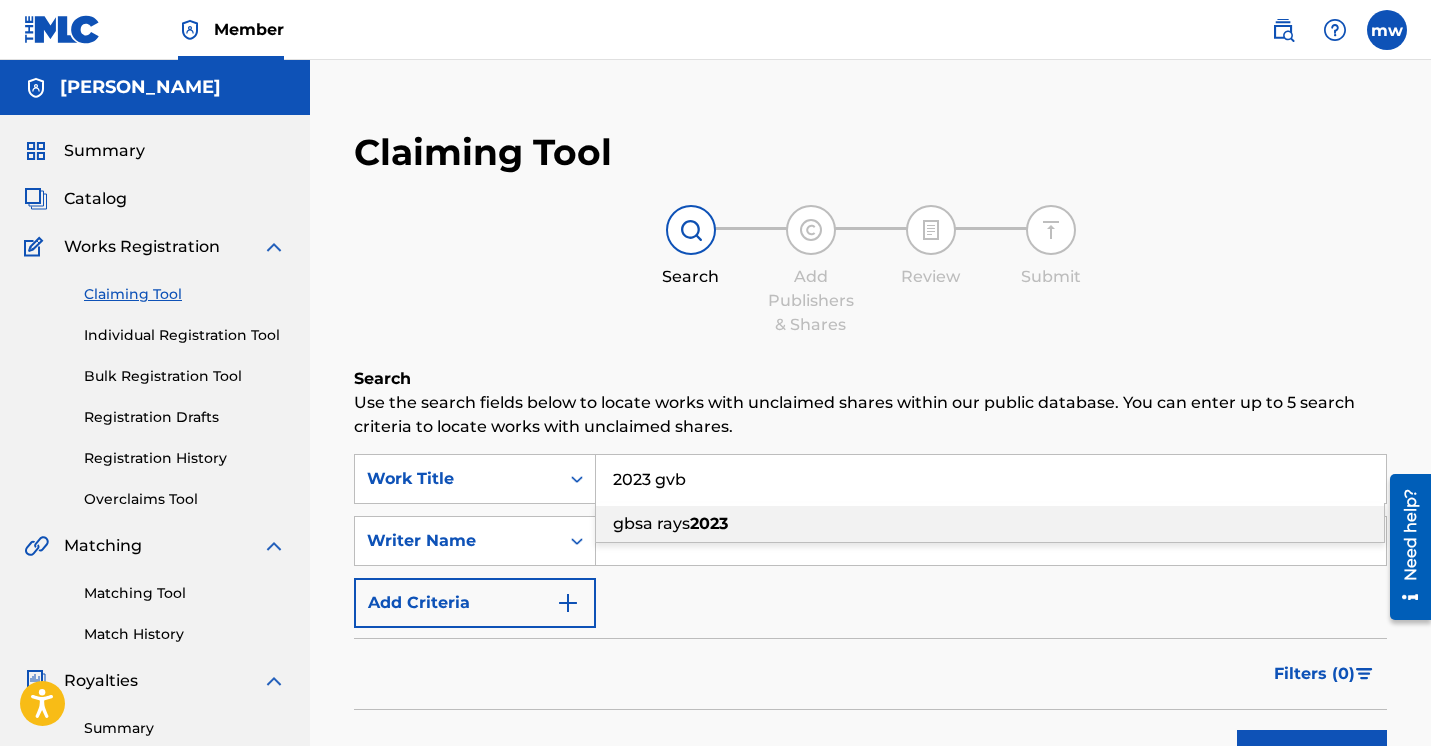 type on "2023 gvb" 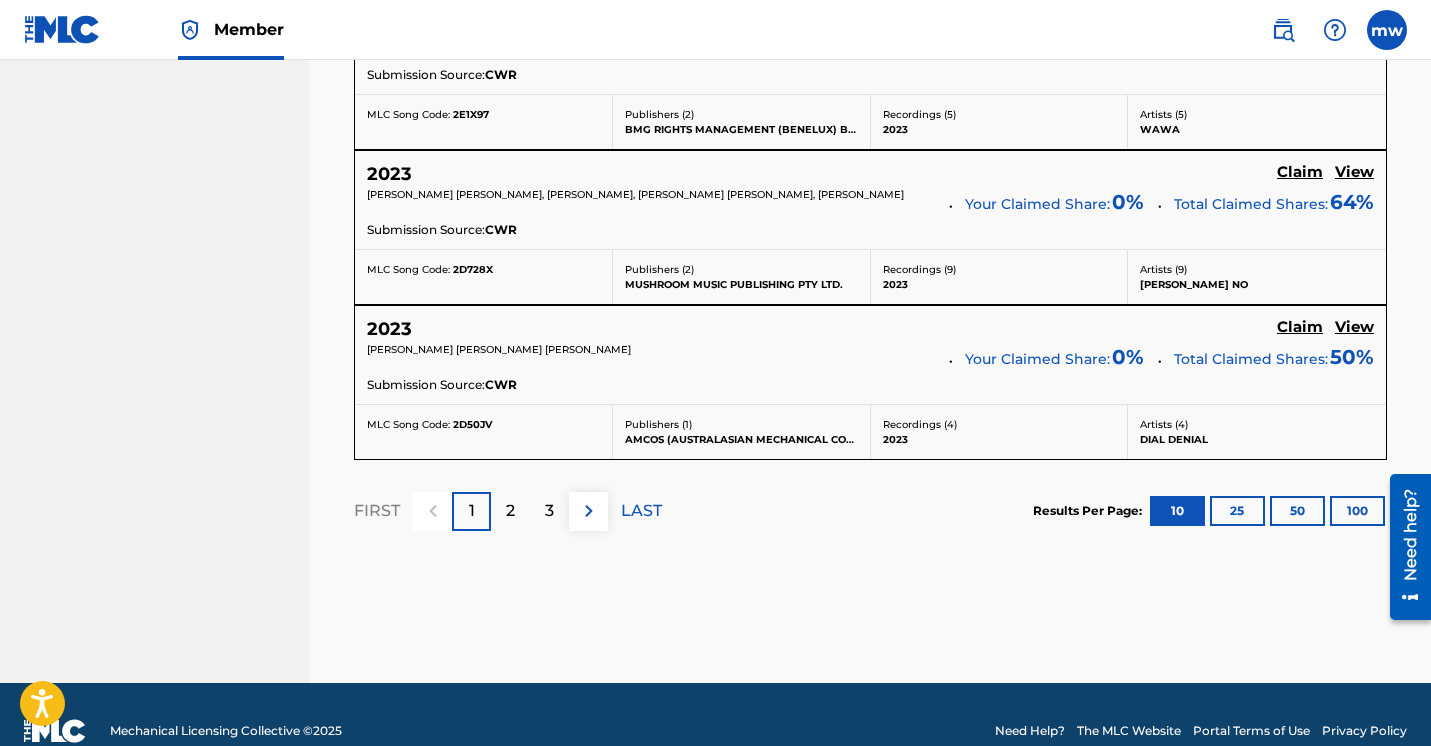scroll, scrollTop: 1913, scrollLeft: 0, axis: vertical 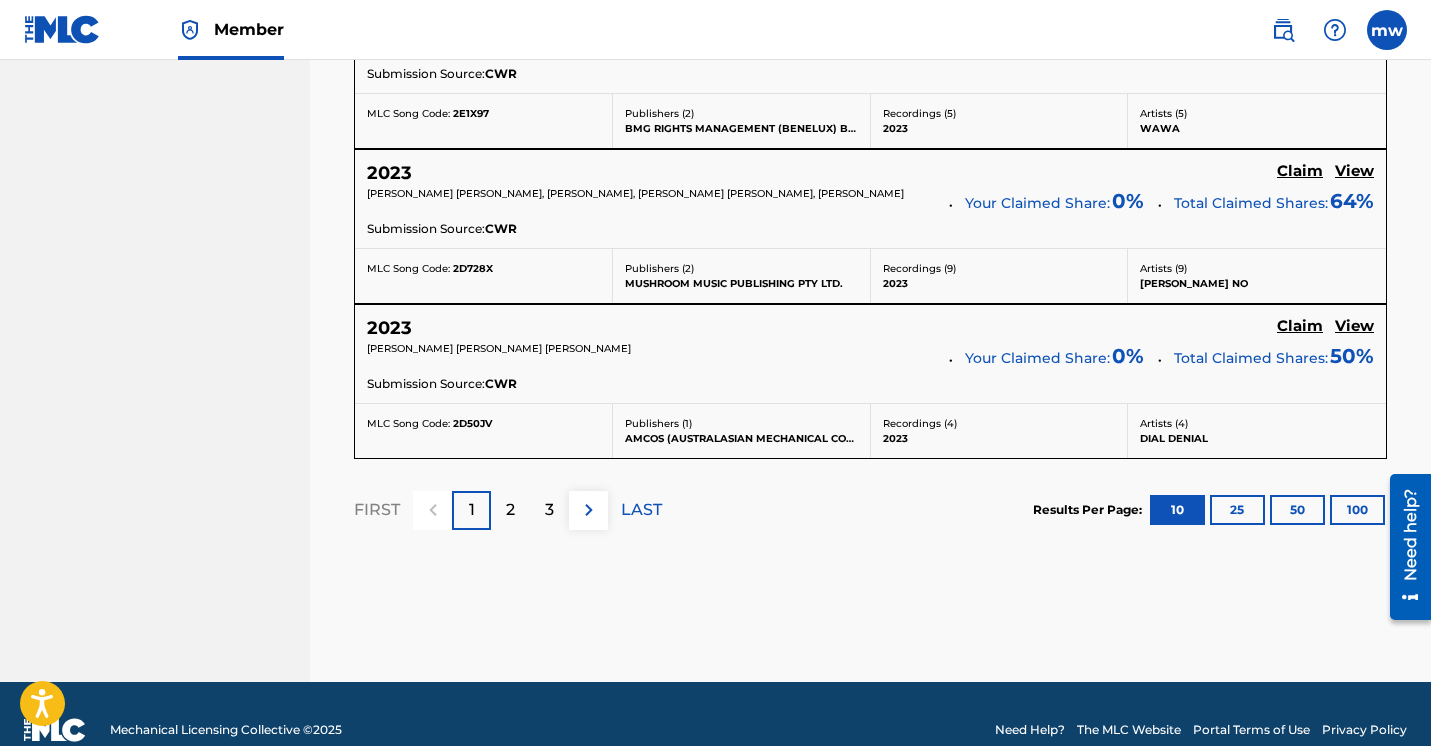 click on "3" at bounding box center [549, 510] 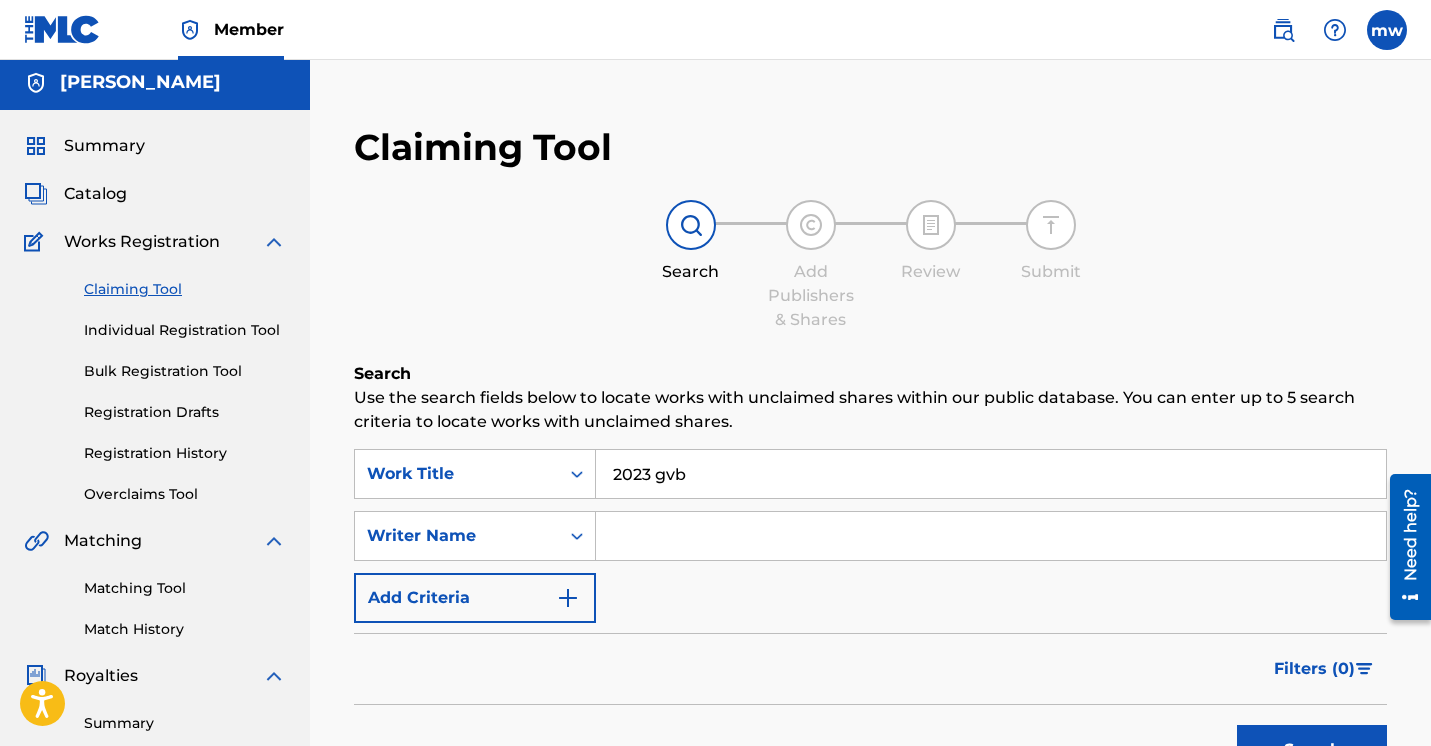 scroll, scrollTop: 5, scrollLeft: 0, axis: vertical 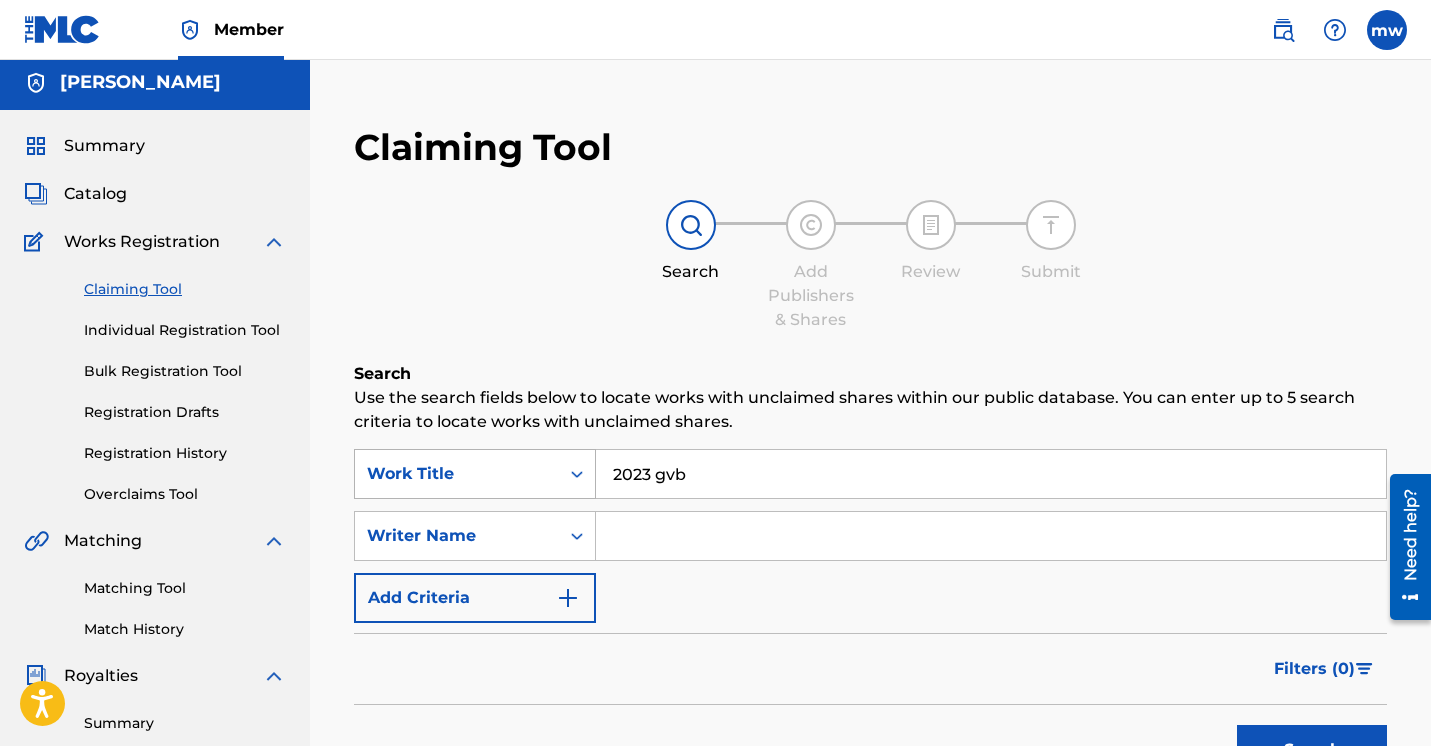 drag, startPoint x: 716, startPoint y: 482, endPoint x: 530, endPoint y: 462, distance: 187.07217 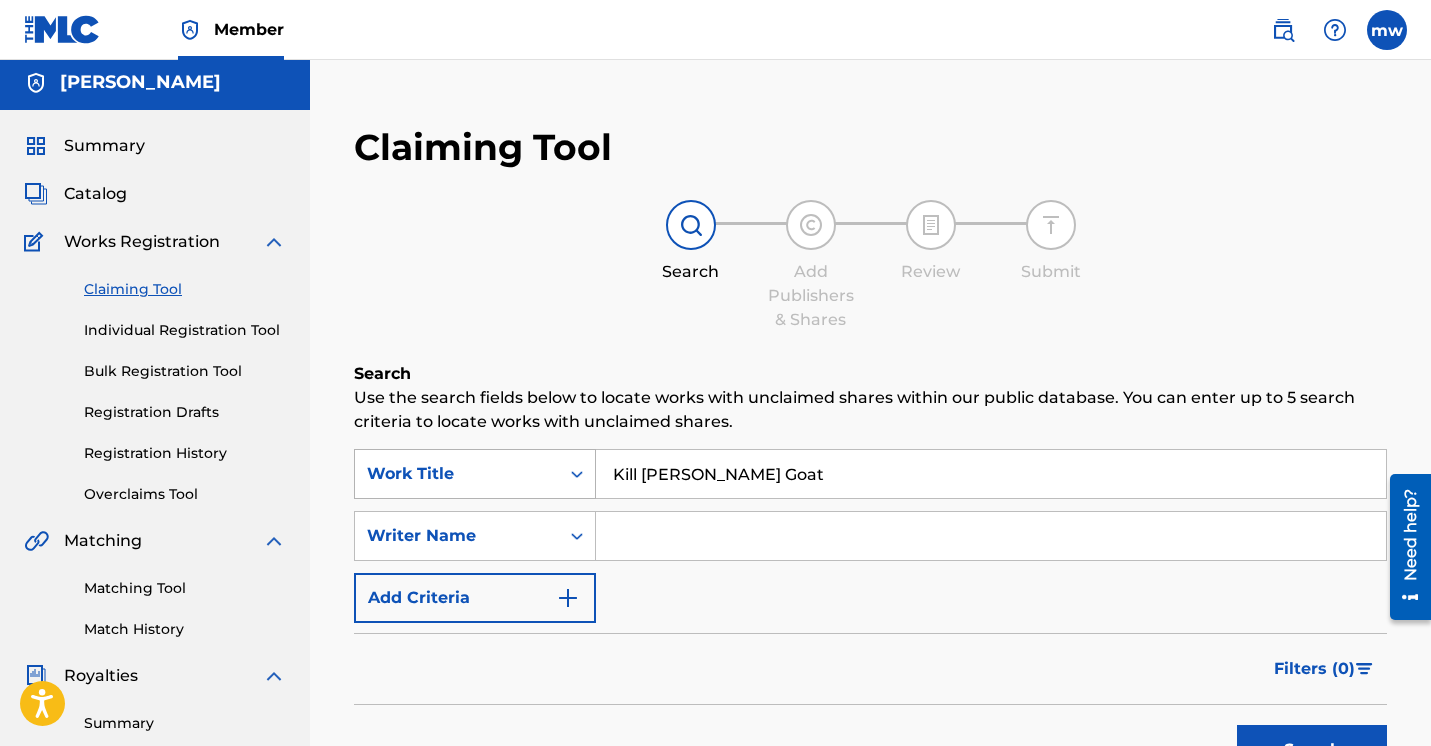 type on "Kill [PERSON_NAME] Goat" 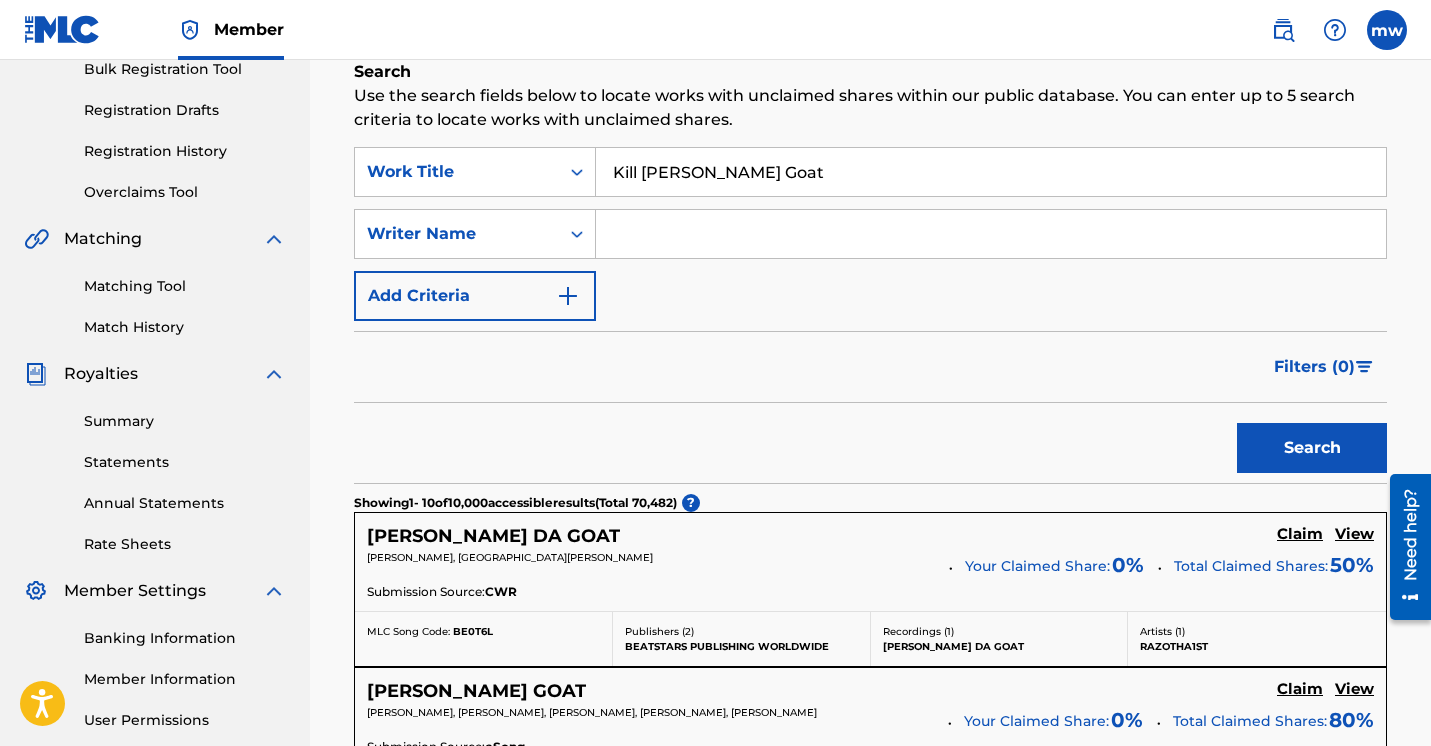 scroll, scrollTop: 318, scrollLeft: 0, axis: vertical 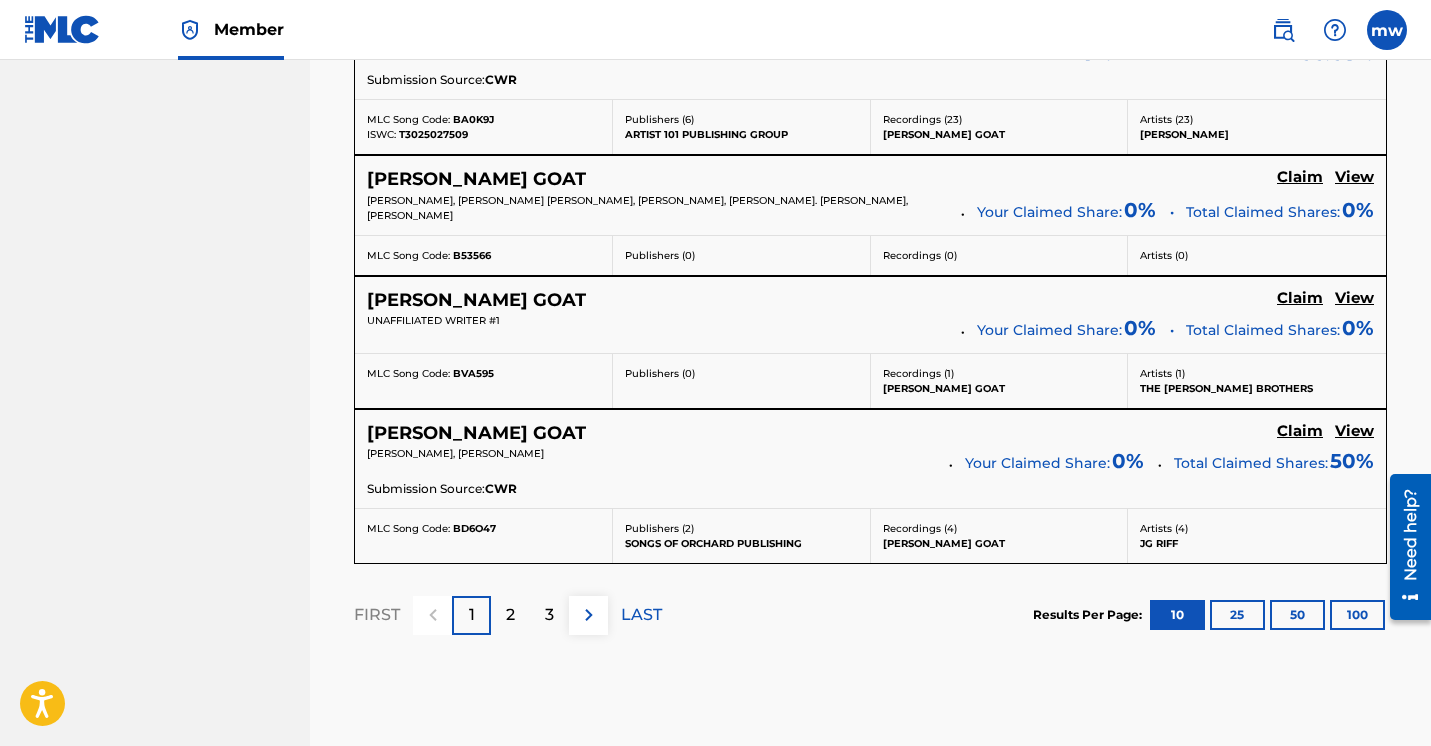 click on "2" at bounding box center [510, 615] 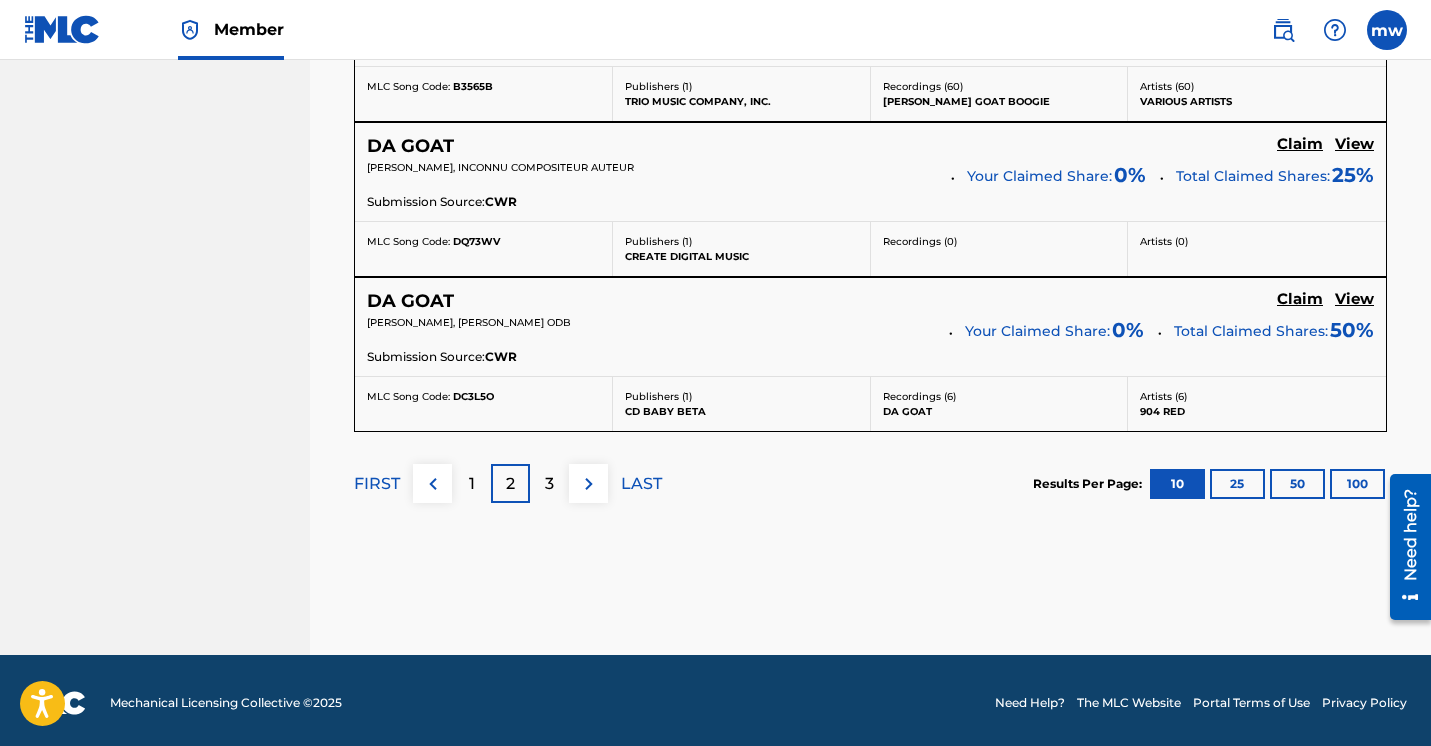 click on "3" at bounding box center [549, 483] 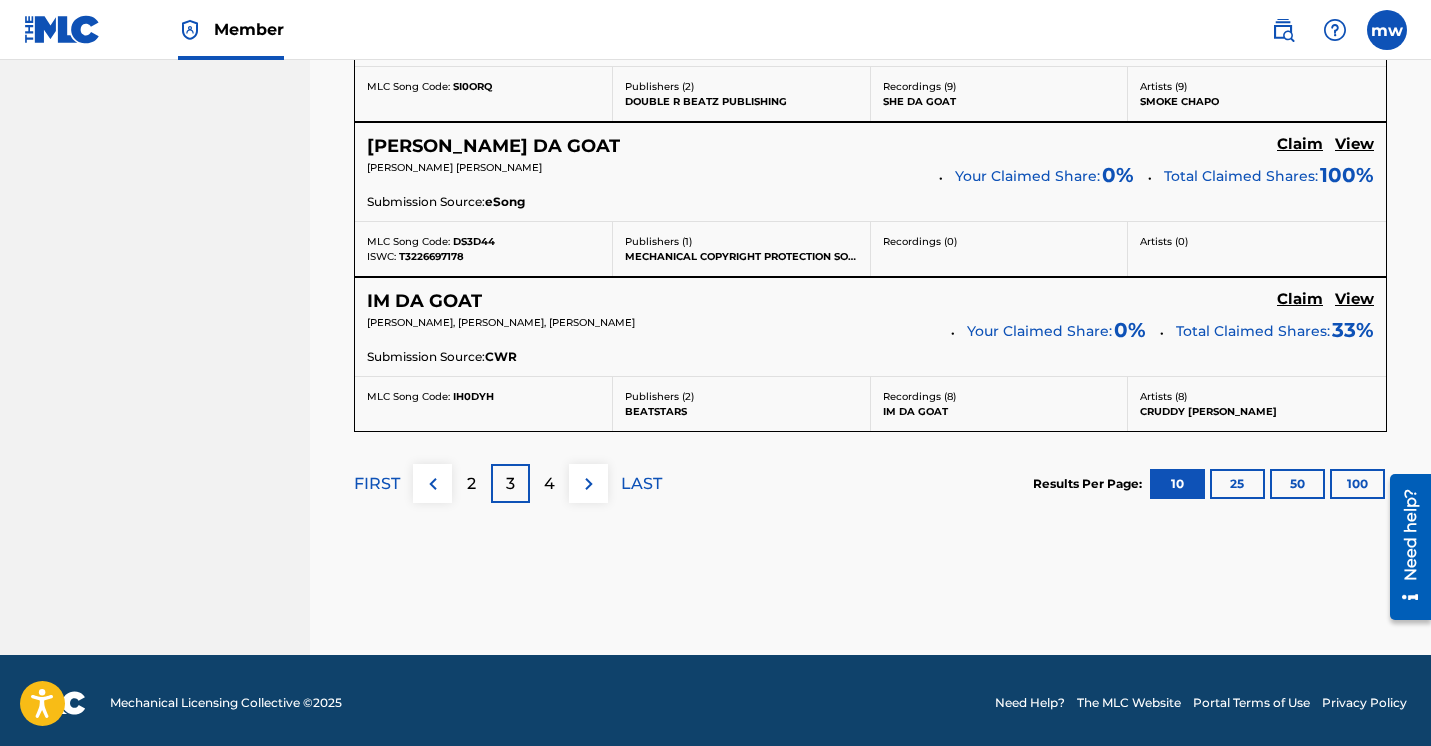click on "4" at bounding box center [549, 484] 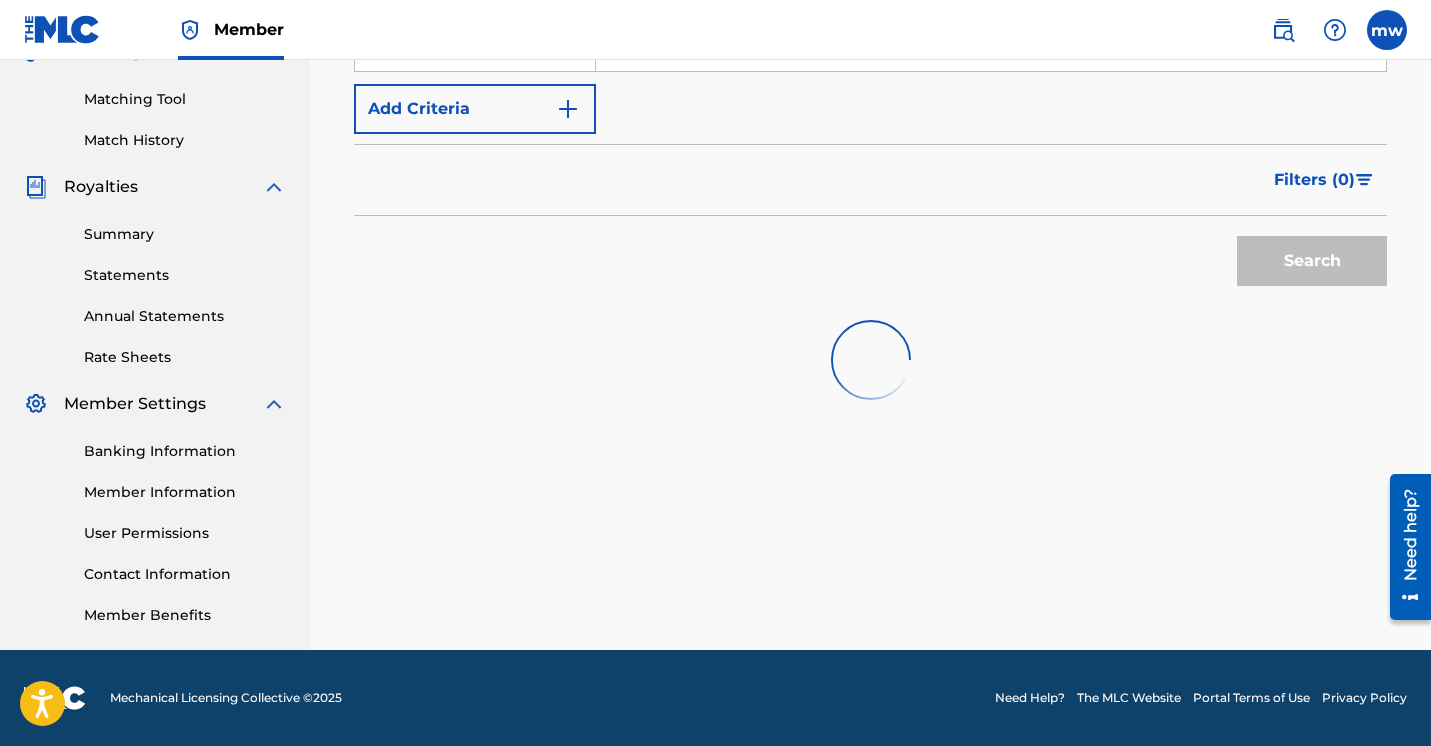 scroll, scrollTop: 494, scrollLeft: 0, axis: vertical 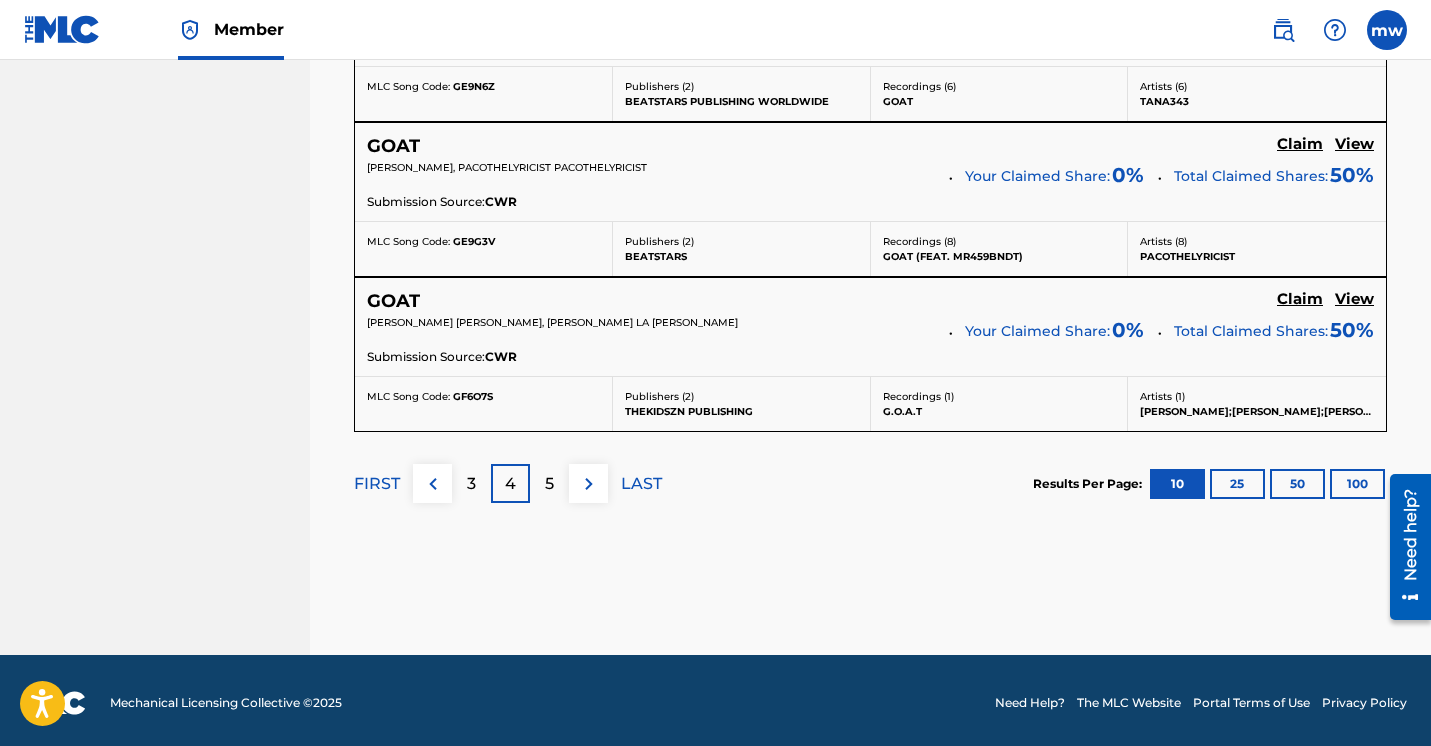click on "5" at bounding box center [549, 484] 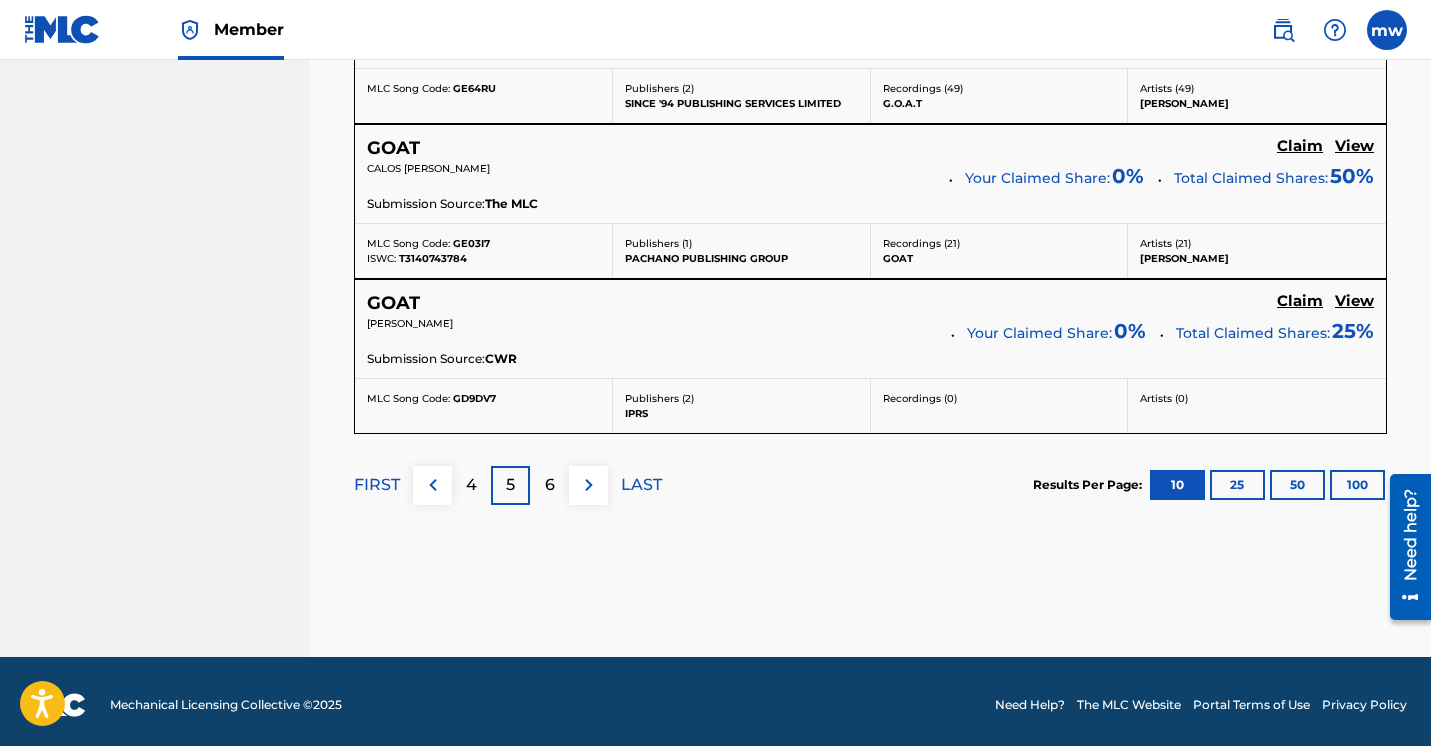scroll, scrollTop: 1939, scrollLeft: -1, axis: both 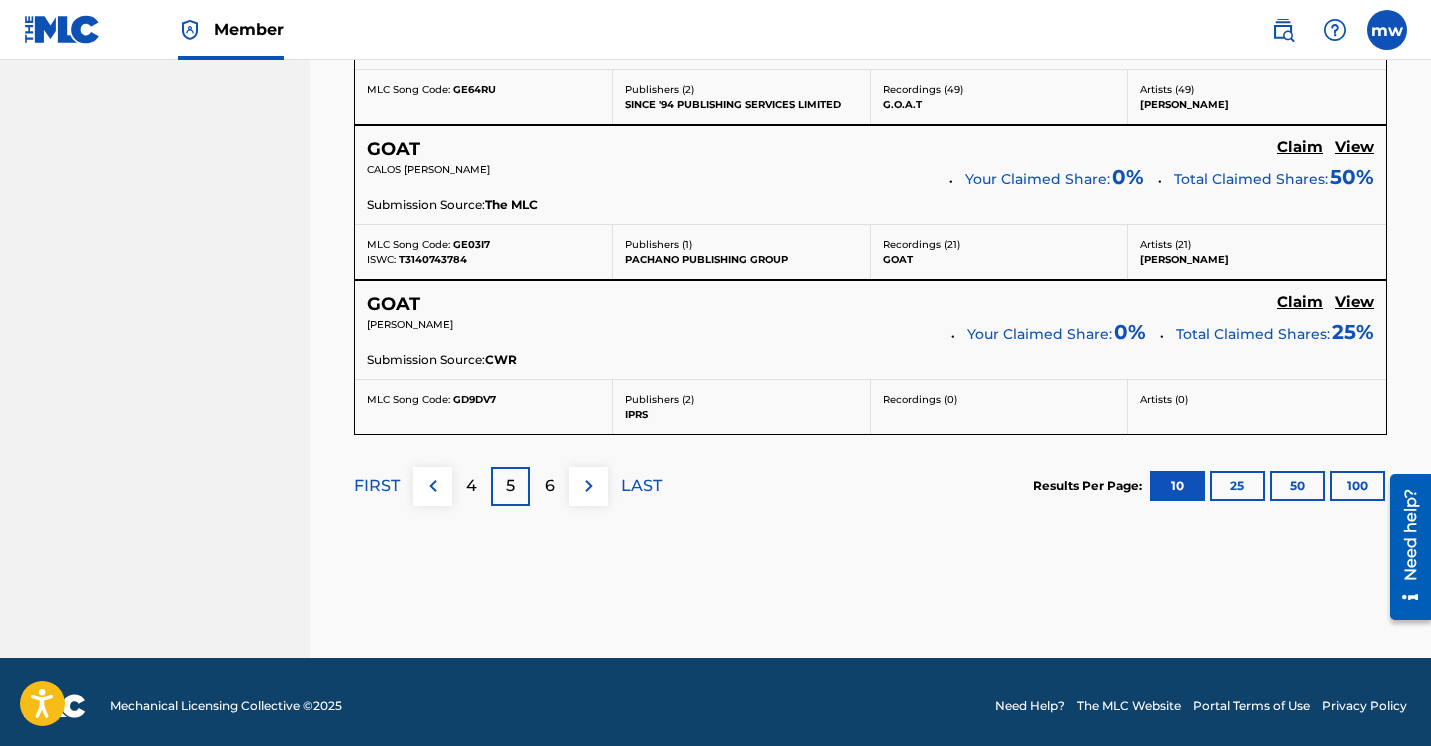 click on "6" at bounding box center [550, 486] 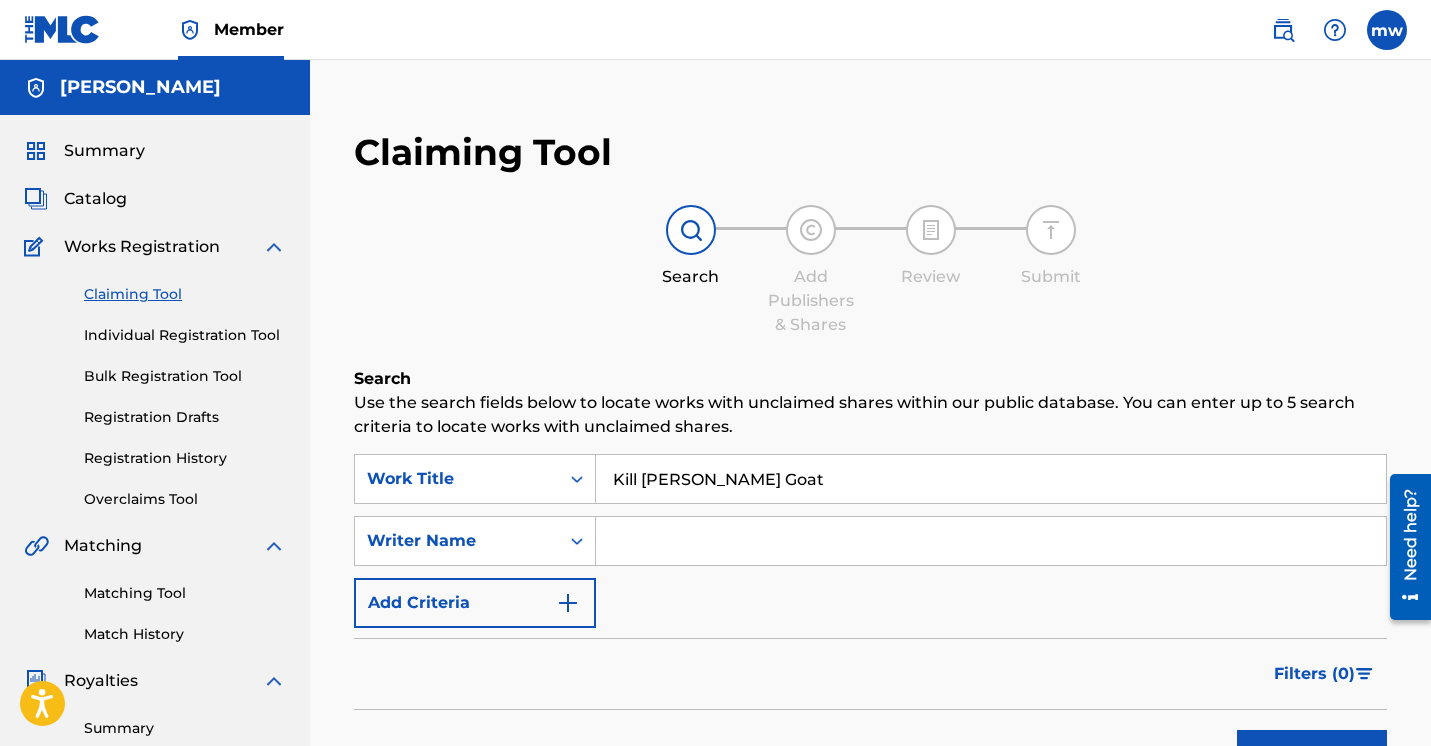 scroll, scrollTop: 0, scrollLeft: 0, axis: both 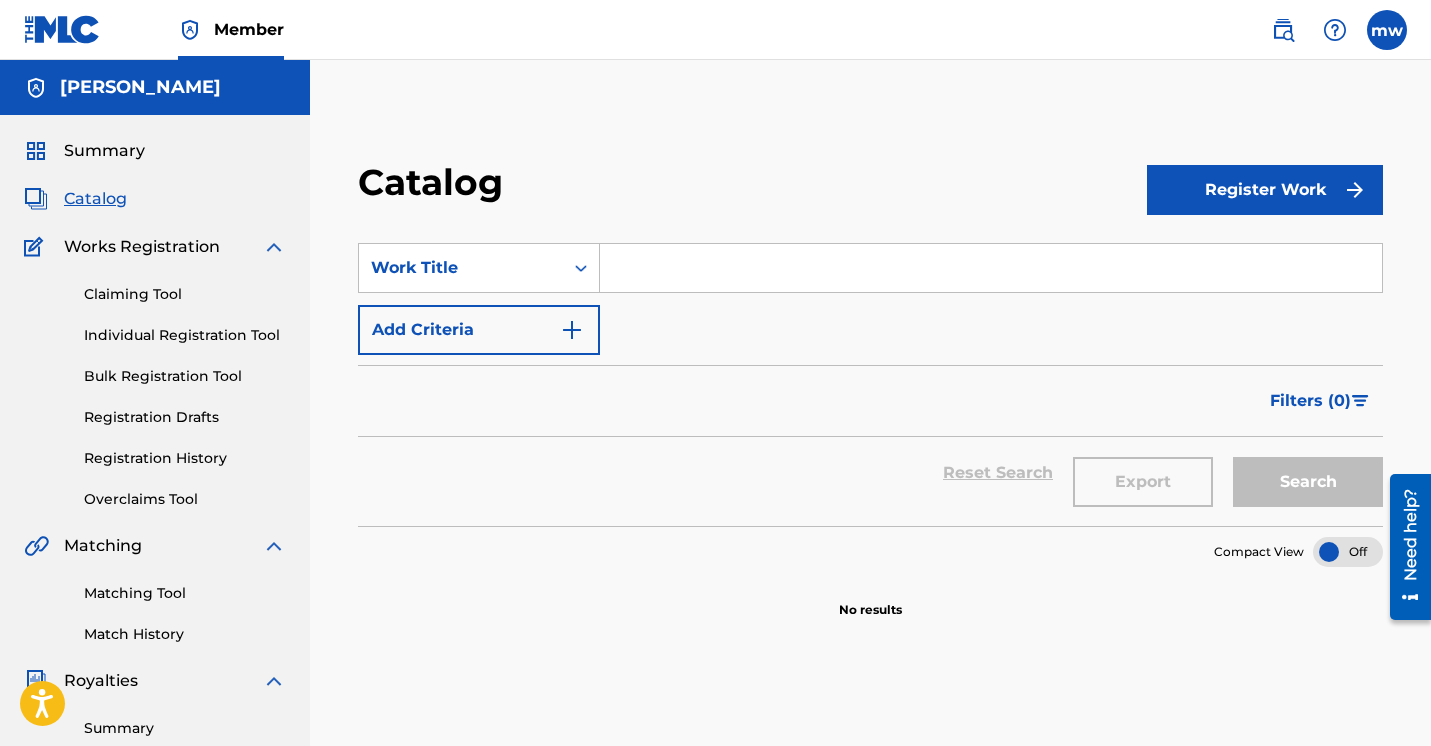 click at bounding box center [991, 268] 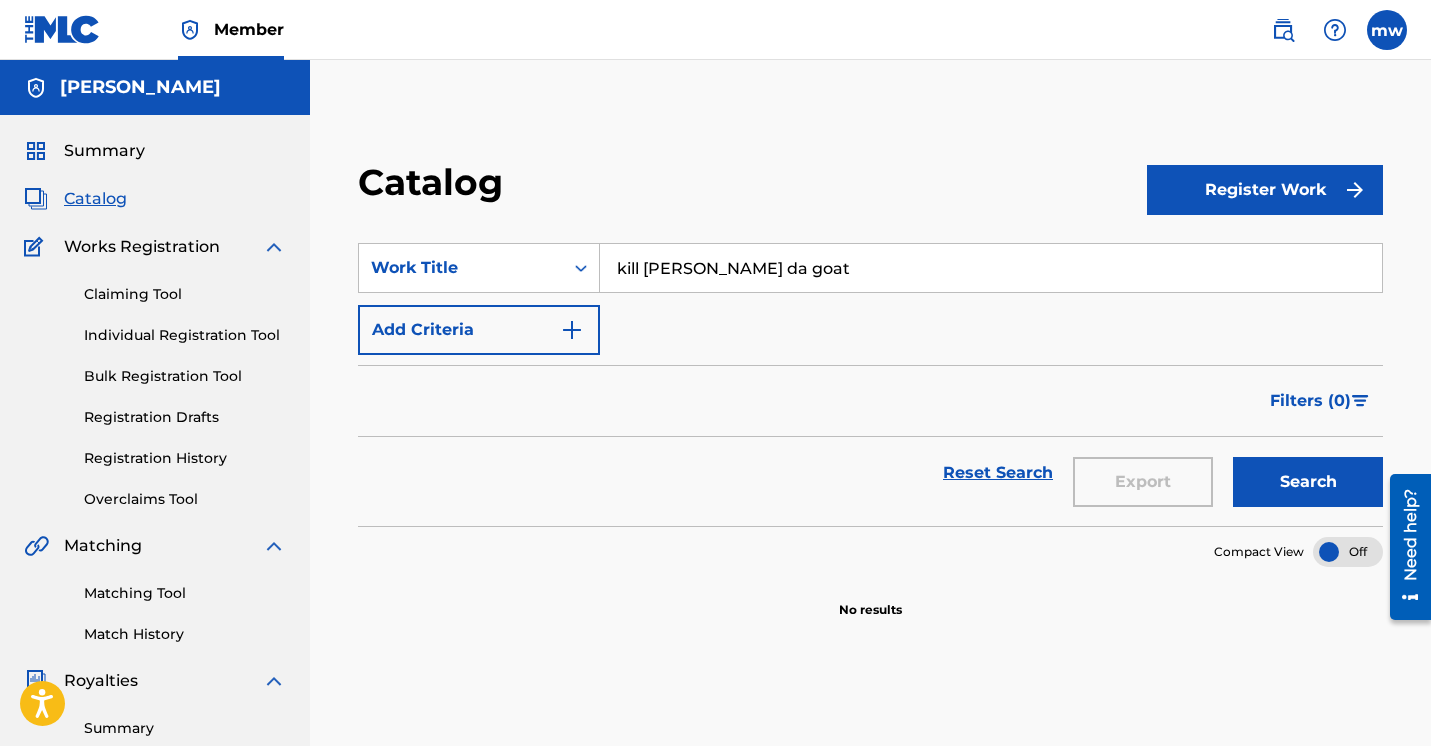type on "kill [PERSON_NAME] da goat" 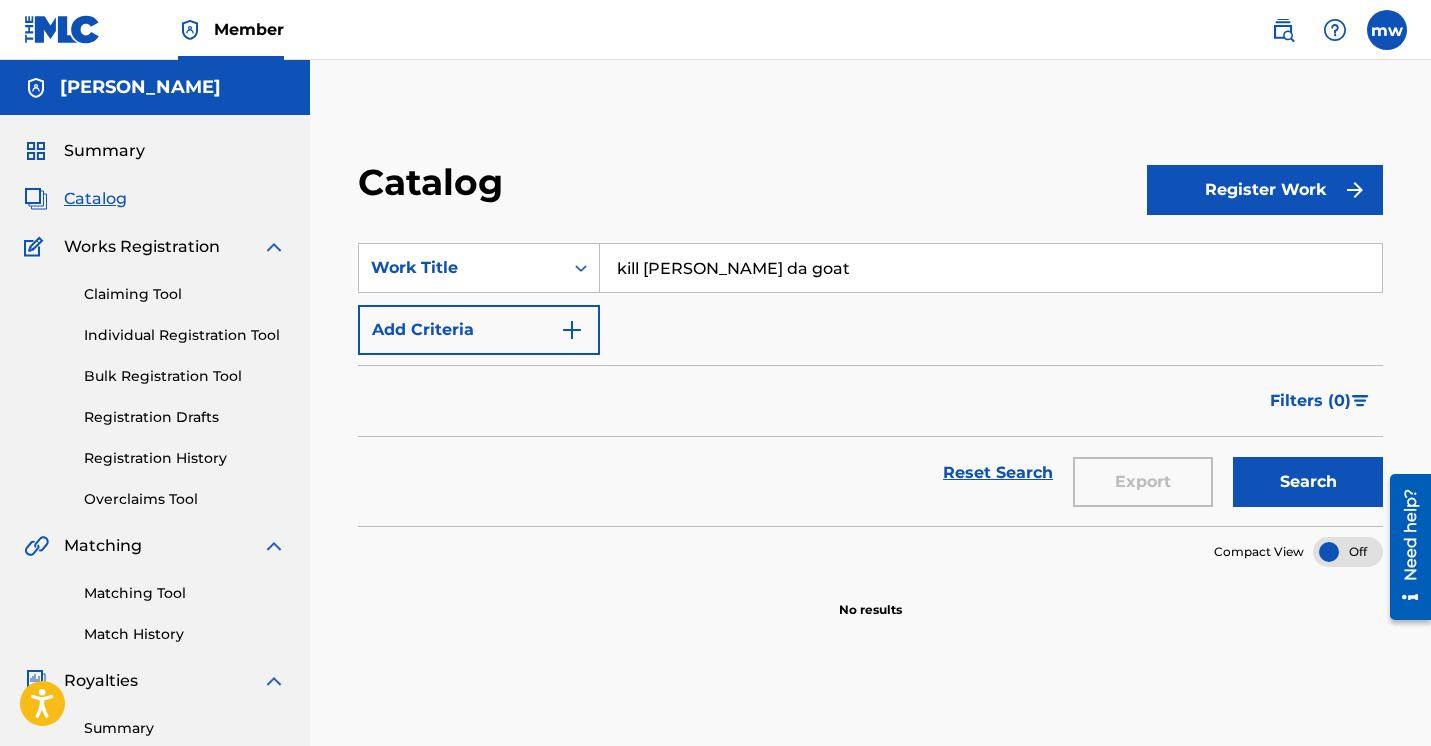 drag, startPoint x: 809, startPoint y: 266, endPoint x: 472, endPoint y: 242, distance: 337.85352 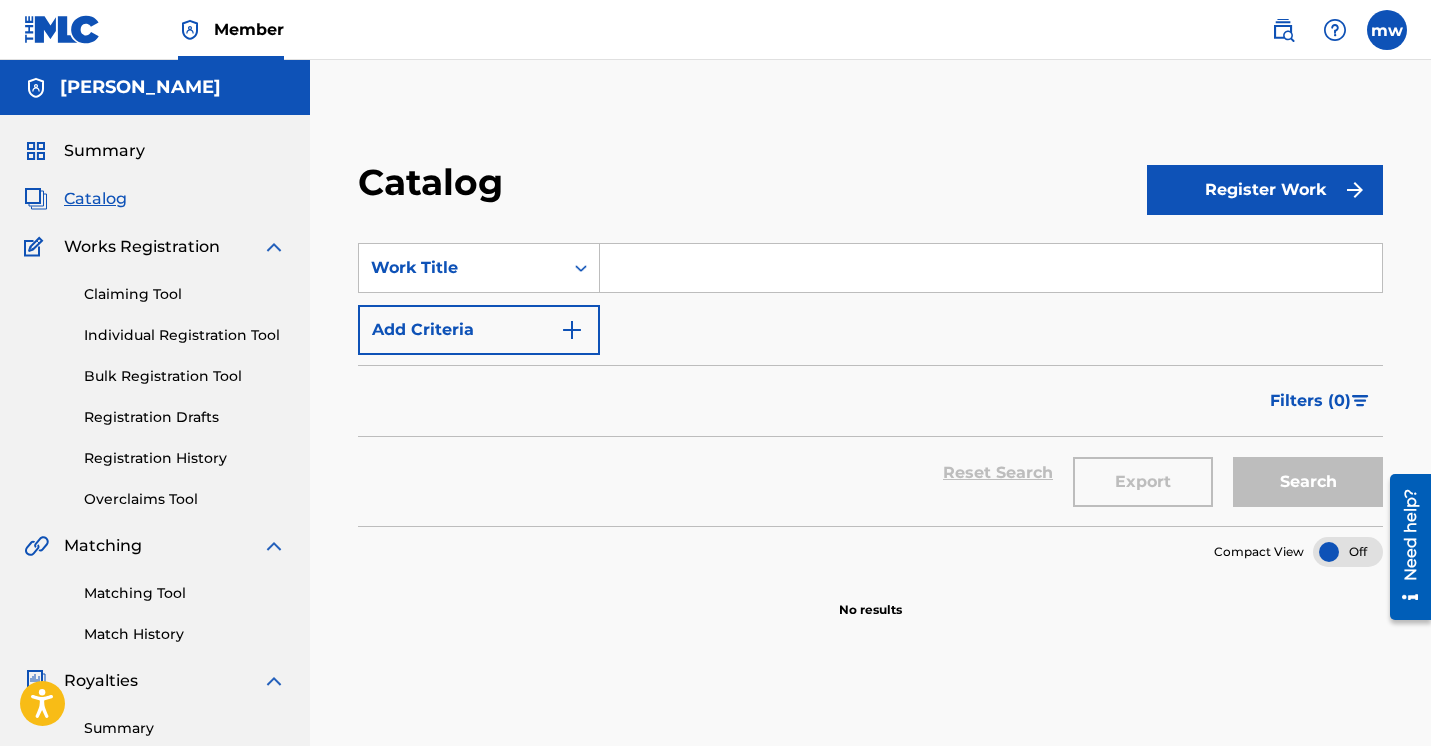 type 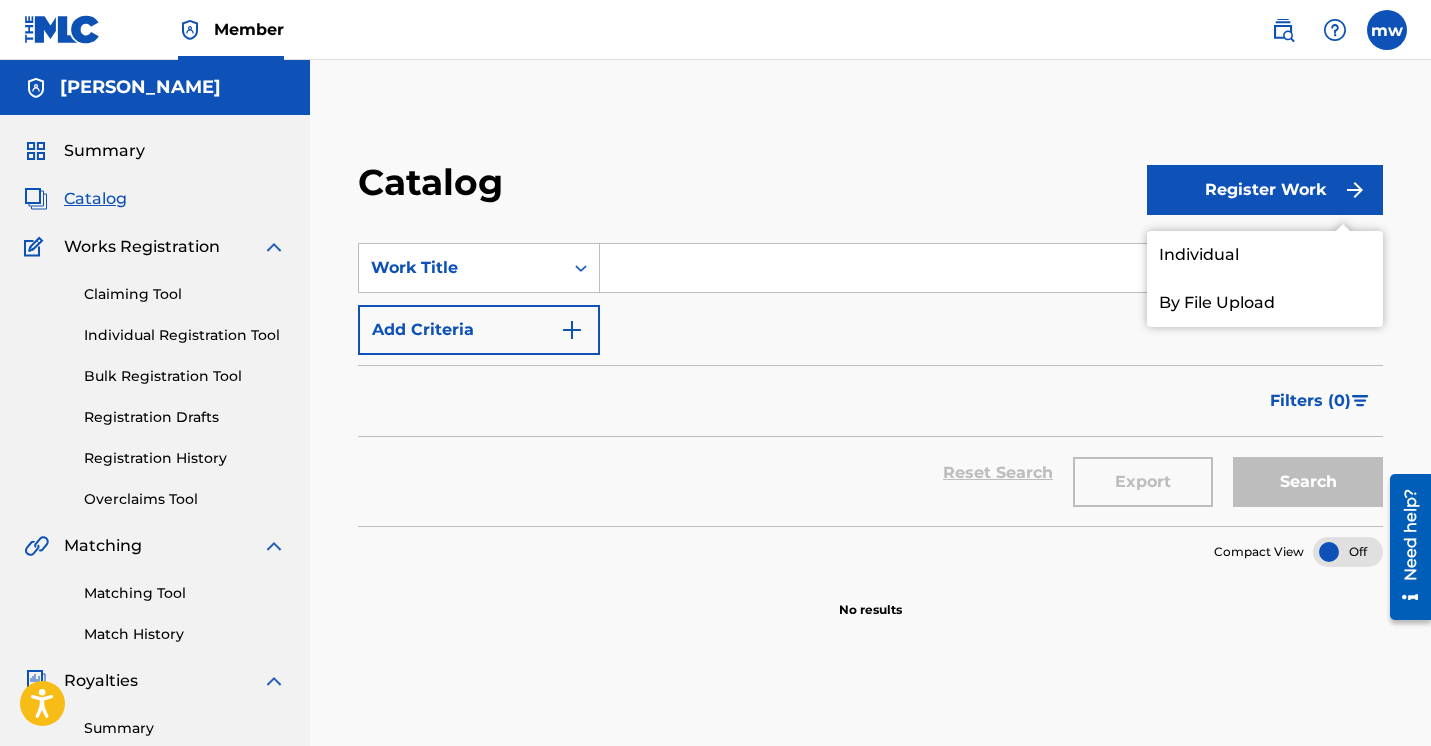 click on "Individual" at bounding box center (1265, 255) 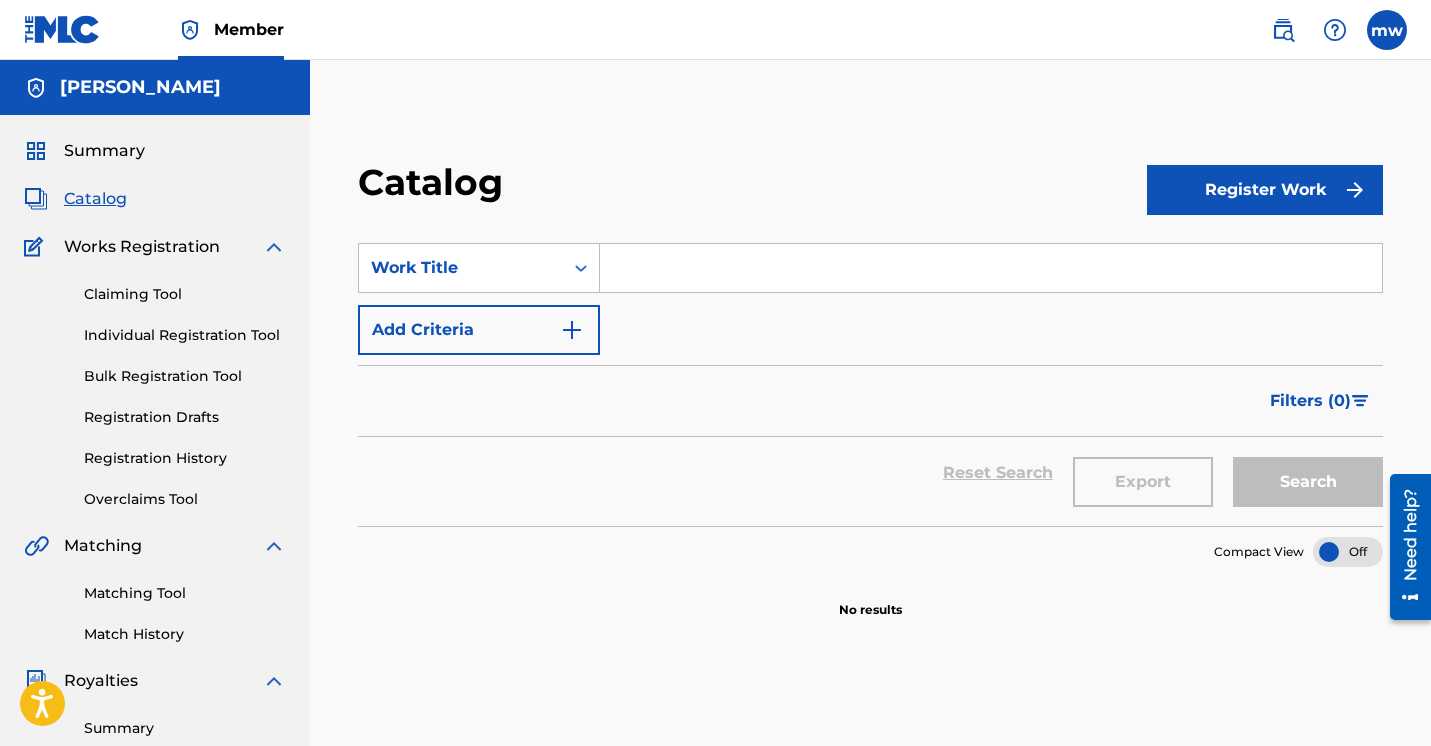 click on "Register Work" at bounding box center (1265, 190) 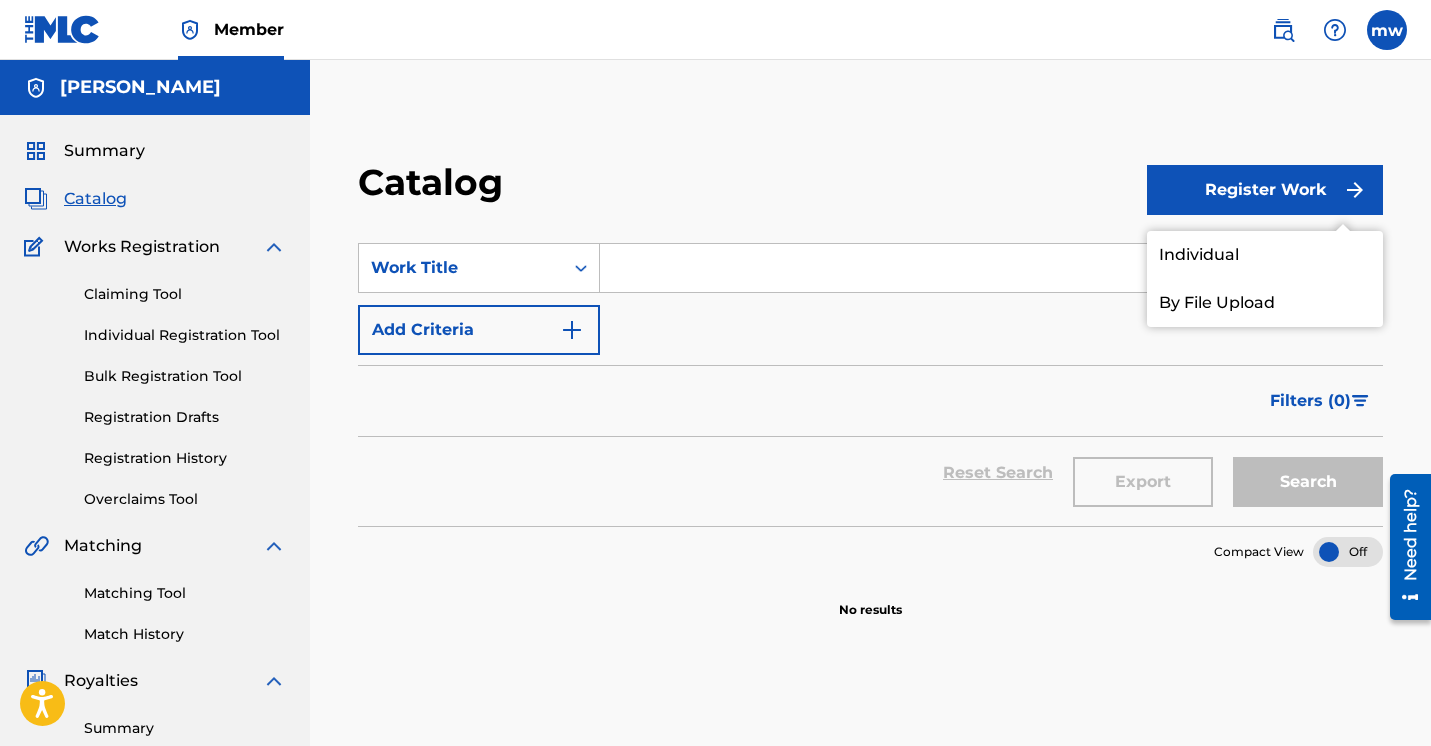 click on "By File Upload" at bounding box center (1265, 303) 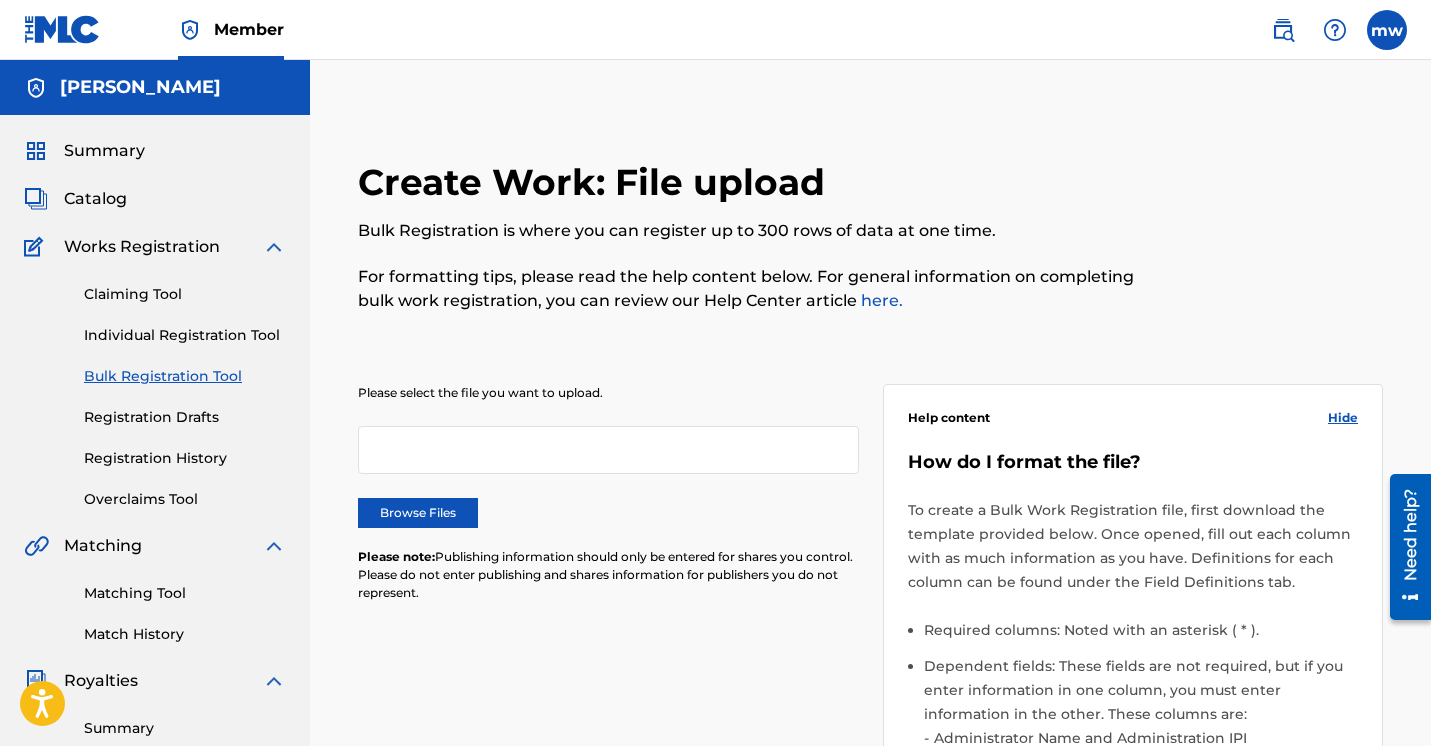 click at bounding box center [608, 450] 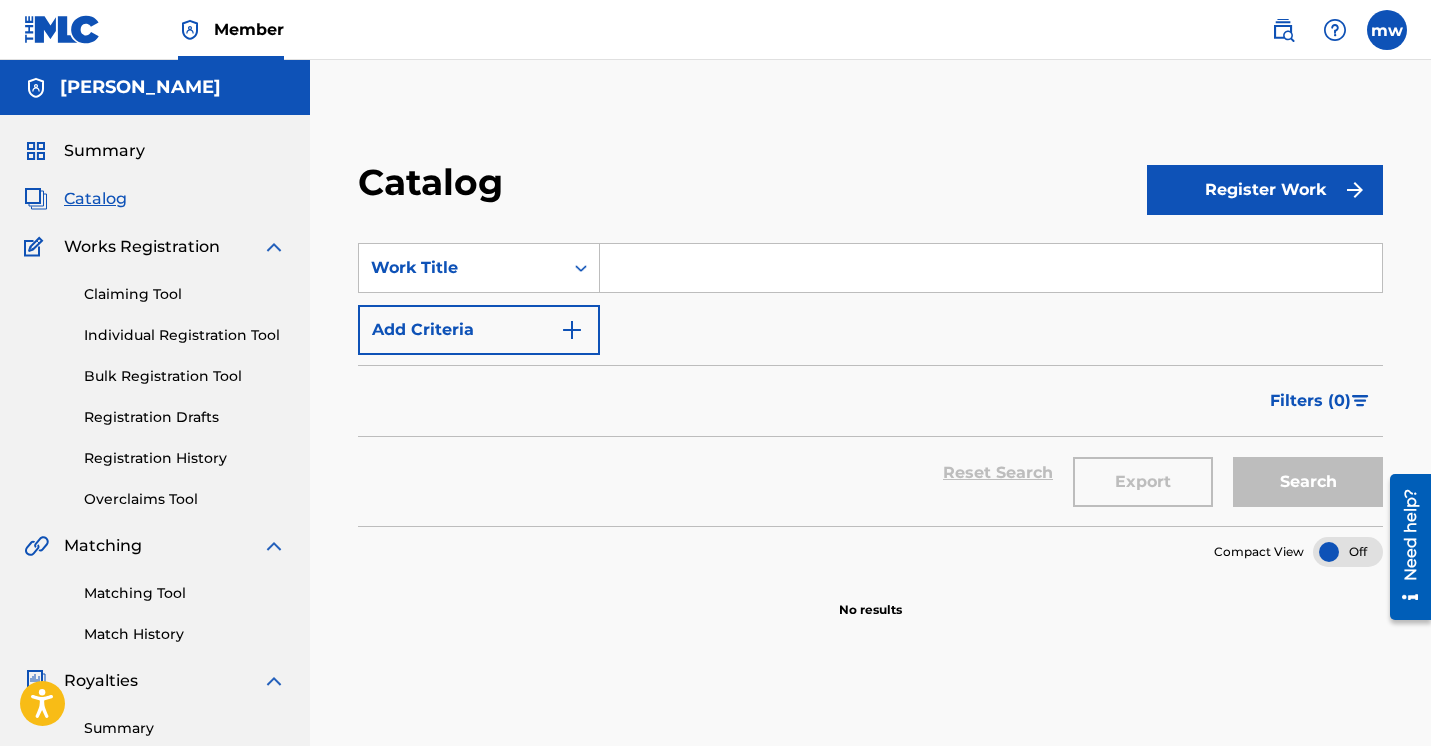 click on "Claiming Tool Individual Registration Tool Bulk Registration Tool Registration Drafts Registration History Overclaims Tool" at bounding box center [155, 384] 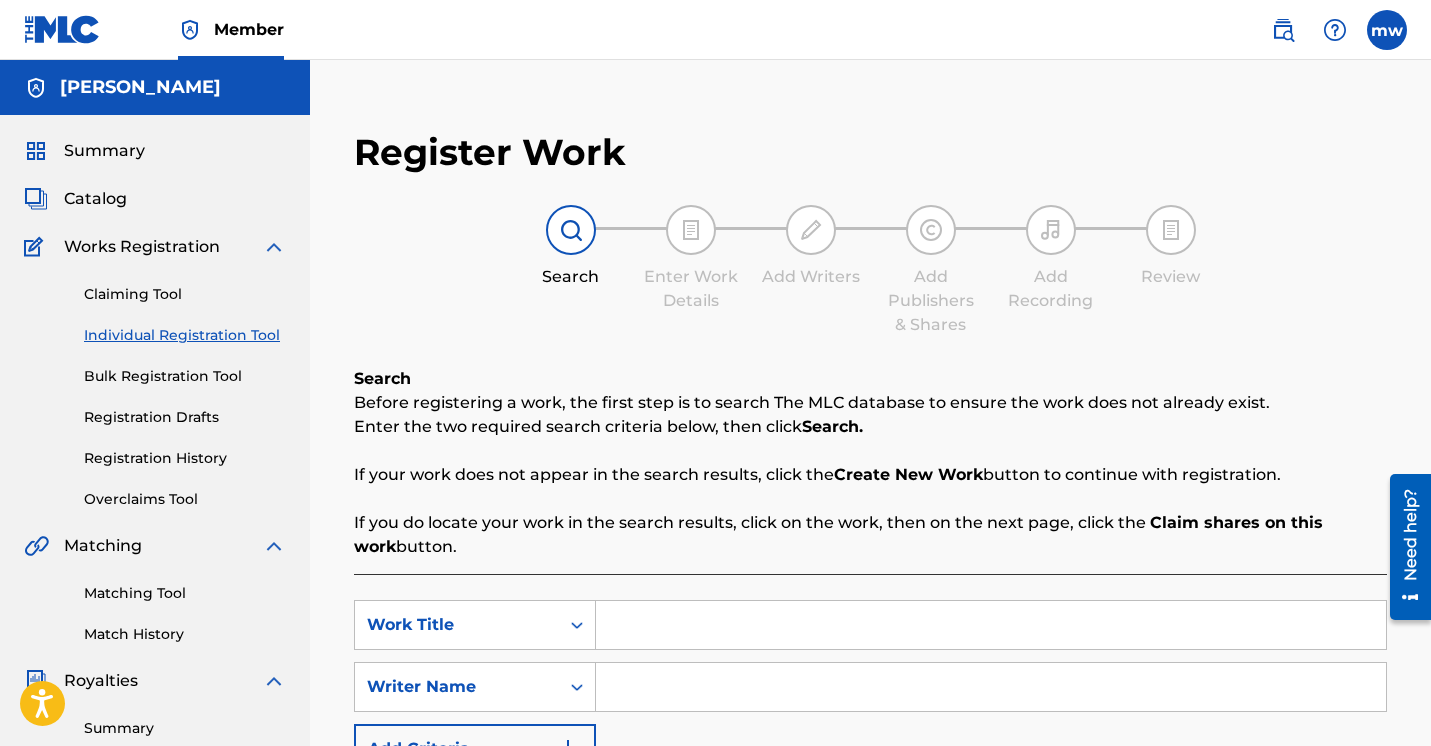 scroll, scrollTop: 0, scrollLeft: 0, axis: both 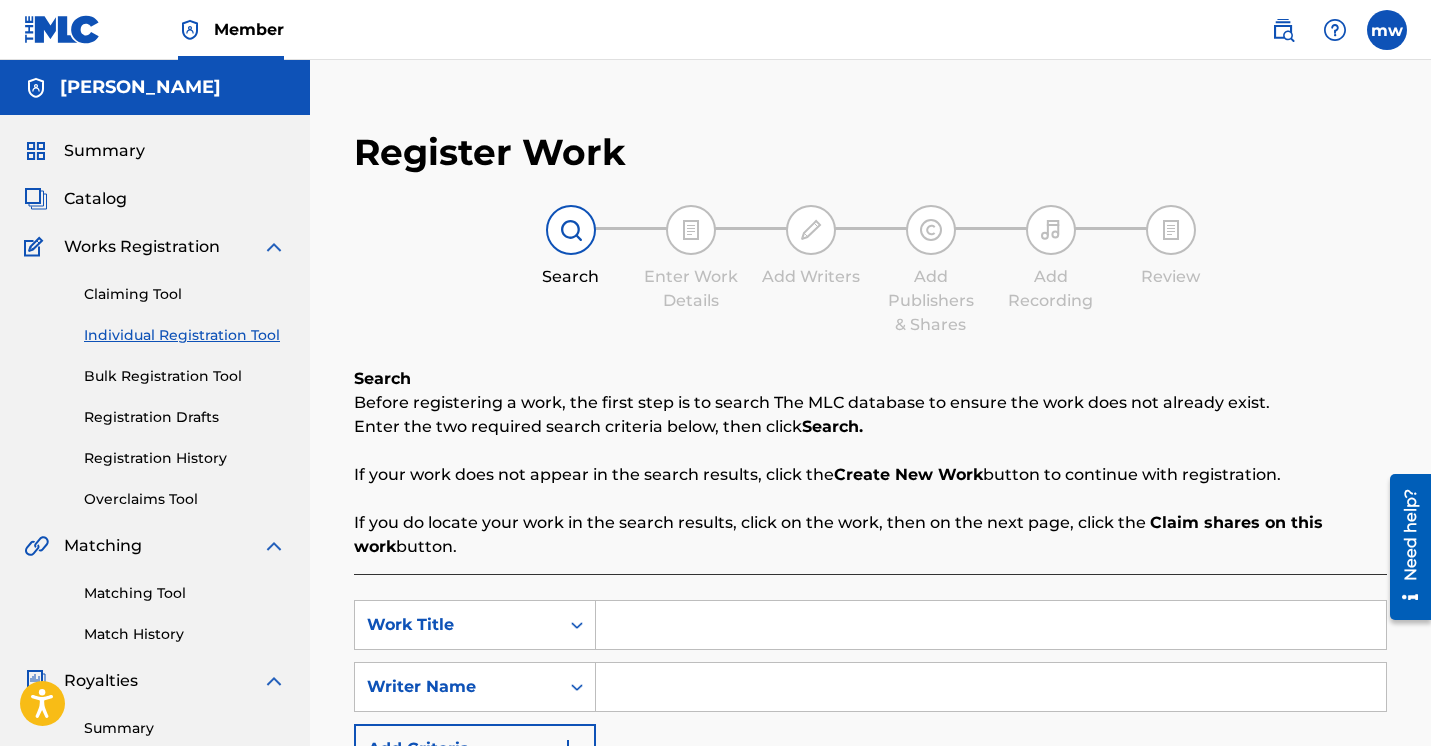 click on "Individual Registration Tool" at bounding box center (185, 335) 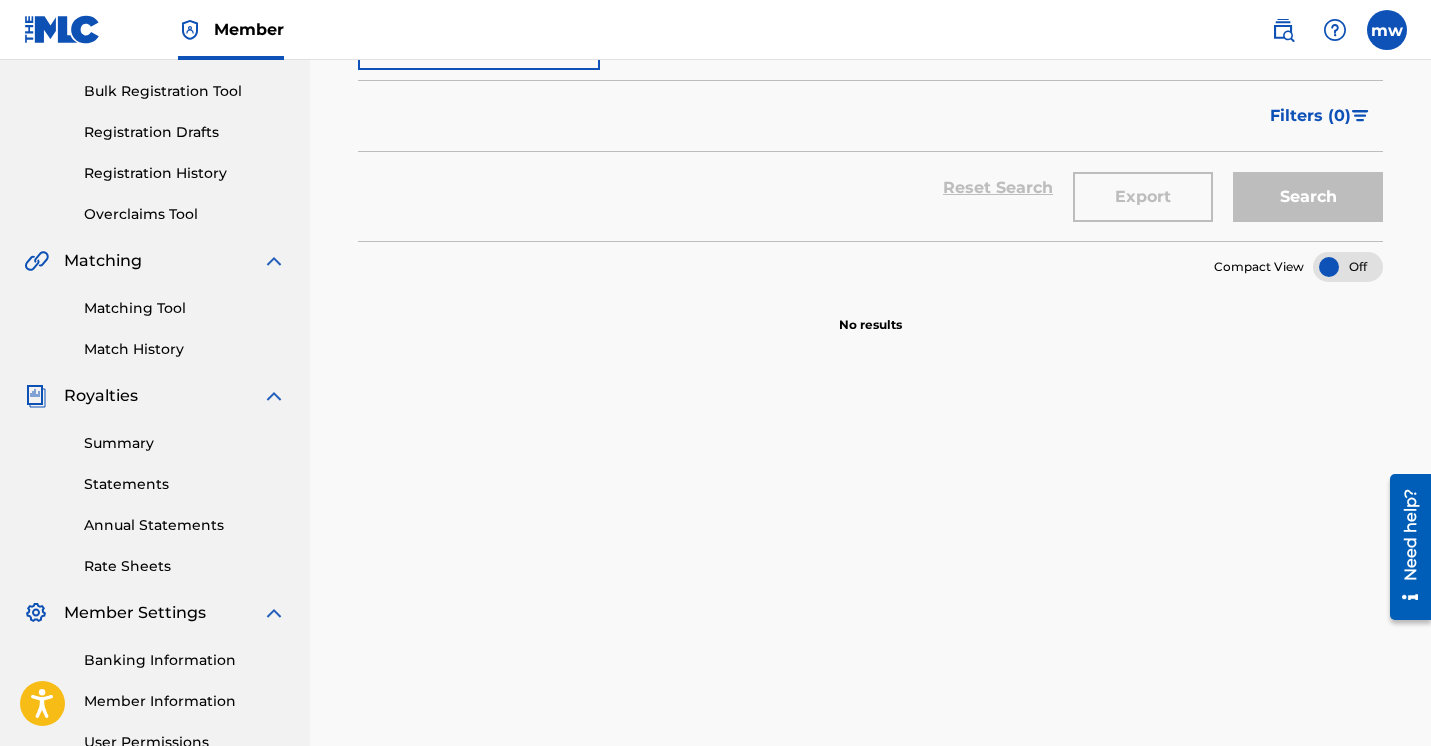 scroll, scrollTop: 257, scrollLeft: 0, axis: vertical 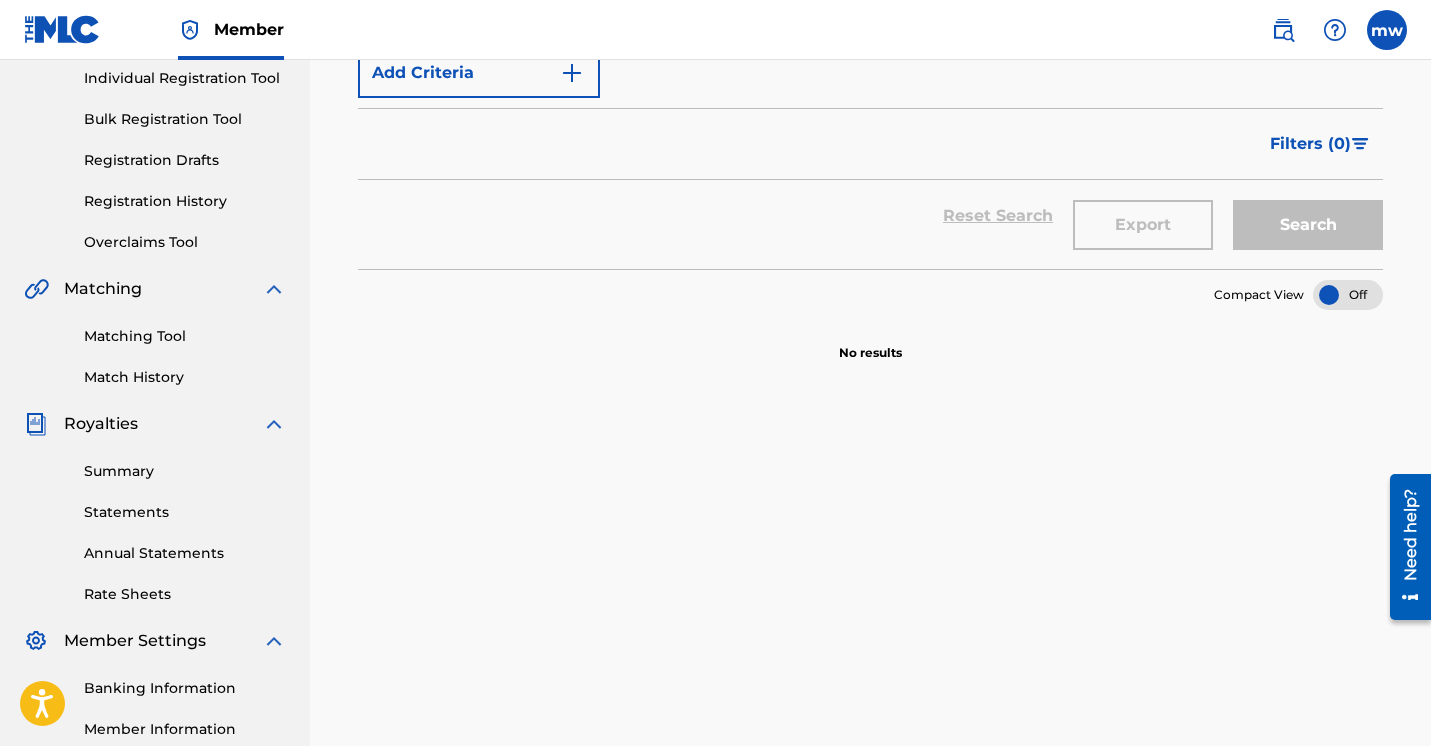 click on "Individual Registration Tool" at bounding box center (185, 78) 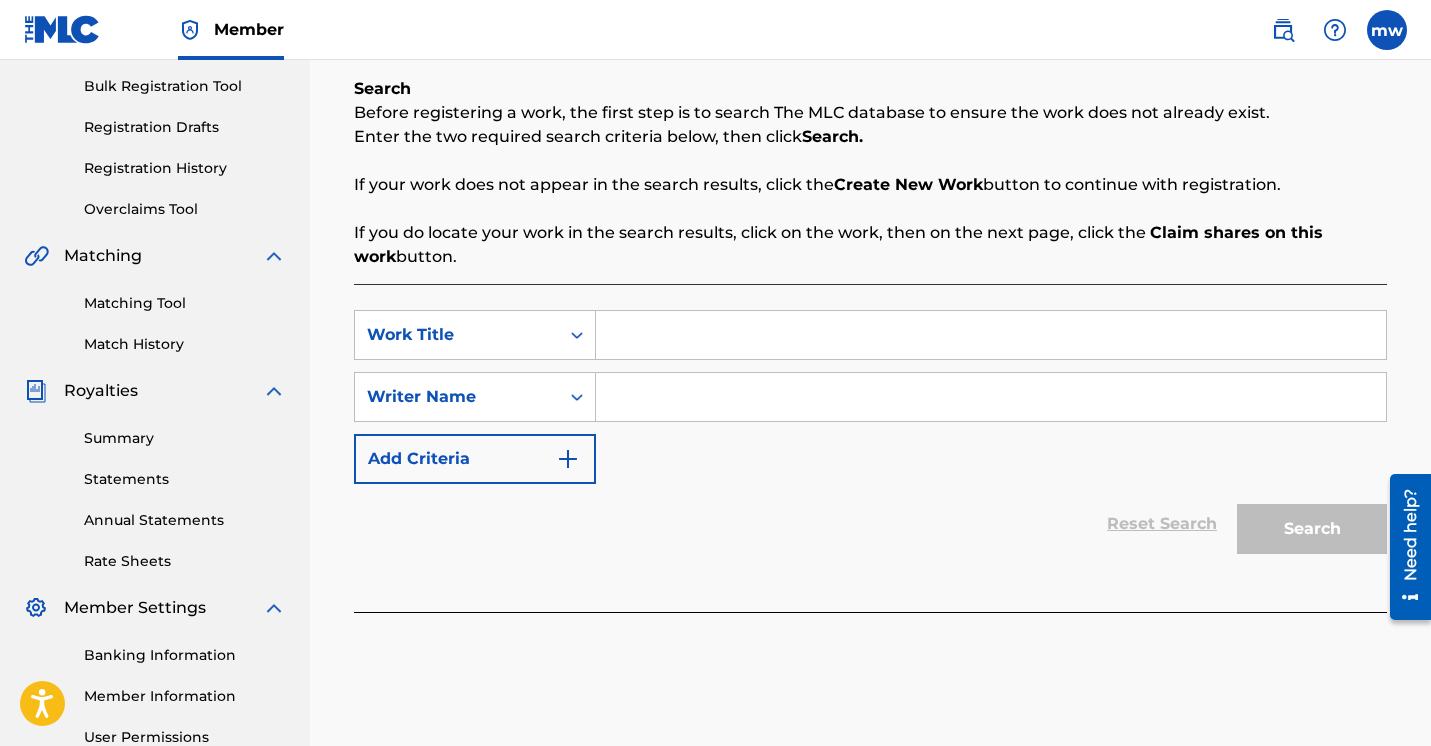 scroll, scrollTop: 212, scrollLeft: 0, axis: vertical 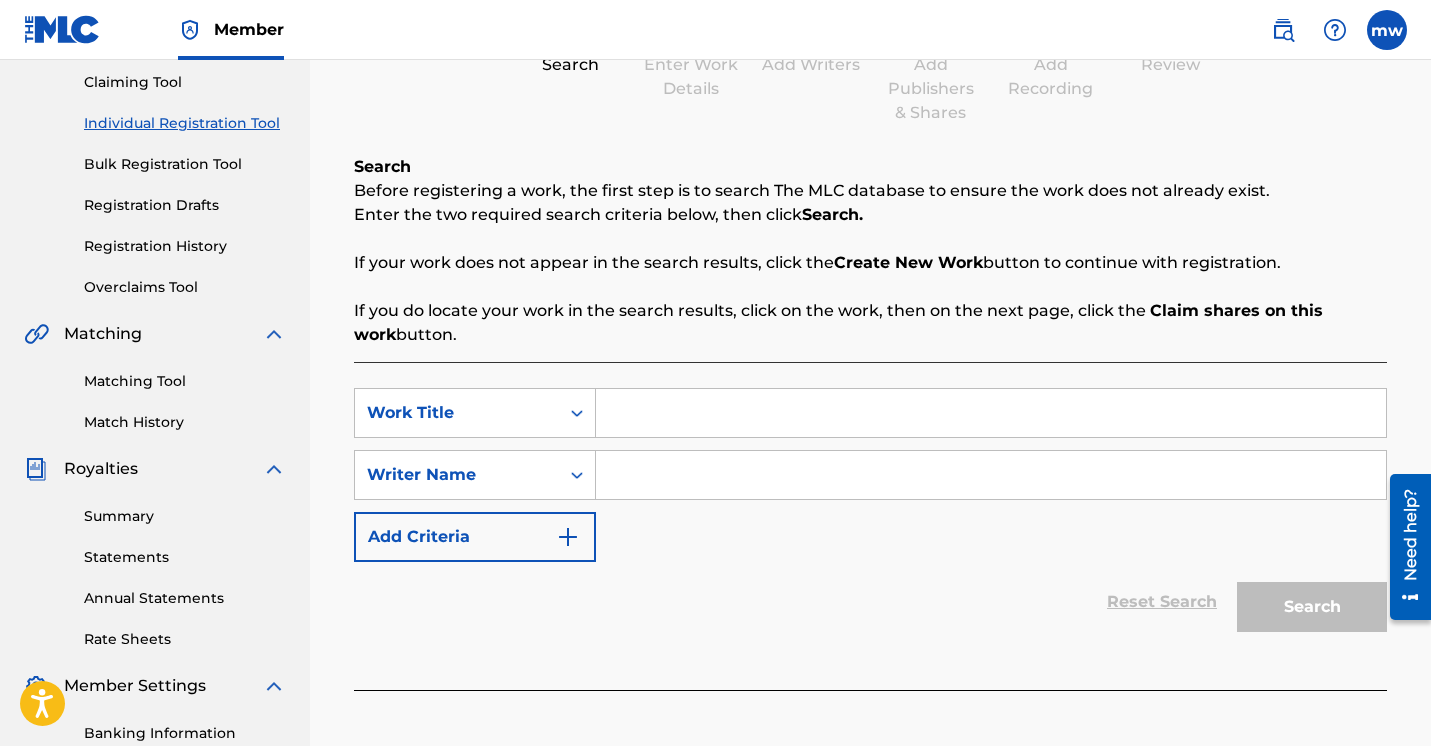 click on "Create New Work" at bounding box center (908, 262) 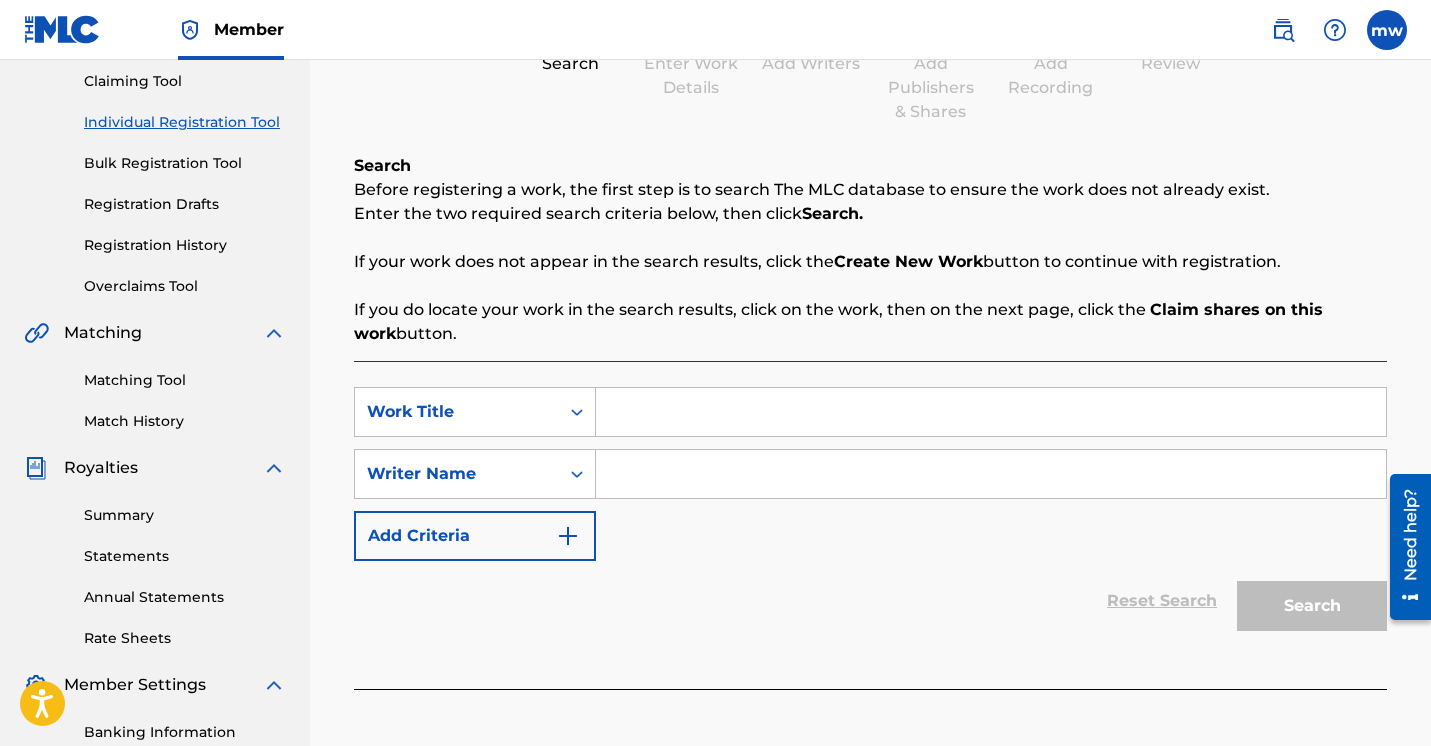 scroll, scrollTop: 278, scrollLeft: 0, axis: vertical 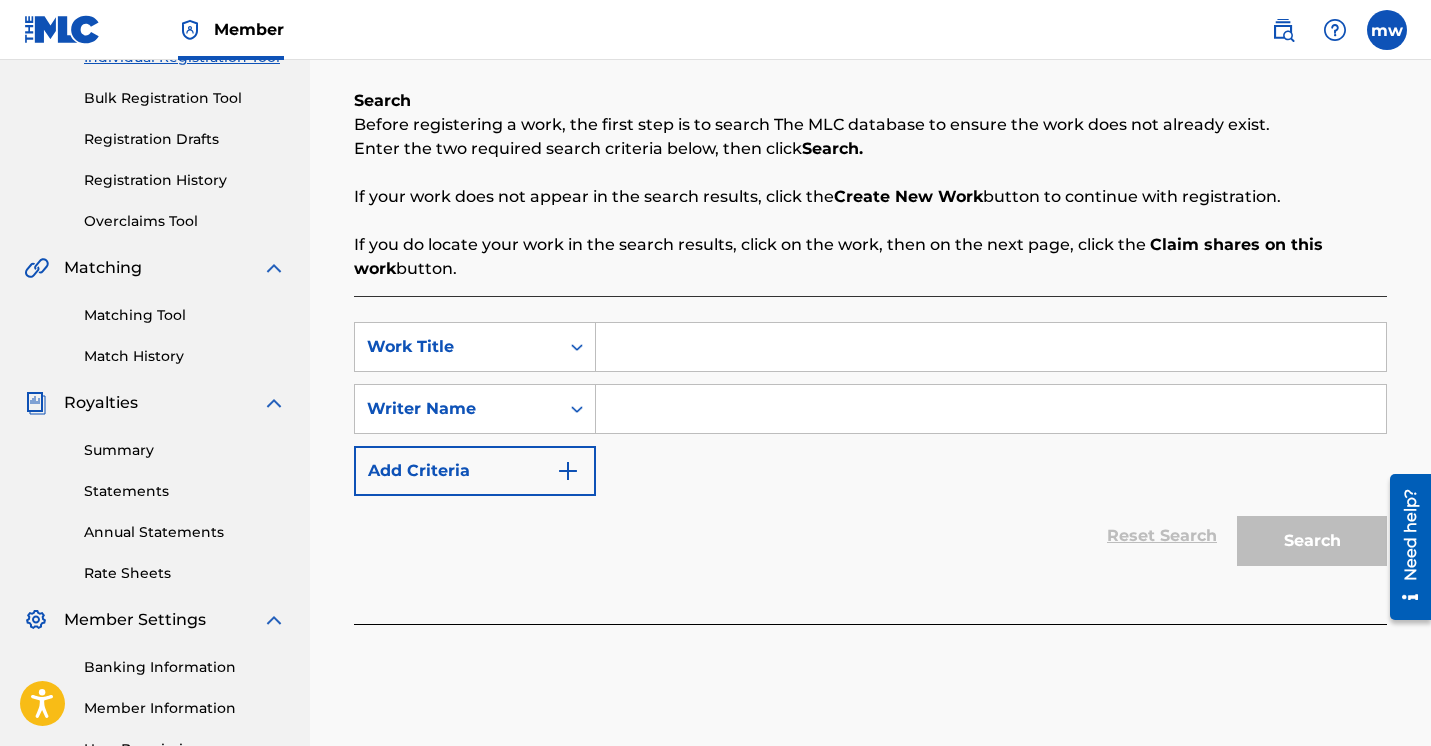 click at bounding box center [568, 471] 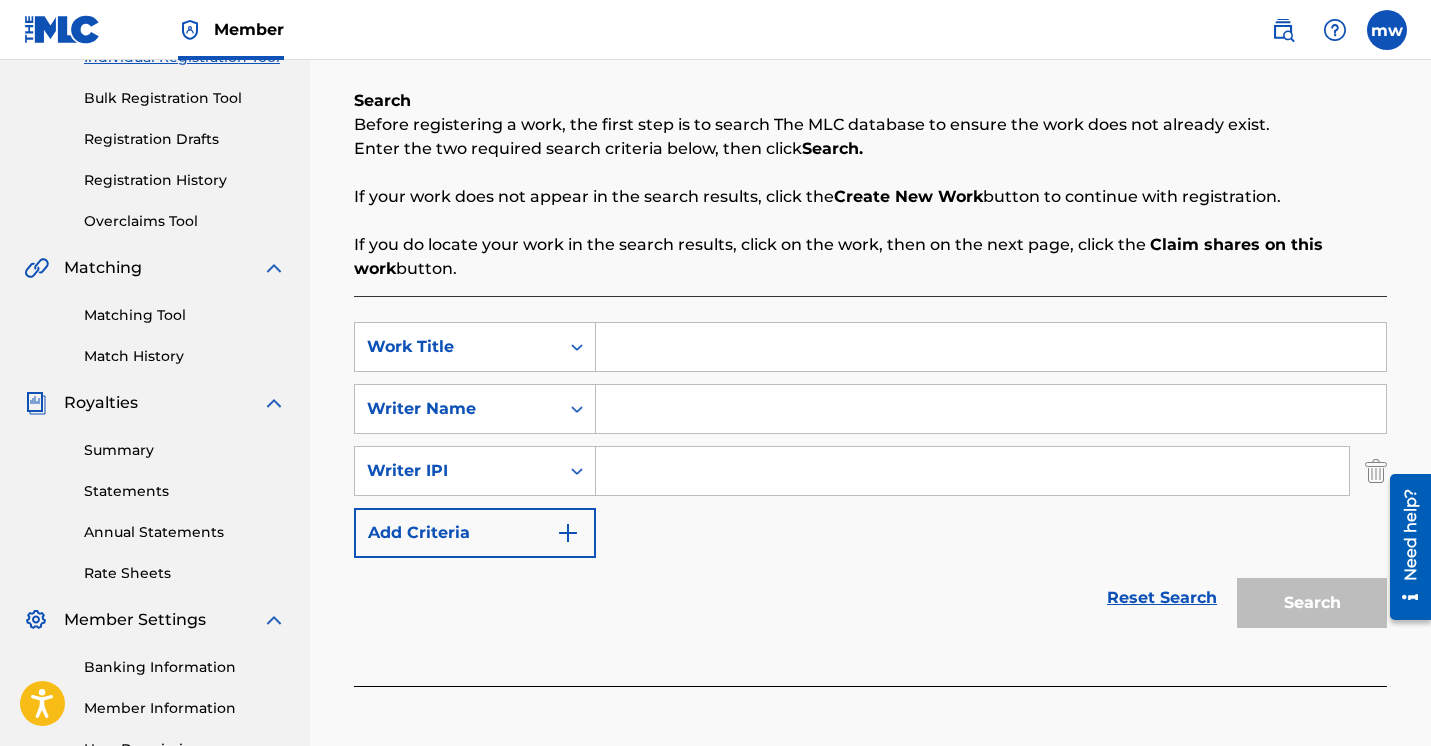 click on "Add Criteria" at bounding box center (475, 533) 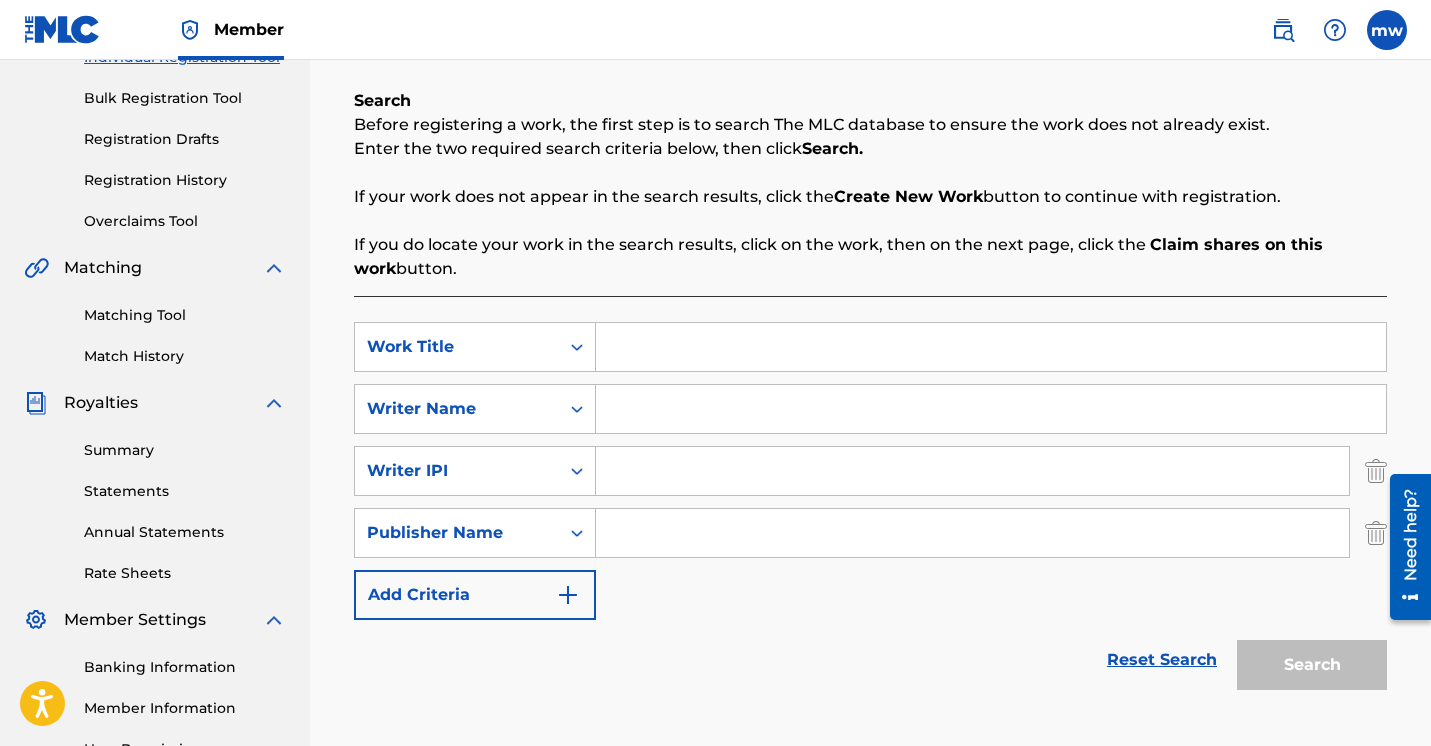 click on "Add Criteria" at bounding box center [475, 595] 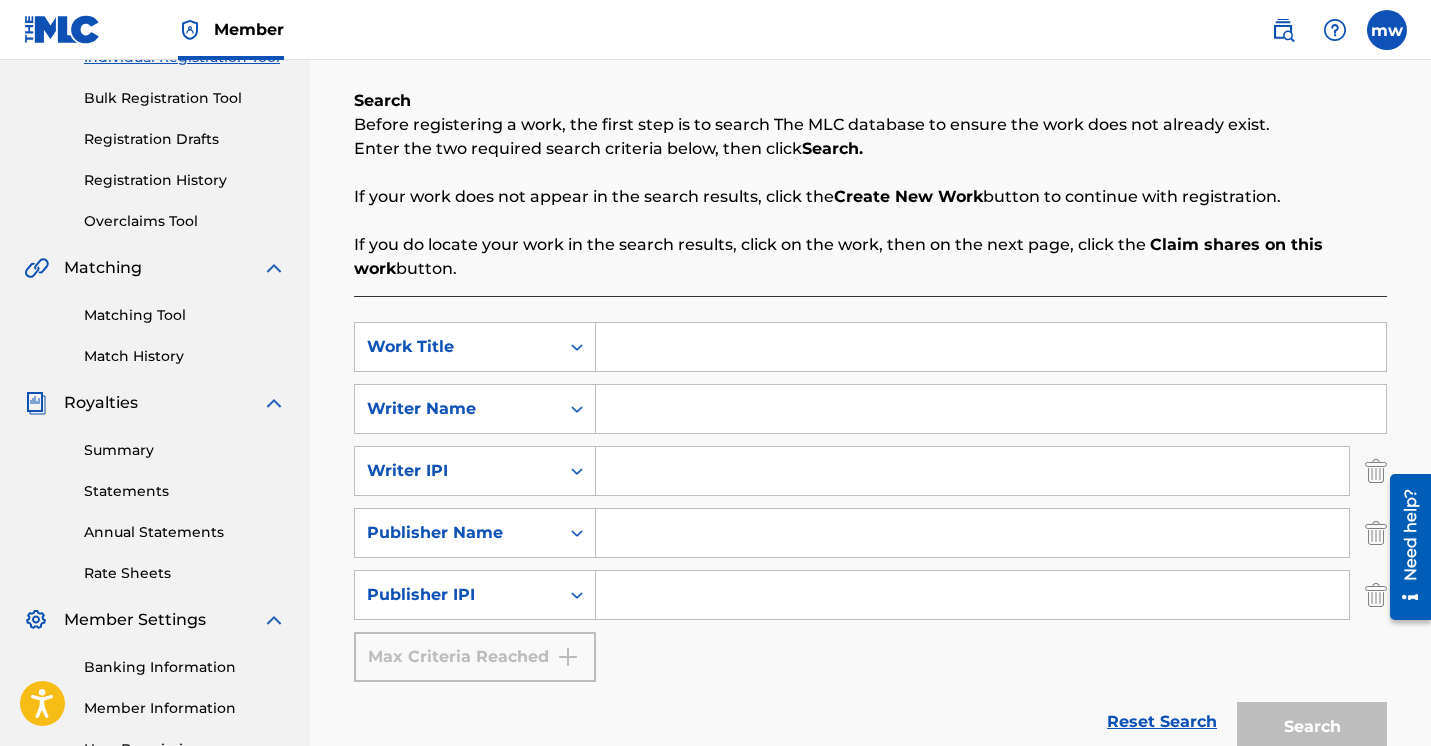 scroll, scrollTop: 317, scrollLeft: 0, axis: vertical 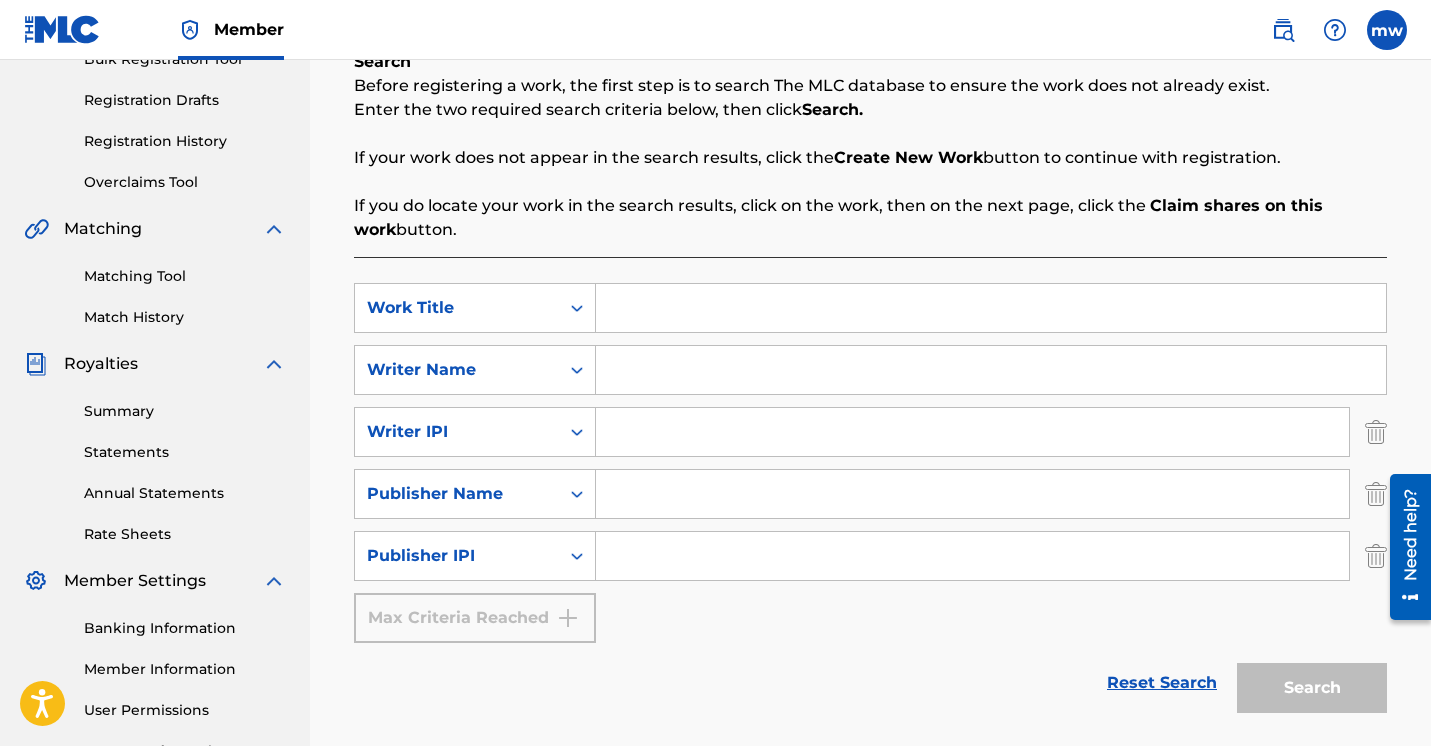 click at bounding box center [972, 494] 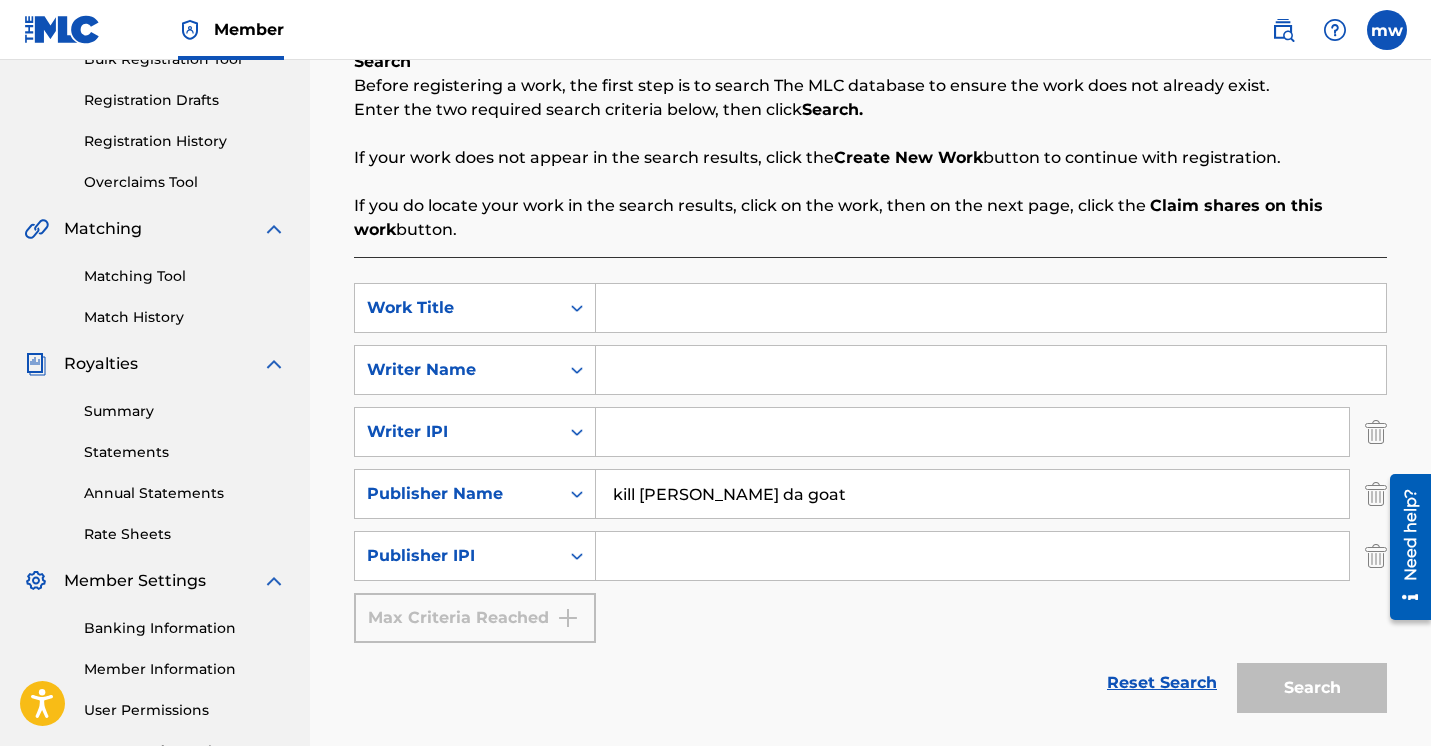 type on "kill [PERSON_NAME] da goat" 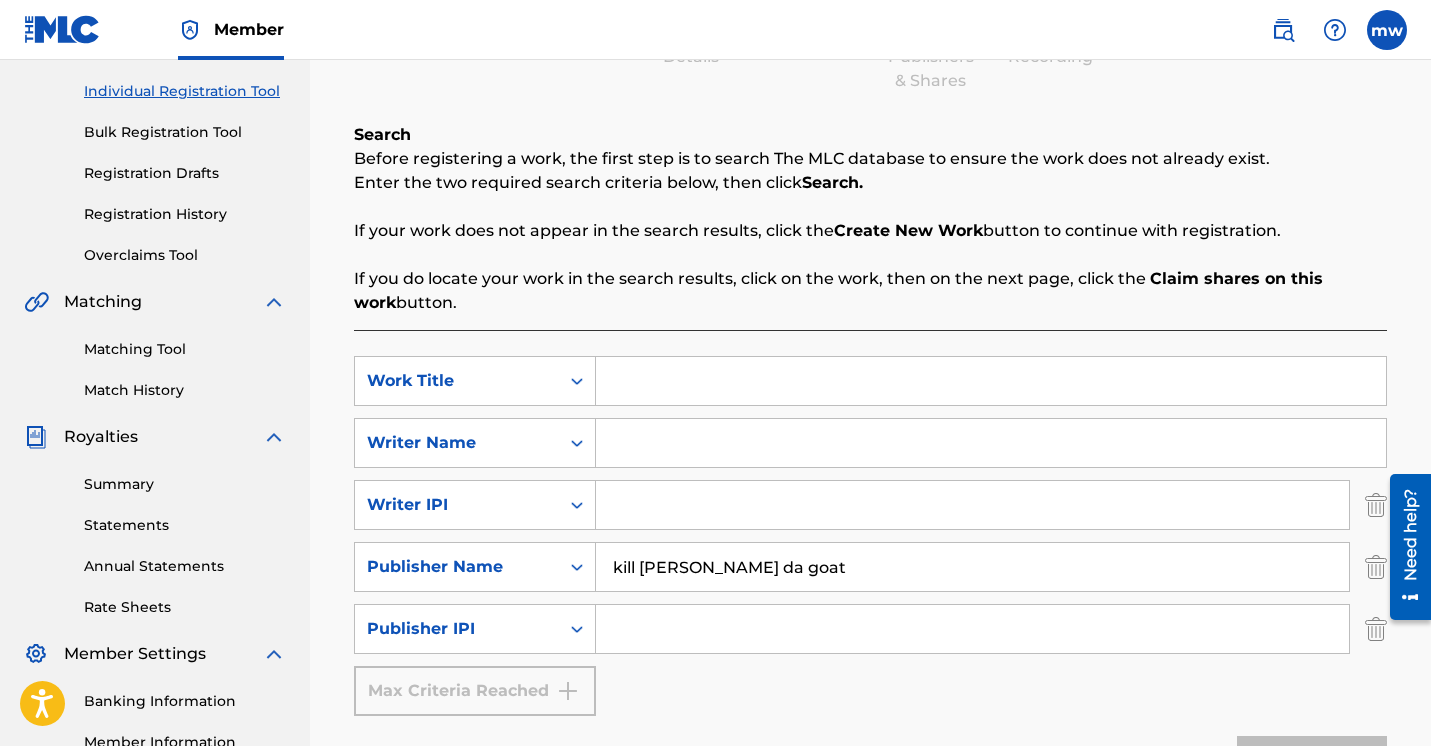 scroll, scrollTop: 232, scrollLeft: 0, axis: vertical 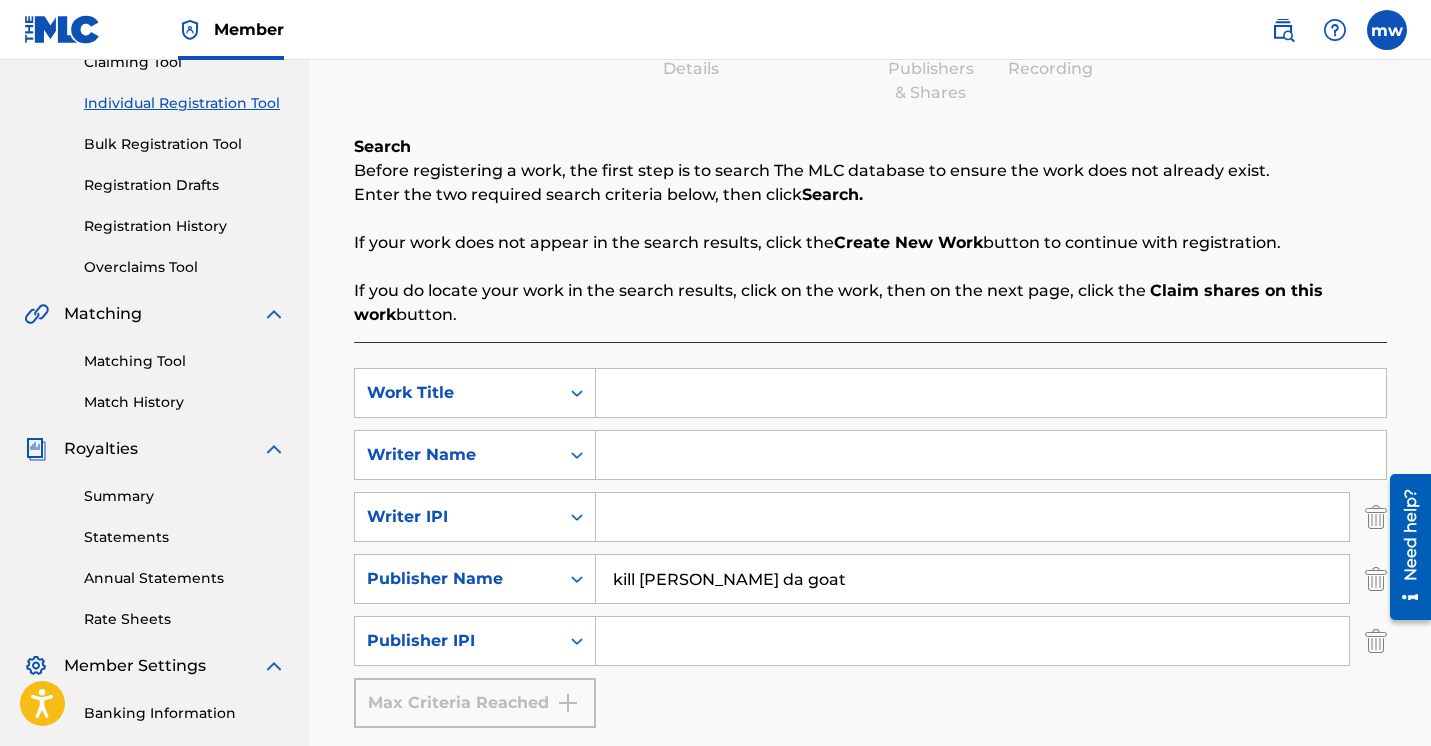 click on "Overclaims Tool" at bounding box center (185, 267) 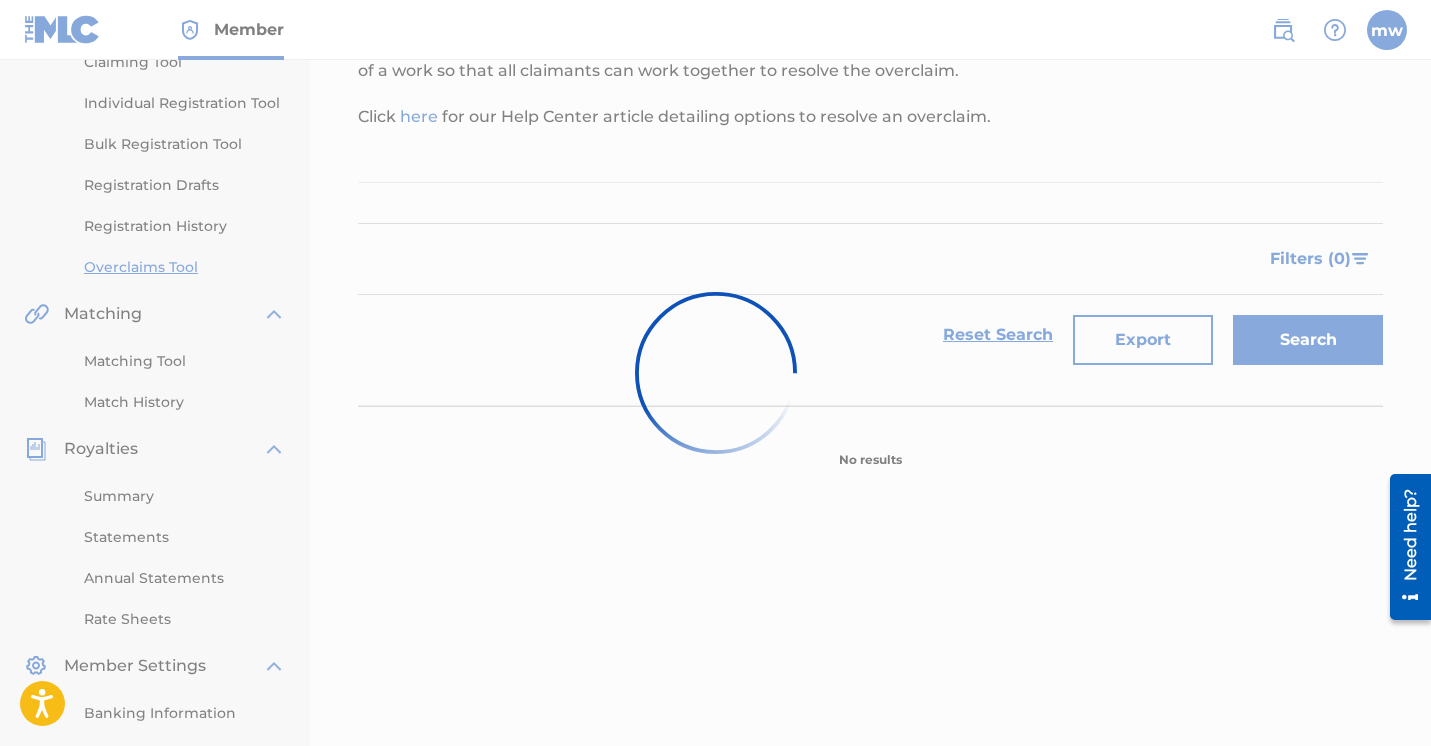scroll, scrollTop: 0, scrollLeft: 0, axis: both 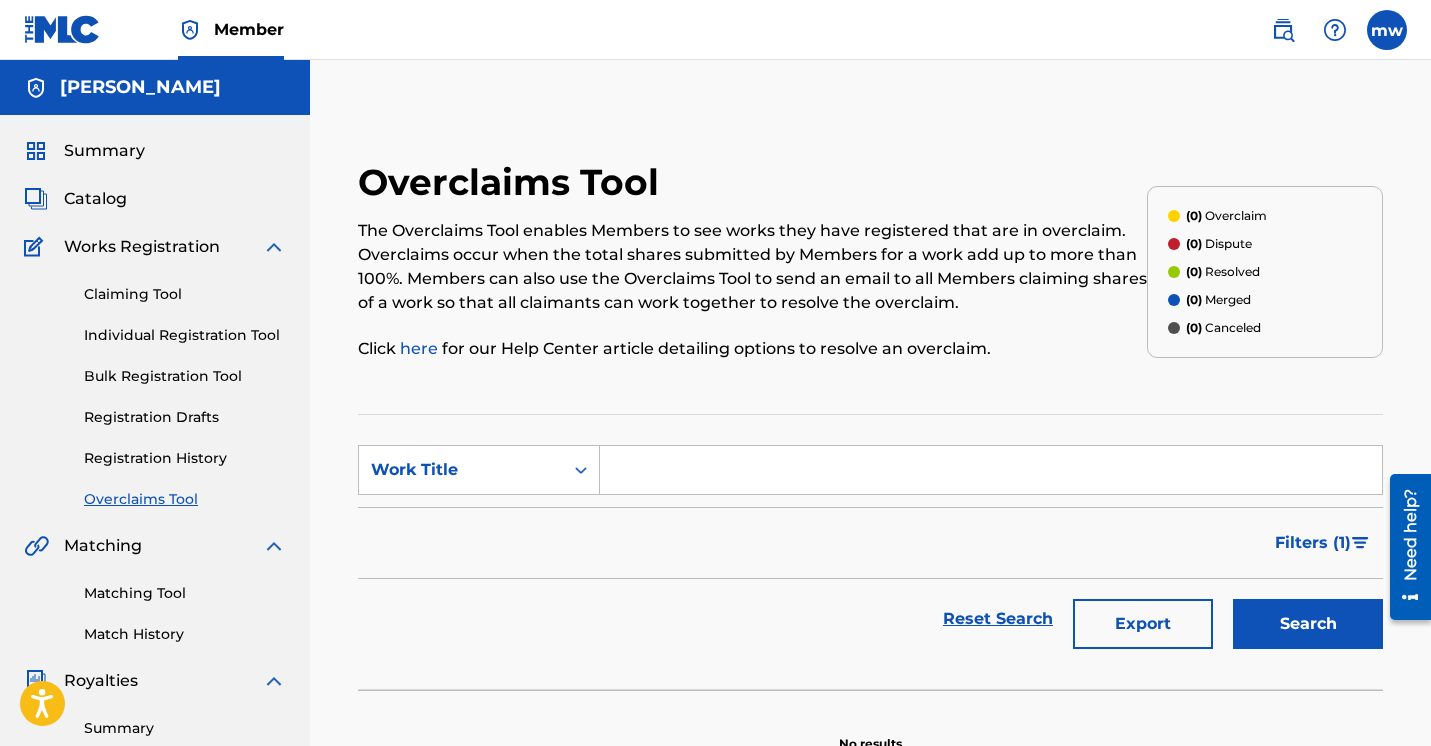 click on "Registration Drafts" at bounding box center [185, 417] 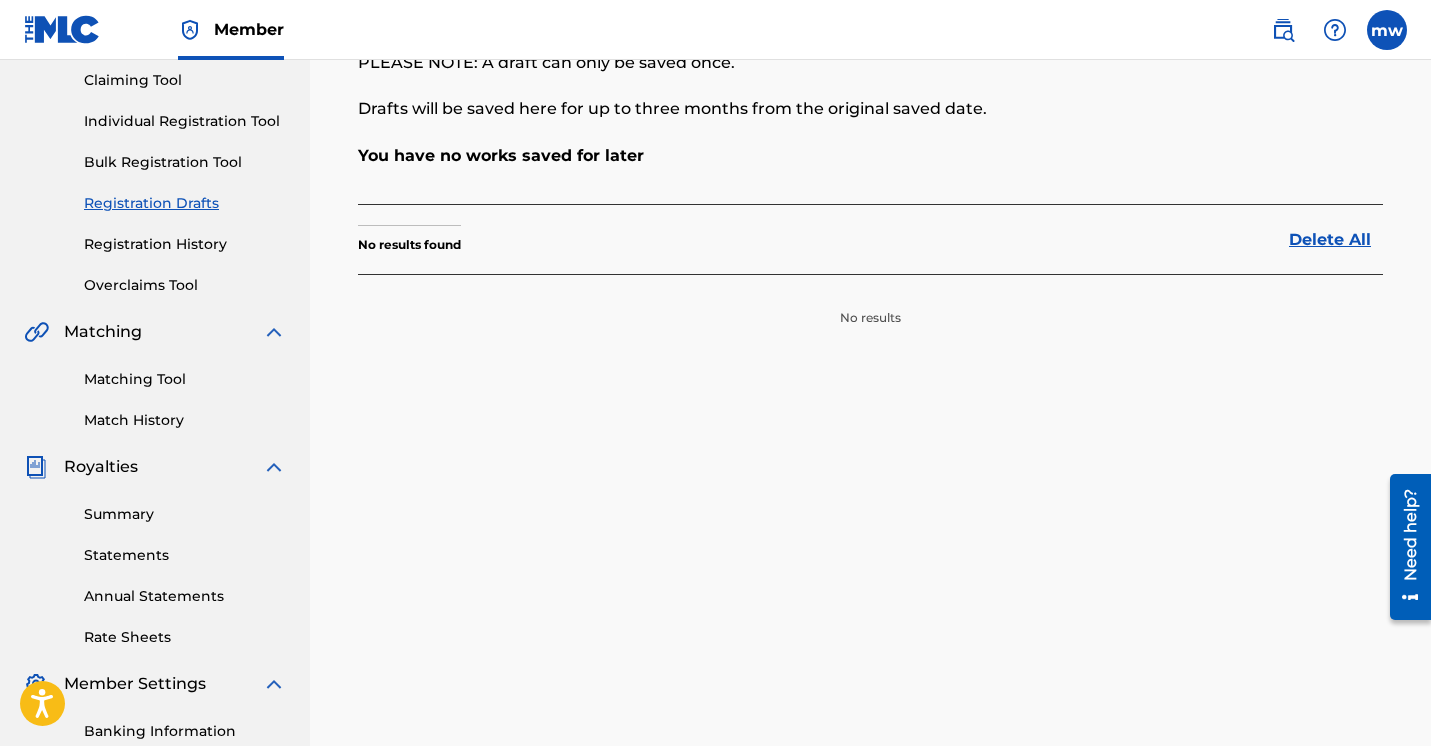 scroll, scrollTop: 205, scrollLeft: 0, axis: vertical 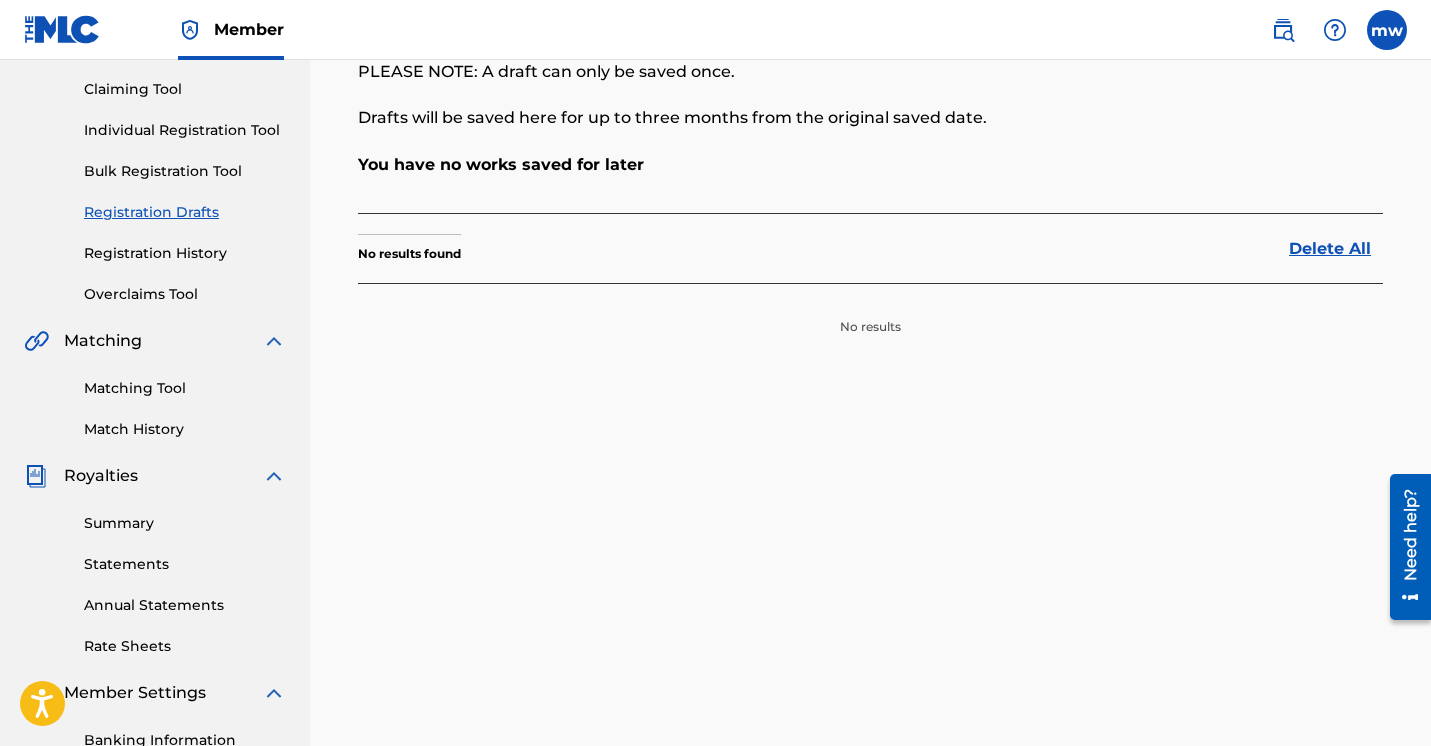 click on "Claiming Tool Individual Registration Tool Bulk Registration Tool Registration Drafts Registration History Overclaims Tool" at bounding box center [155, 179] 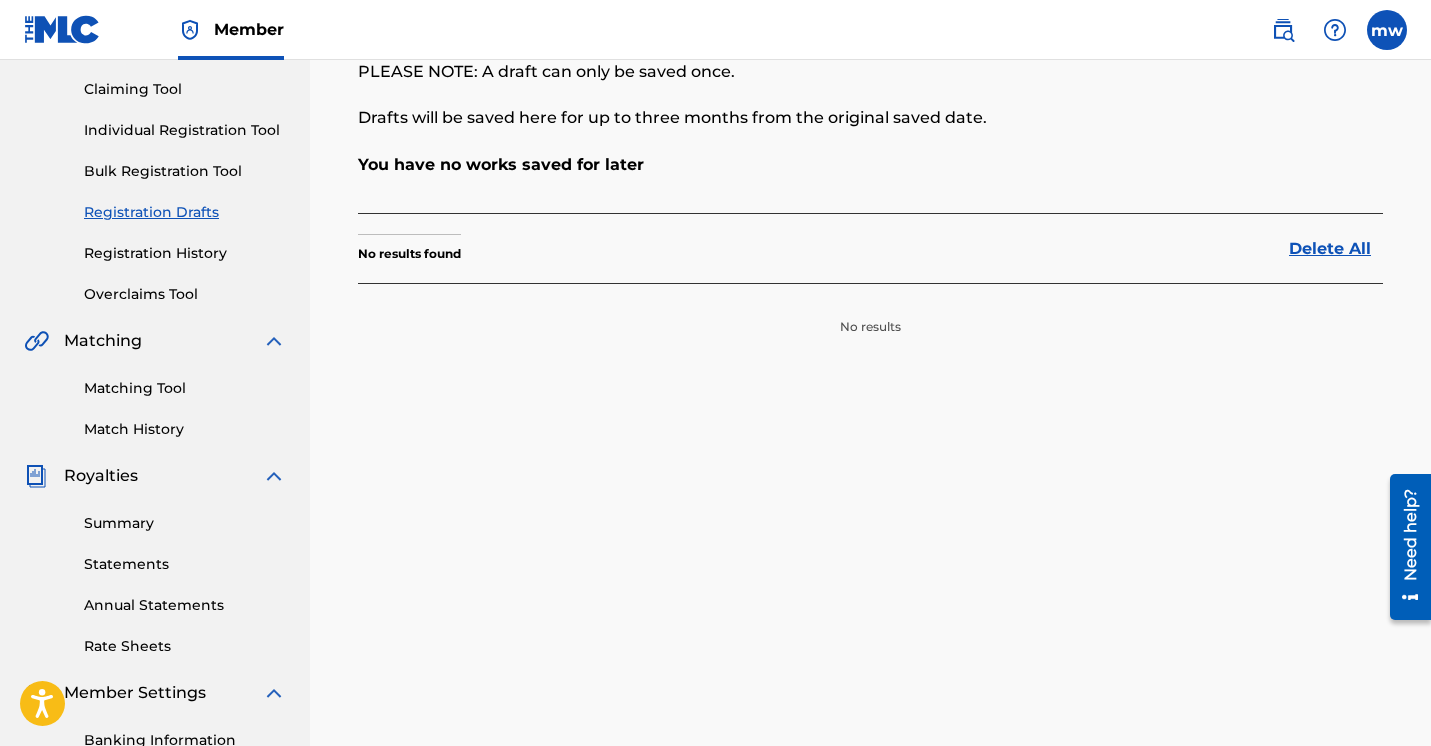 click on "Registration History" at bounding box center (185, 253) 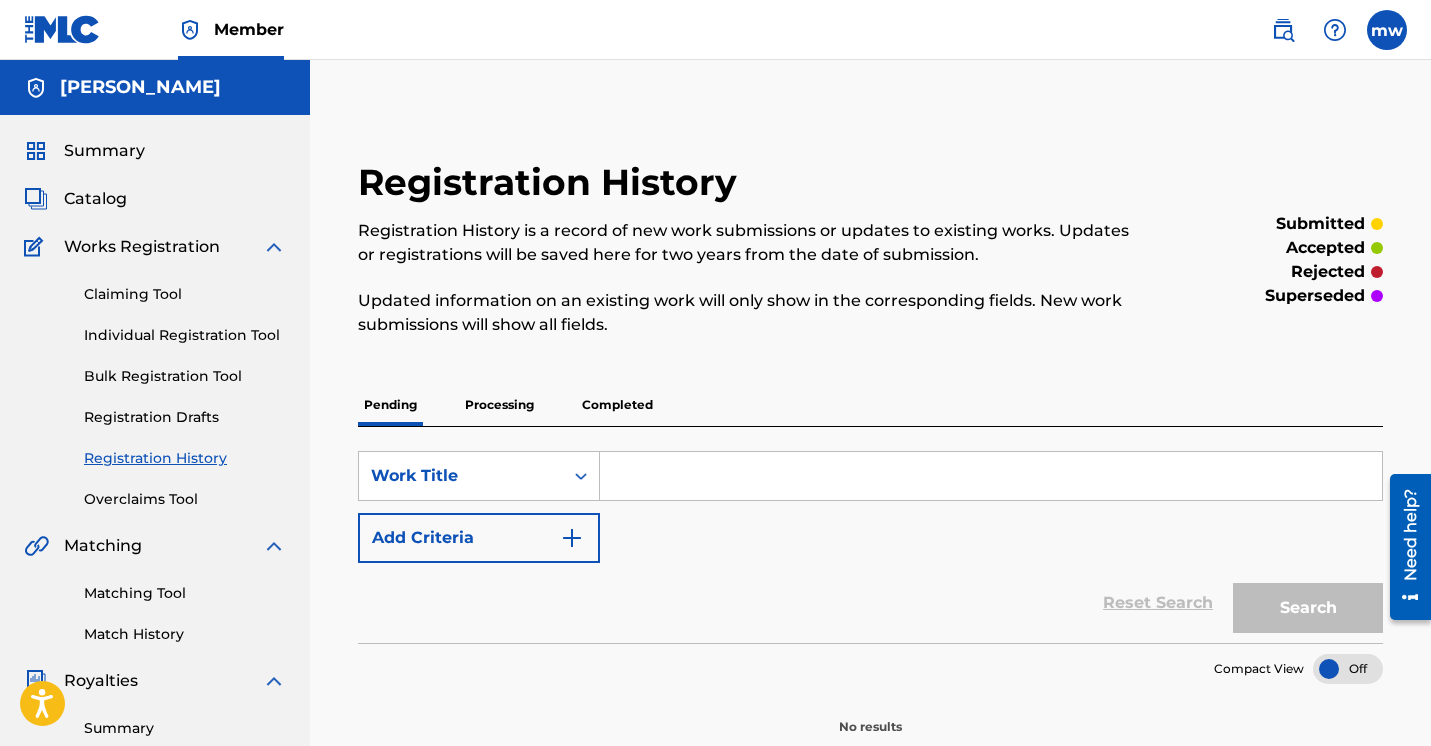 click on "Summary" at bounding box center (84, 151) 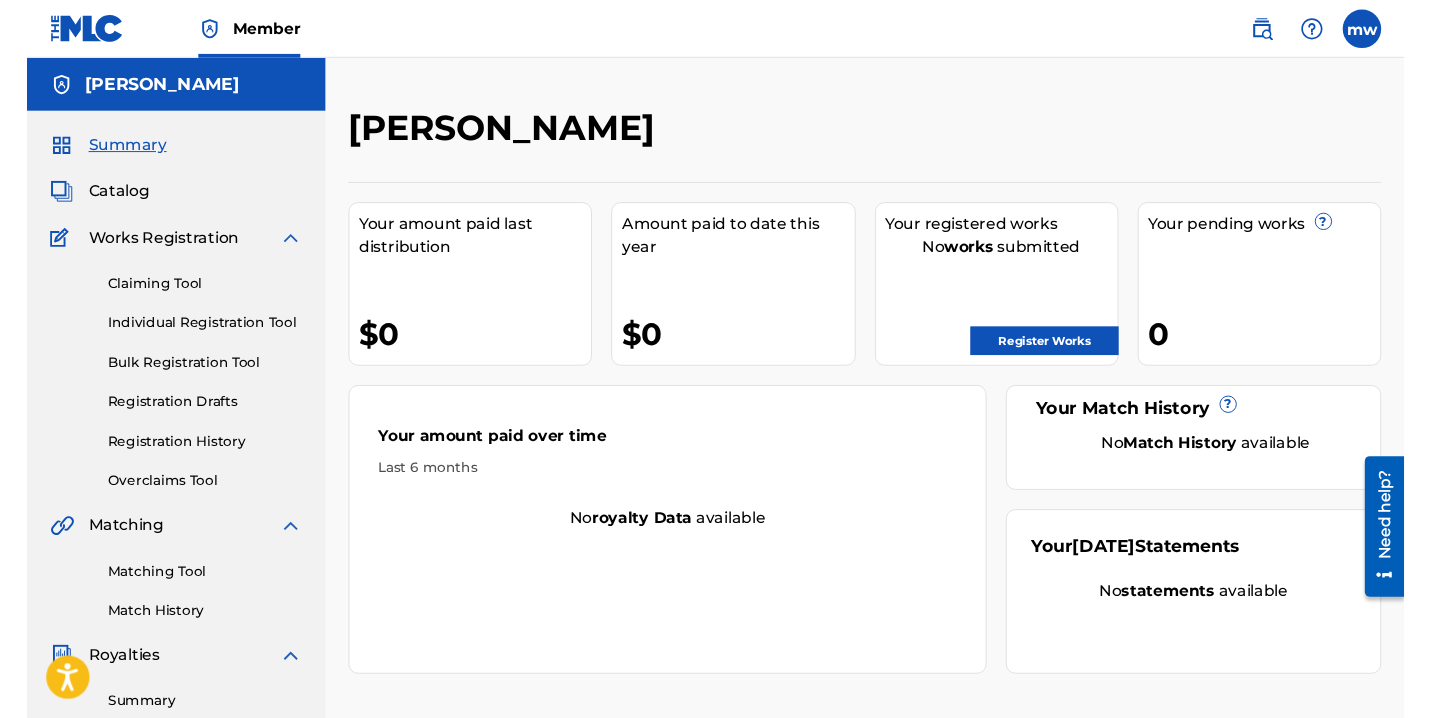 scroll, scrollTop: 0, scrollLeft: 0, axis: both 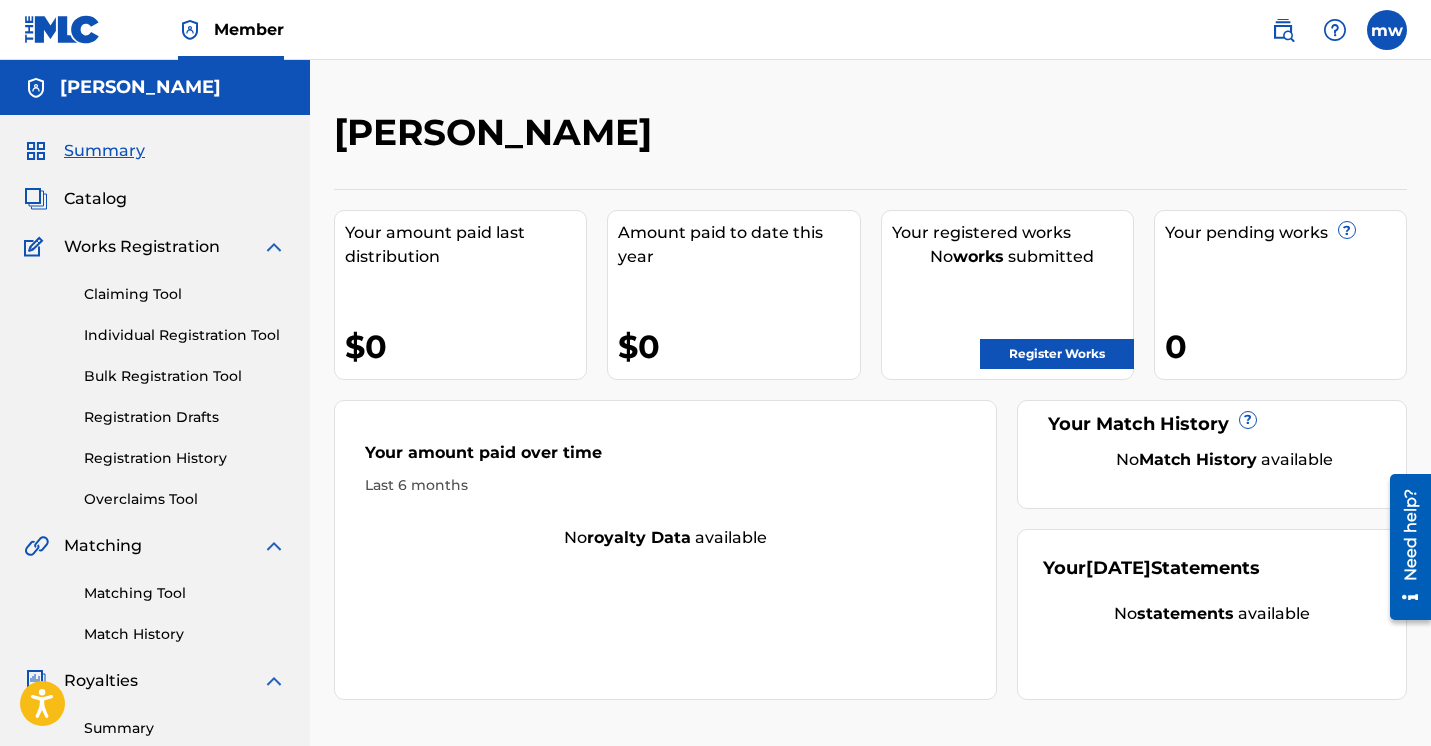 click on "Catalog" at bounding box center [95, 199] 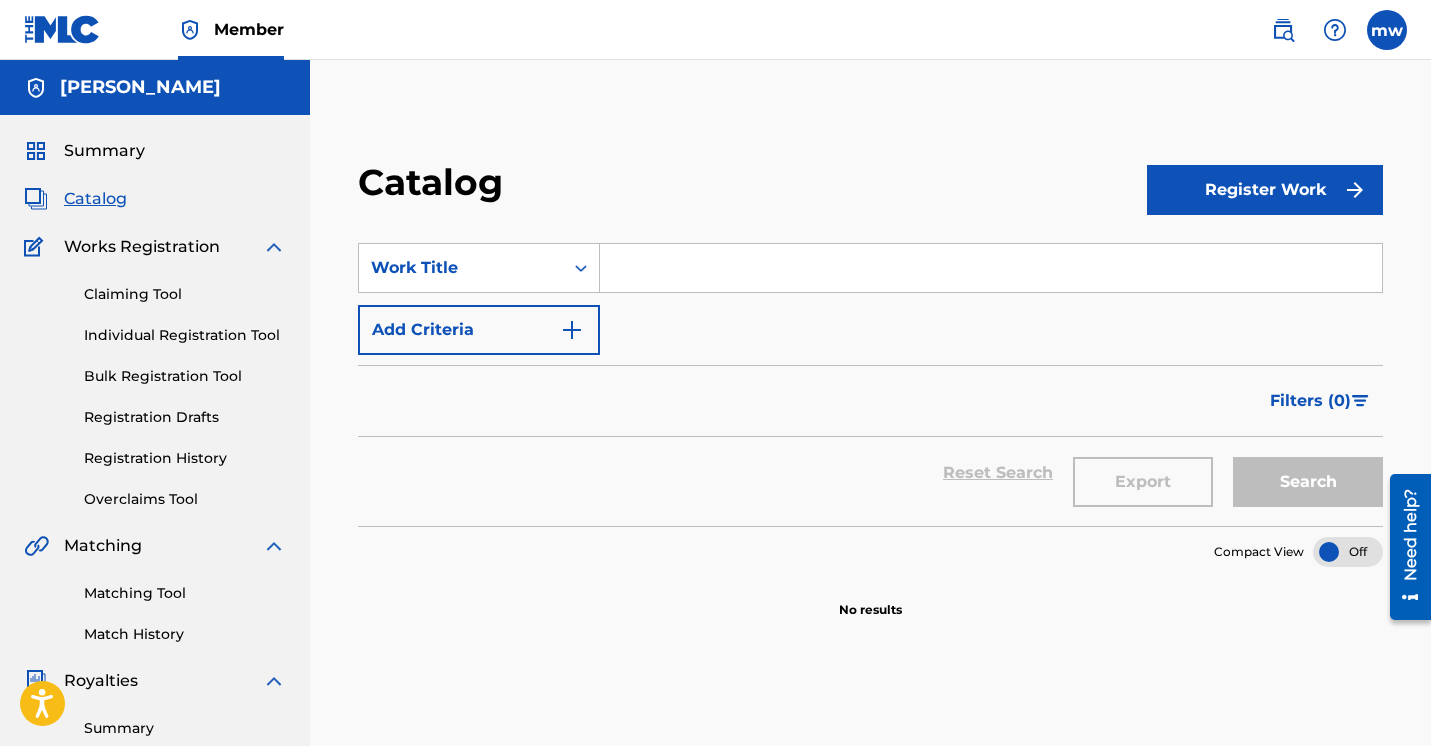 click on "Register Work" at bounding box center (1265, 190) 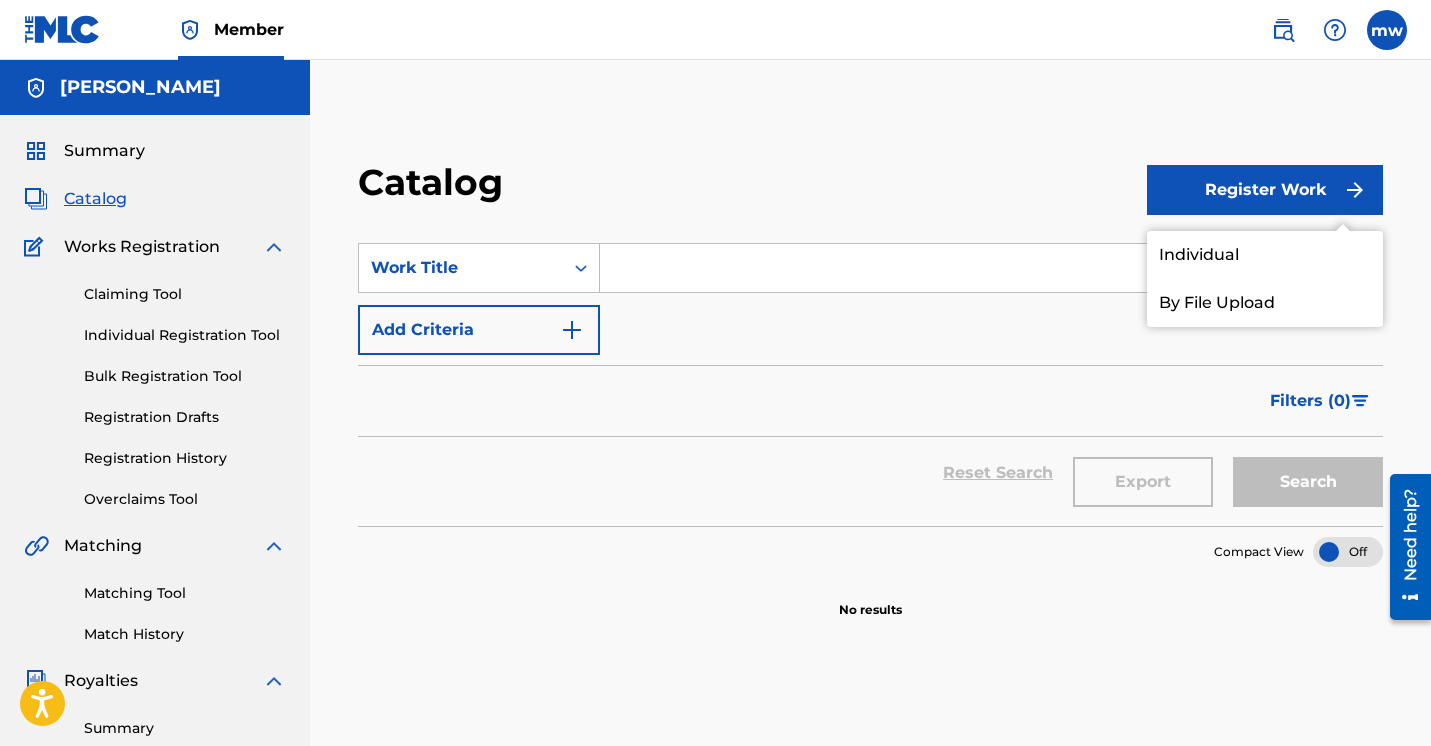 click on "Individual" at bounding box center (1265, 255) 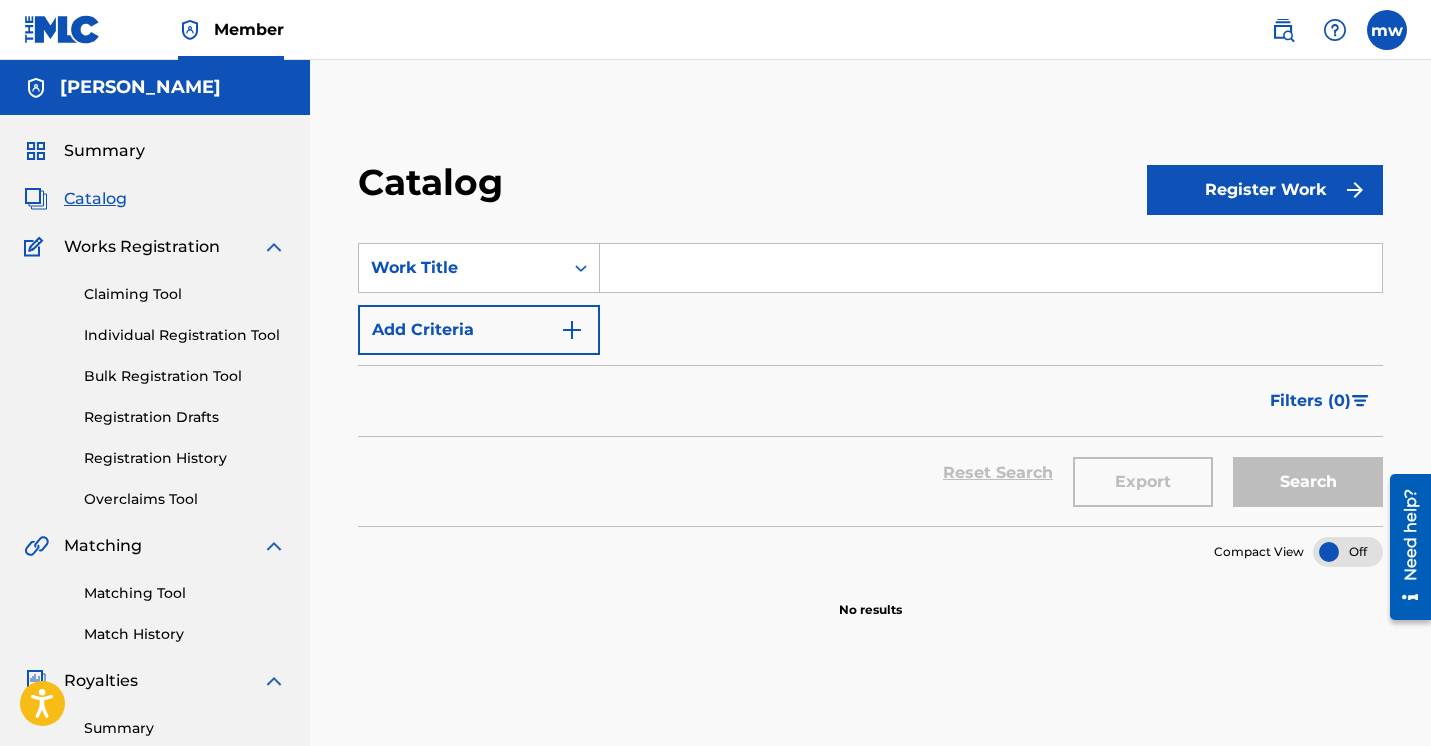 click on "Works Registration" at bounding box center [142, 247] 